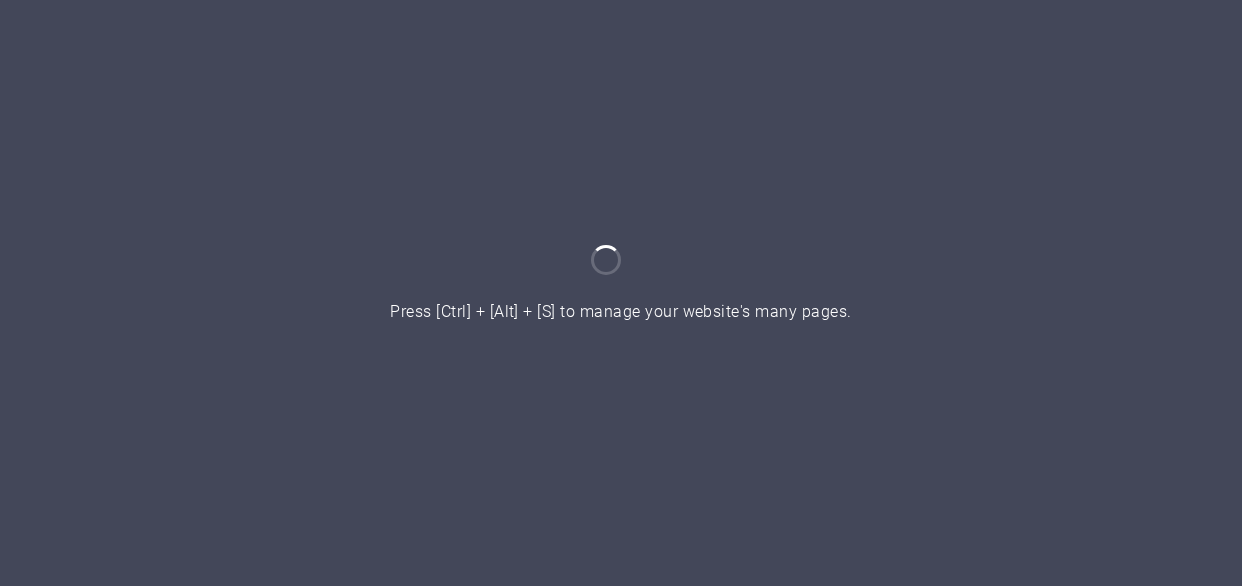 scroll, scrollTop: 0, scrollLeft: 0, axis: both 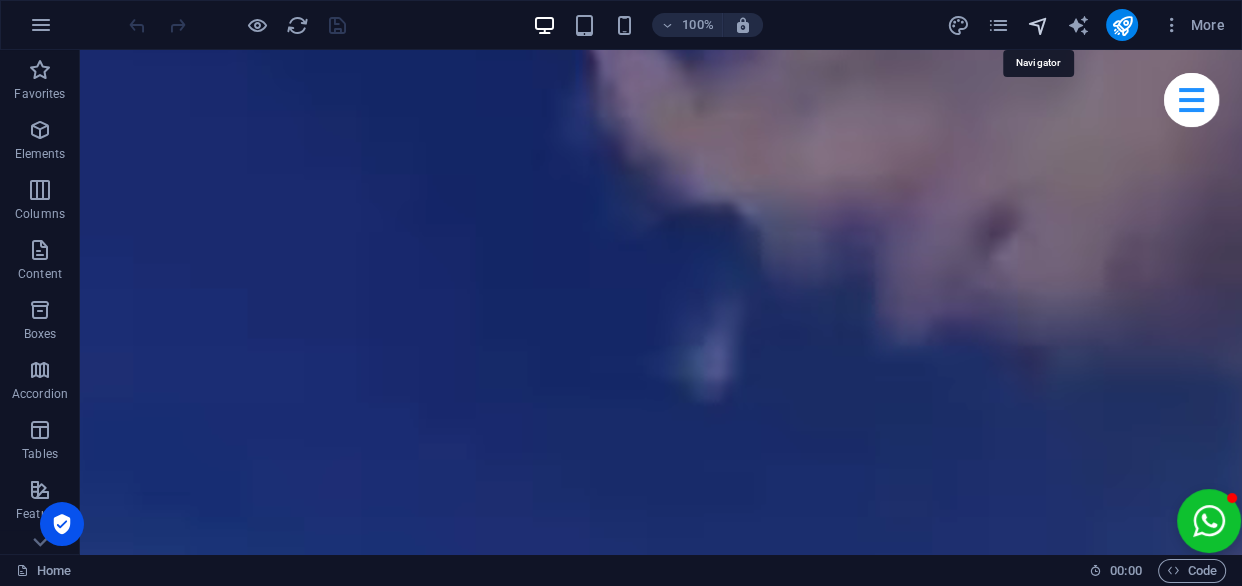 click at bounding box center [1037, 25] 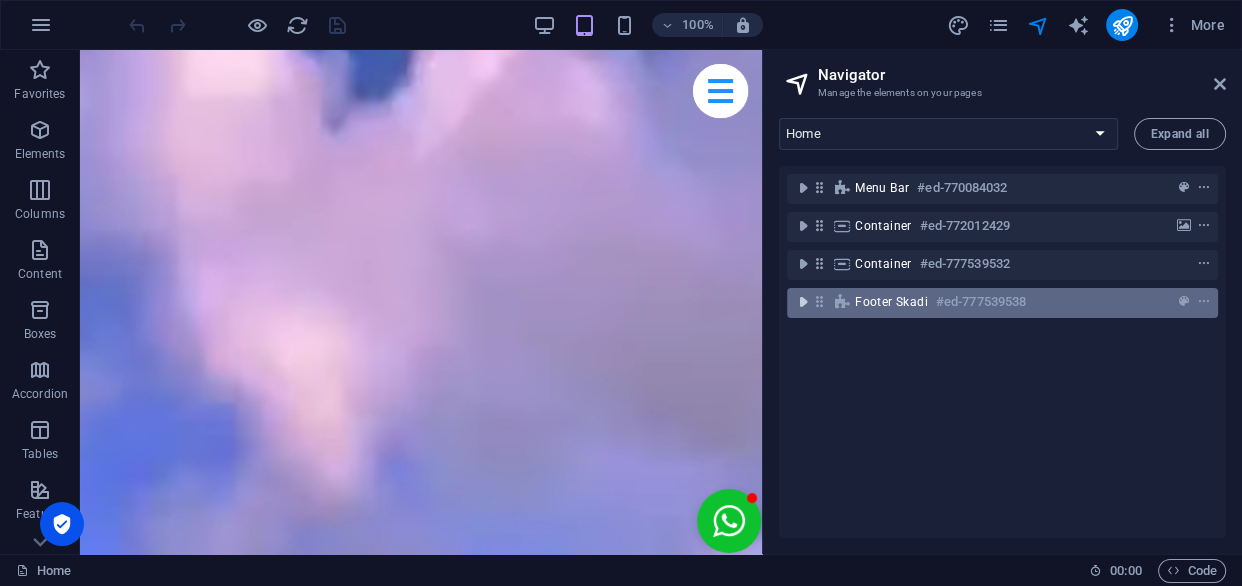 click at bounding box center (803, 302) 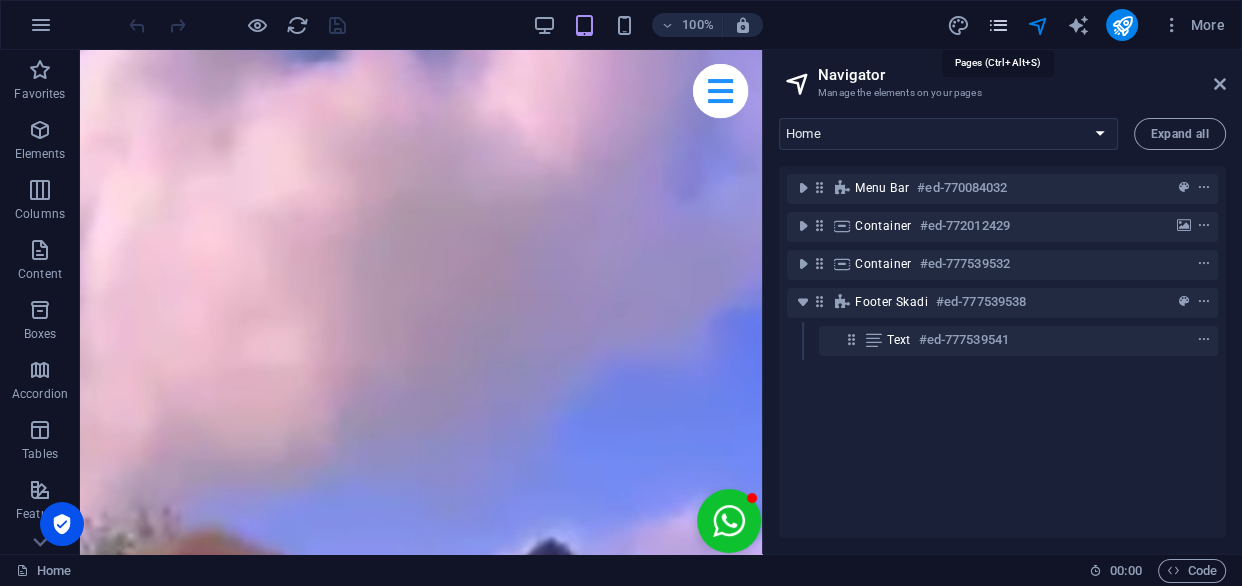 click at bounding box center (997, 25) 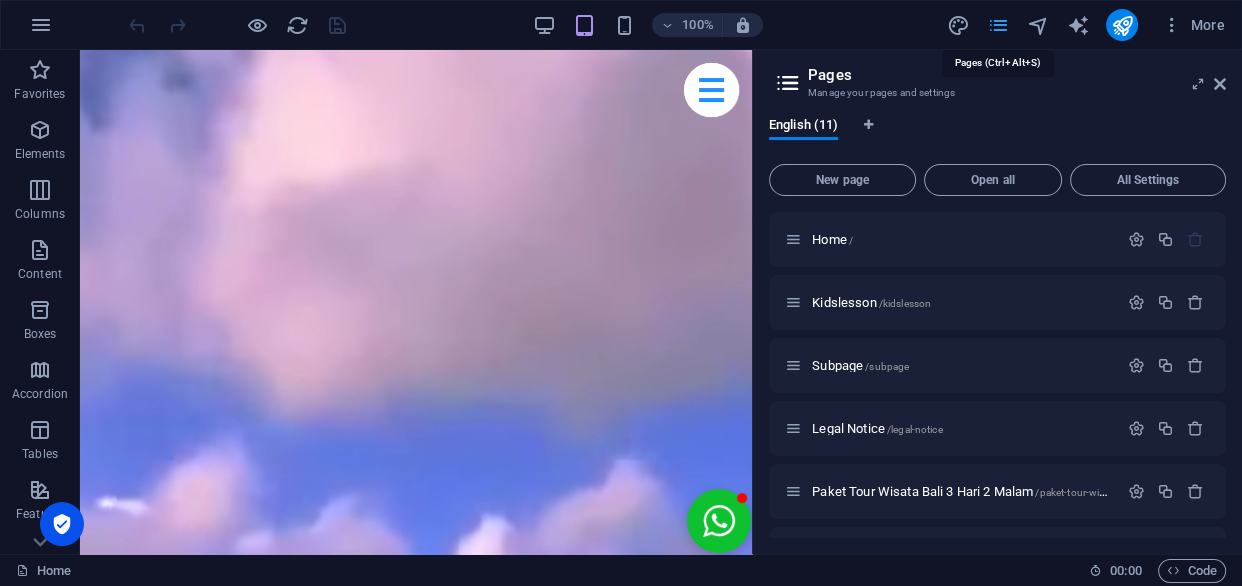 click at bounding box center (997, 25) 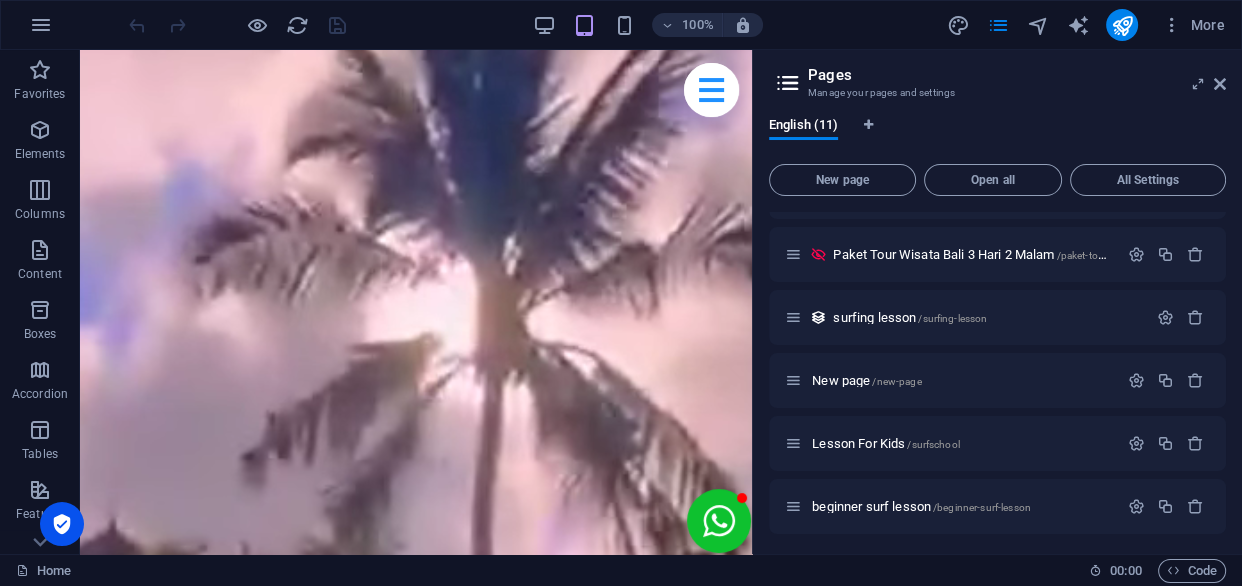 scroll, scrollTop: 181, scrollLeft: 0, axis: vertical 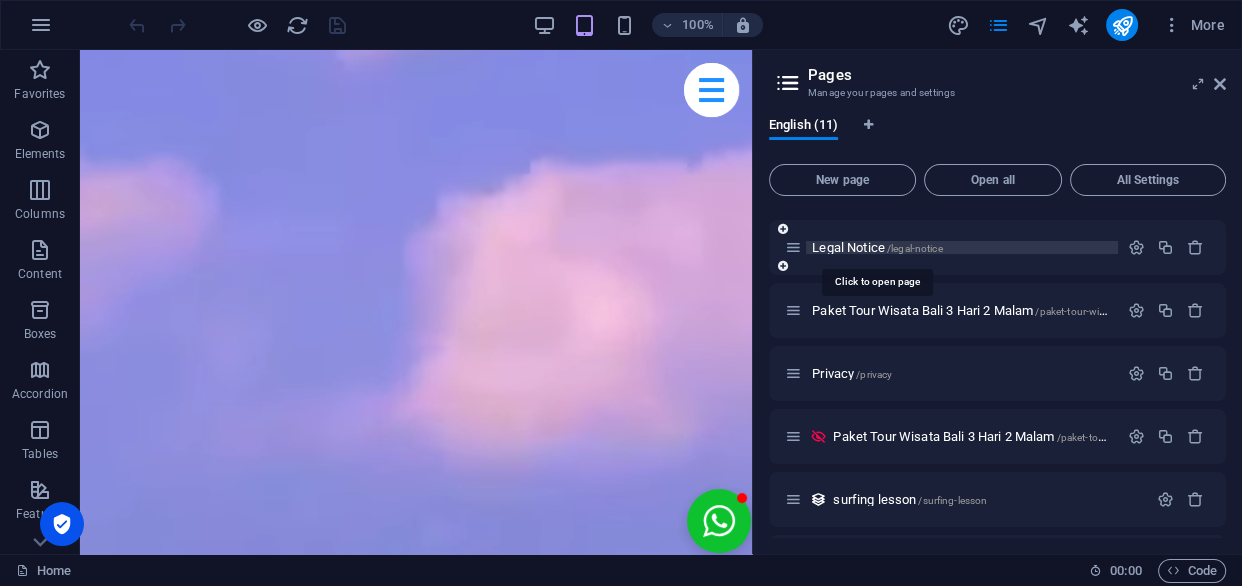 click on "Legal Notice /legal-notice" at bounding box center (877, 247) 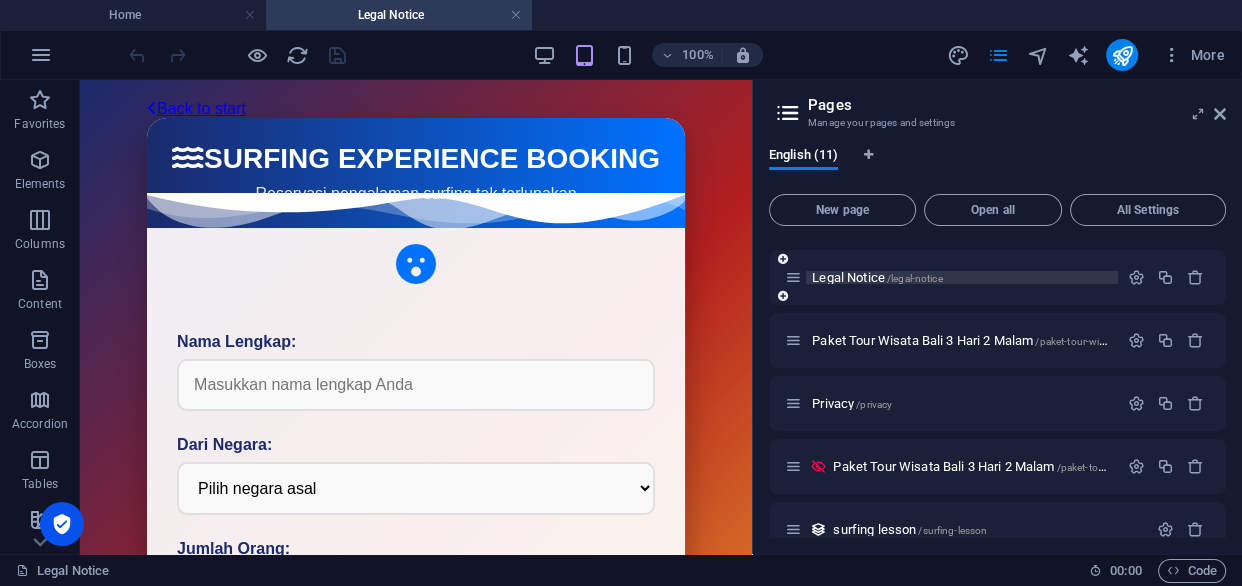 scroll, scrollTop: 0, scrollLeft: 0, axis: both 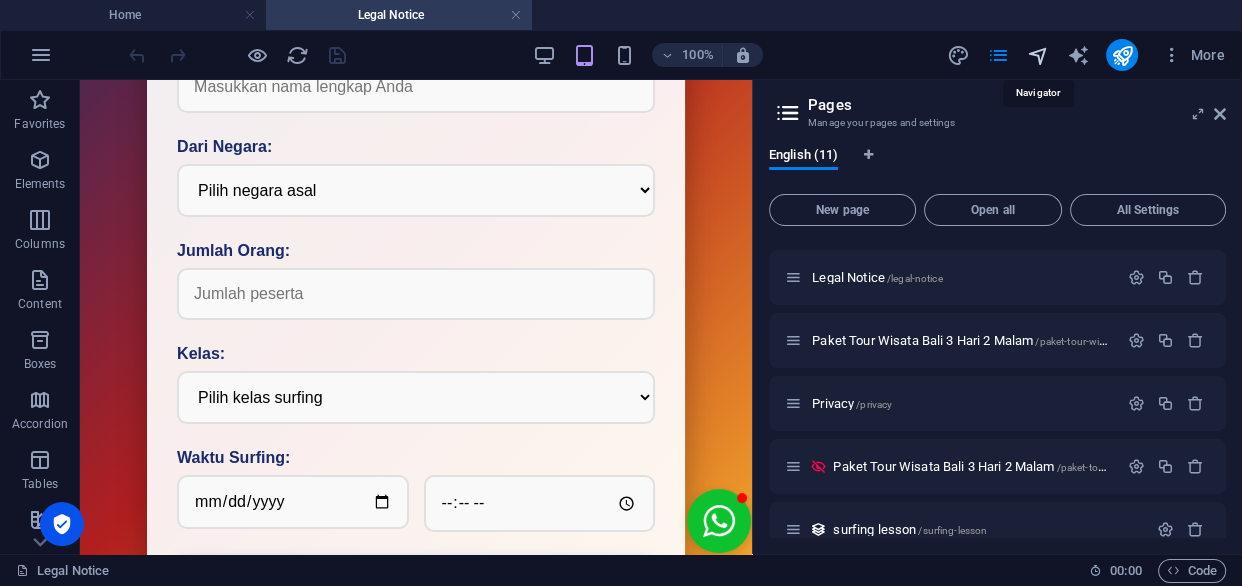 click at bounding box center (1037, 55) 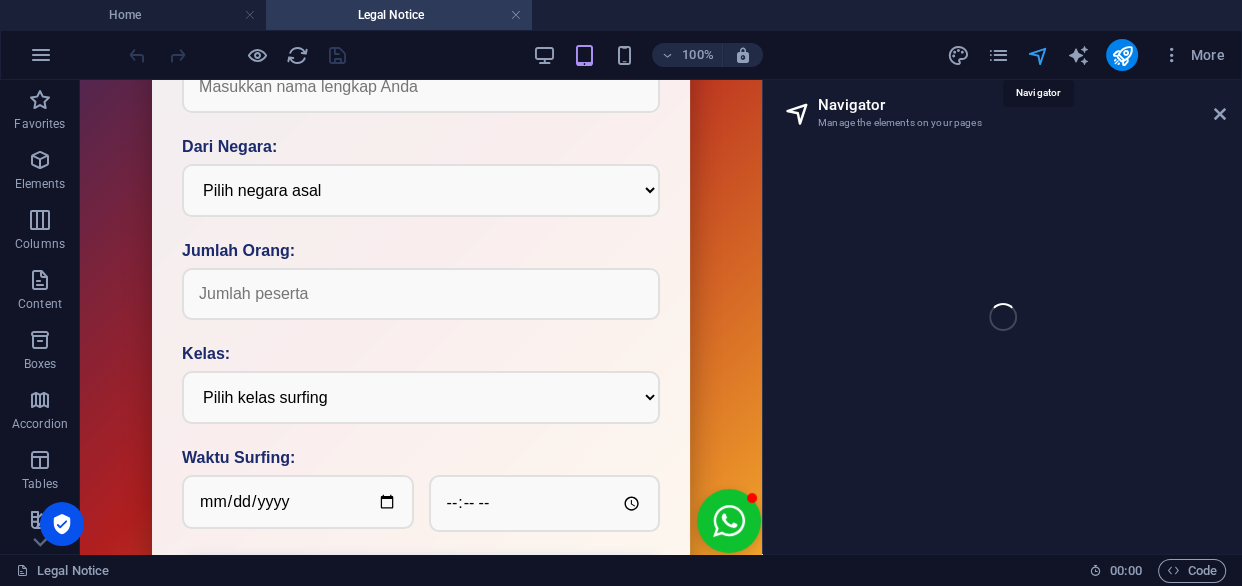 select on "14942779-en" 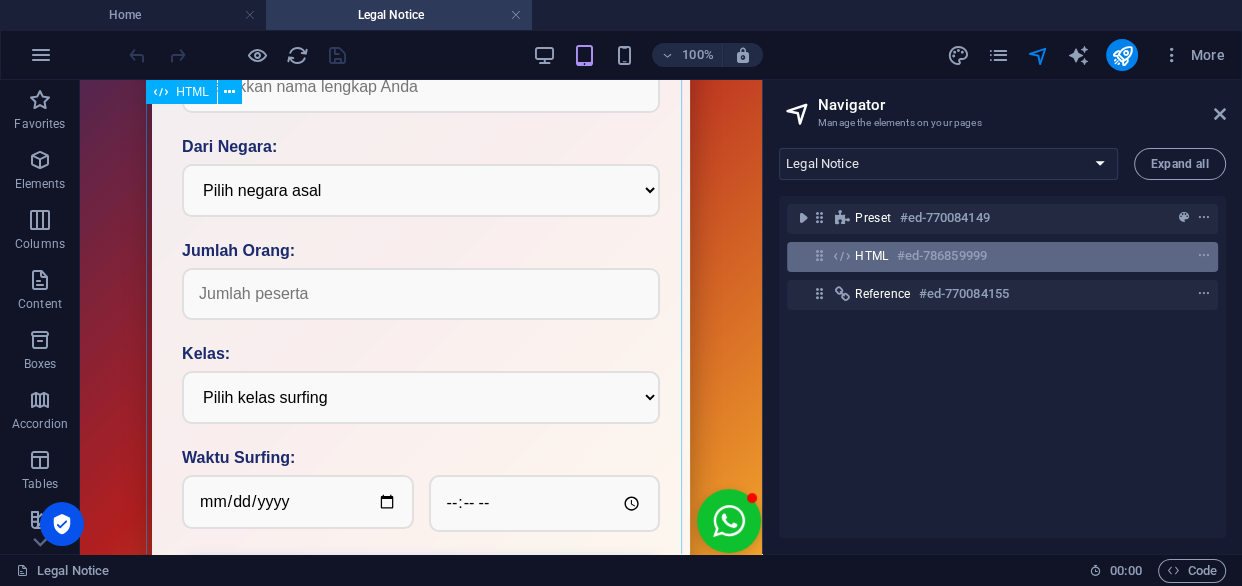 click on "HTML" at bounding box center (872, 256) 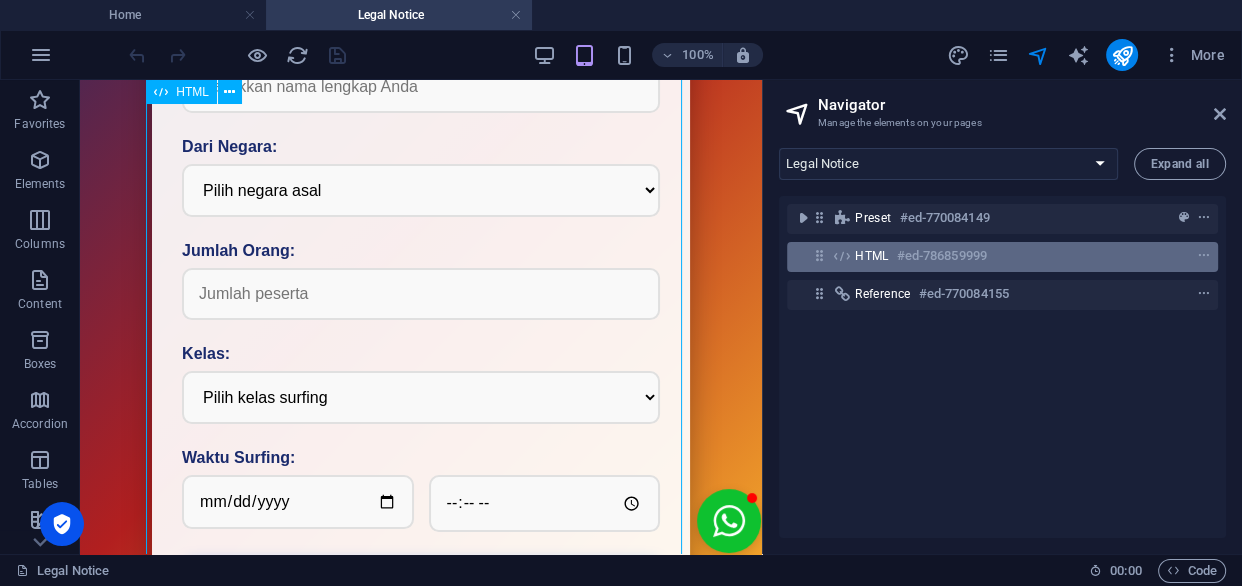 scroll, scrollTop: 302, scrollLeft: 0, axis: vertical 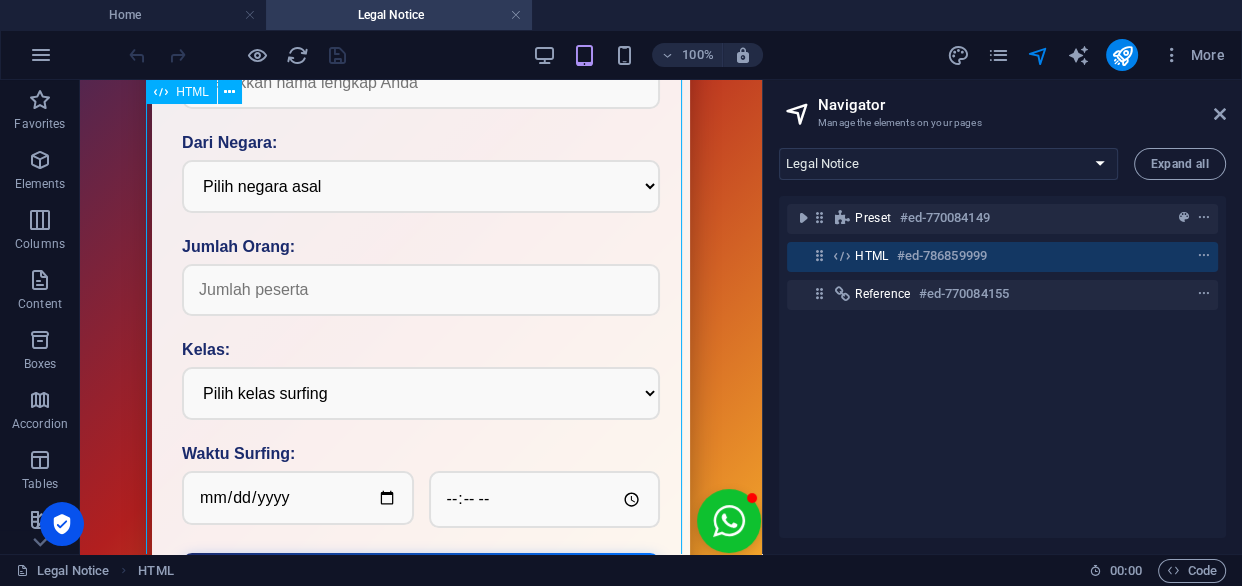 click on "HTML" at bounding box center (872, 256) 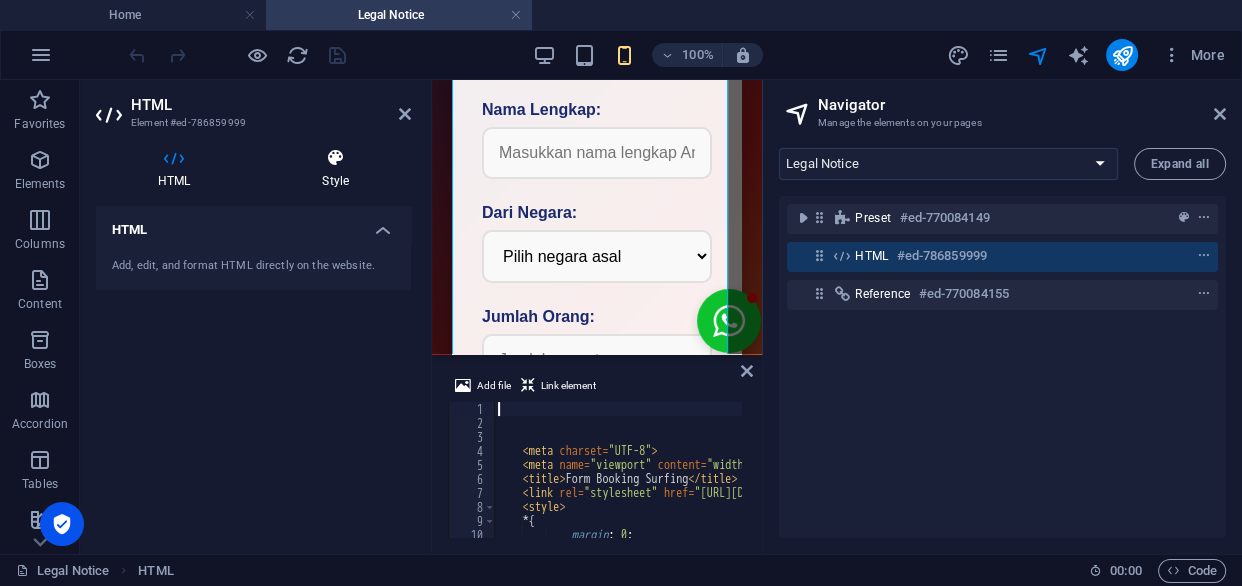 click on "Style" at bounding box center (335, 169) 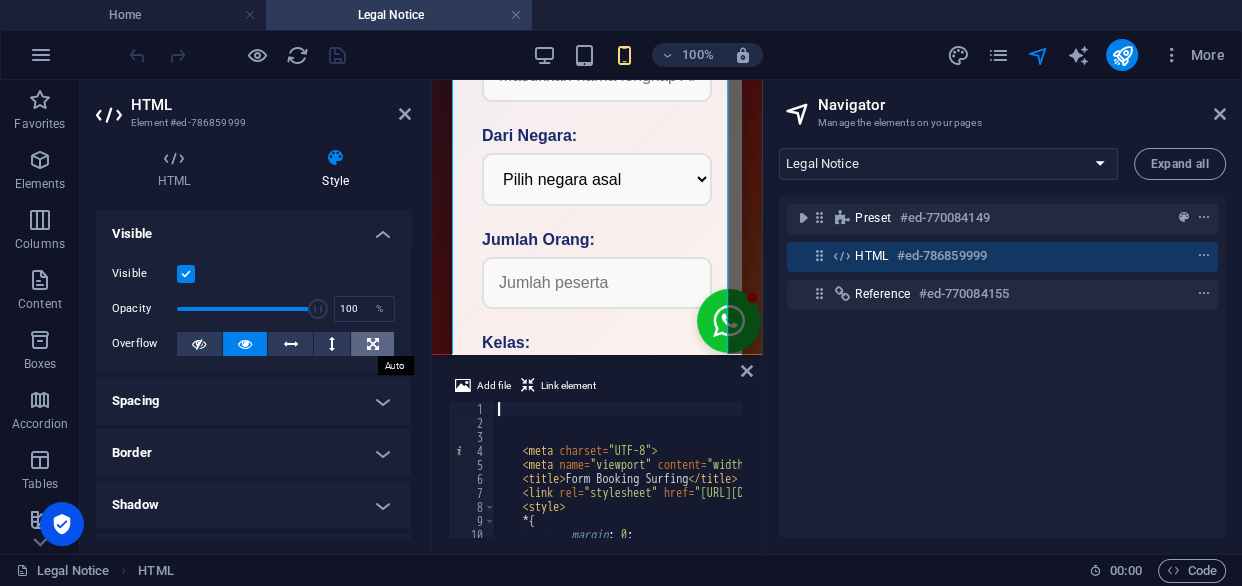 click at bounding box center [373, 344] 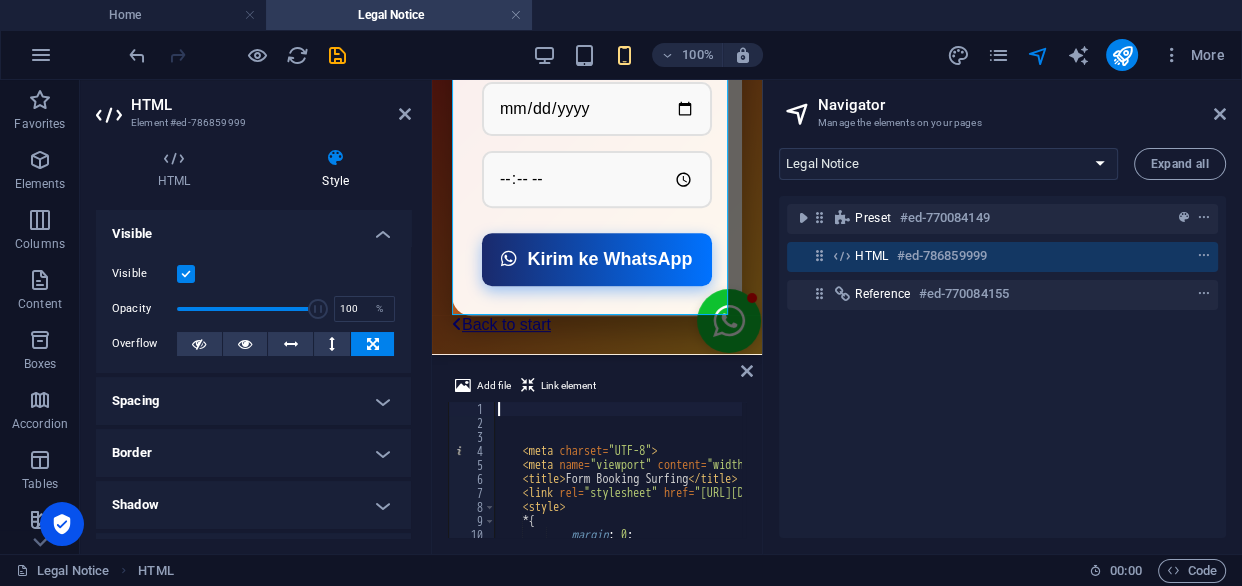 scroll, scrollTop: 984, scrollLeft: 0, axis: vertical 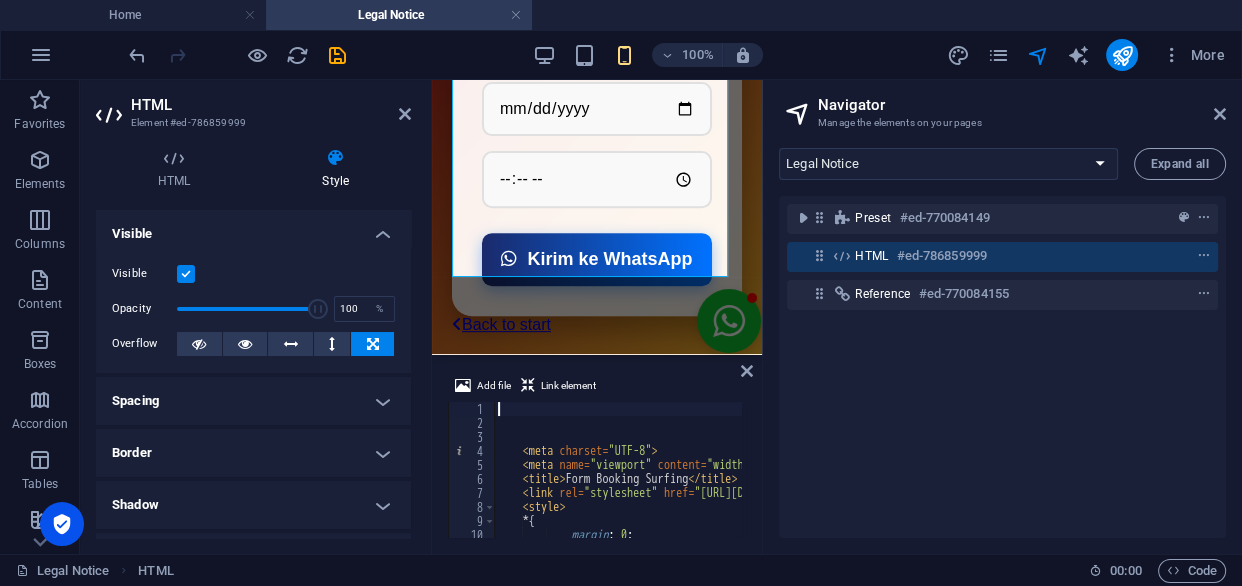 click on "Spacing" at bounding box center [253, 401] 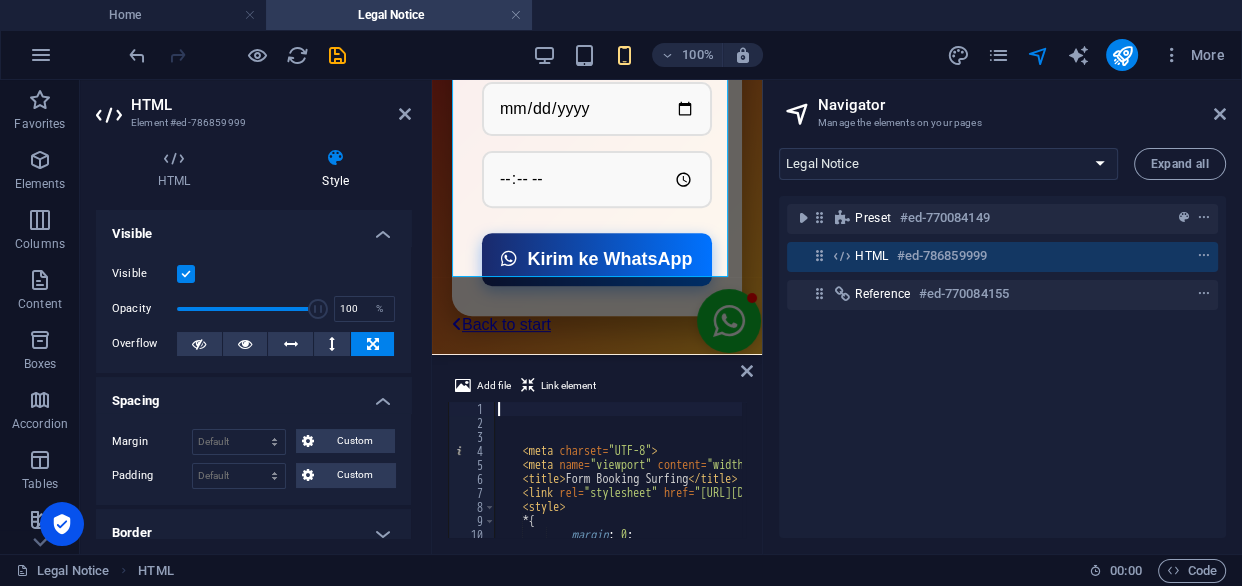 click on "Spacing" at bounding box center [253, 395] 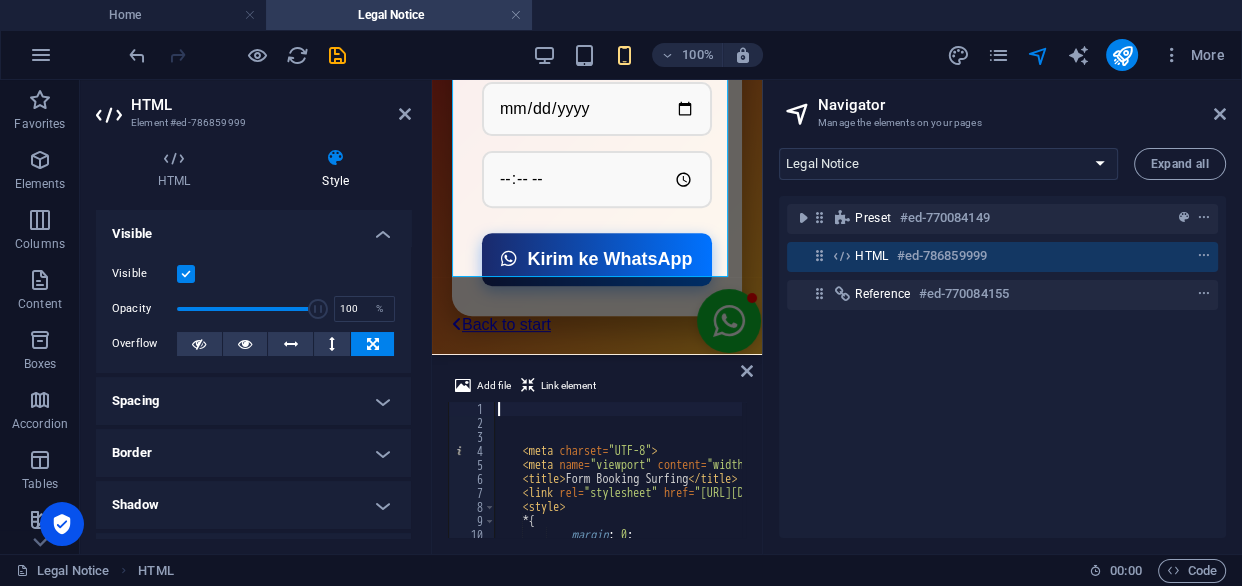 click on "Shadow" at bounding box center (253, 505) 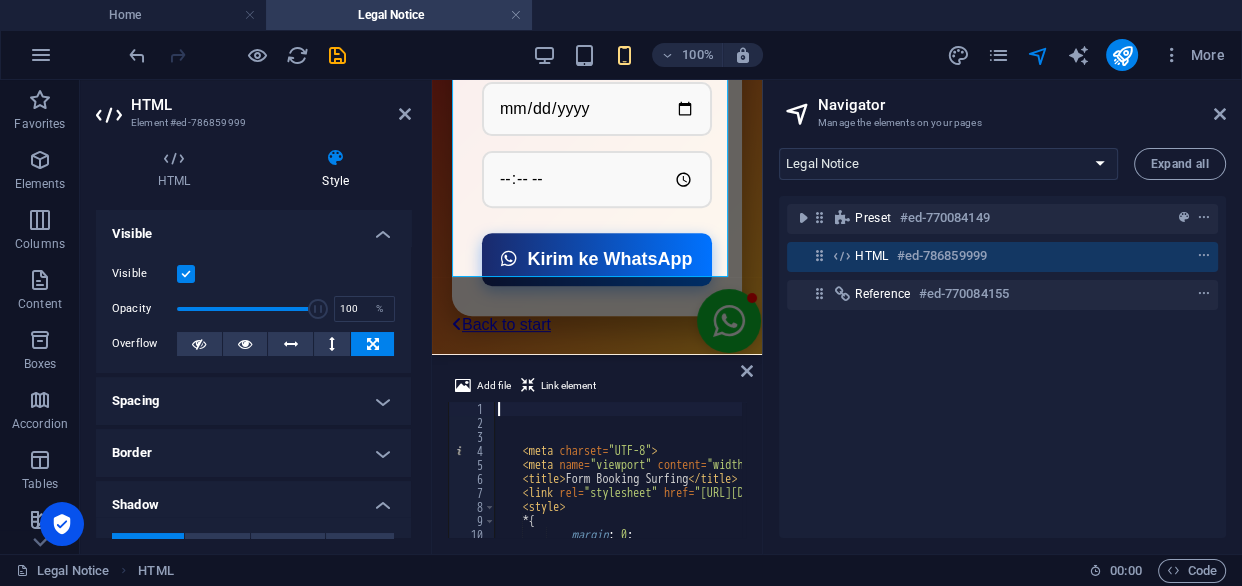scroll, scrollTop: 181, scrollLeft: 0, axis: vertical 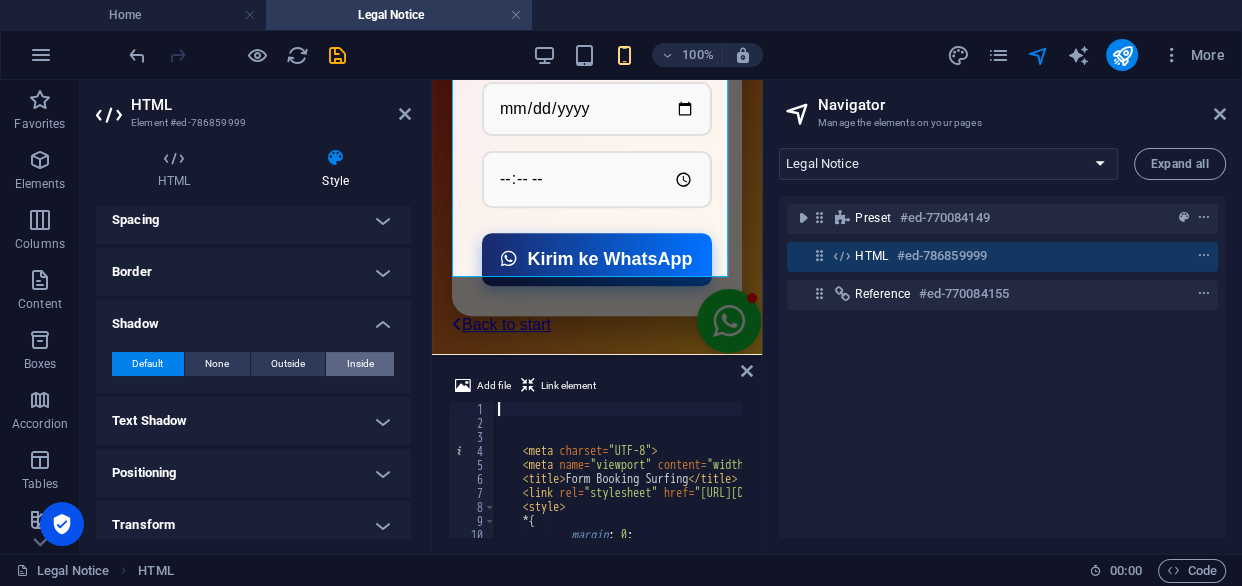 click on "Inside" at bounding box center (360, 364) 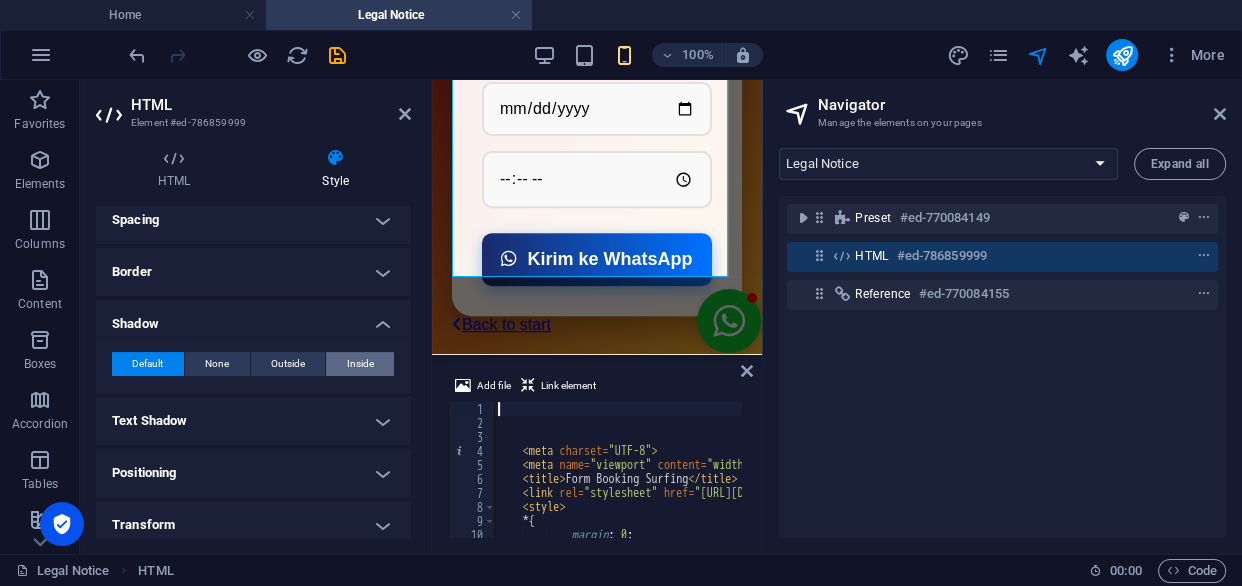 type on "2" 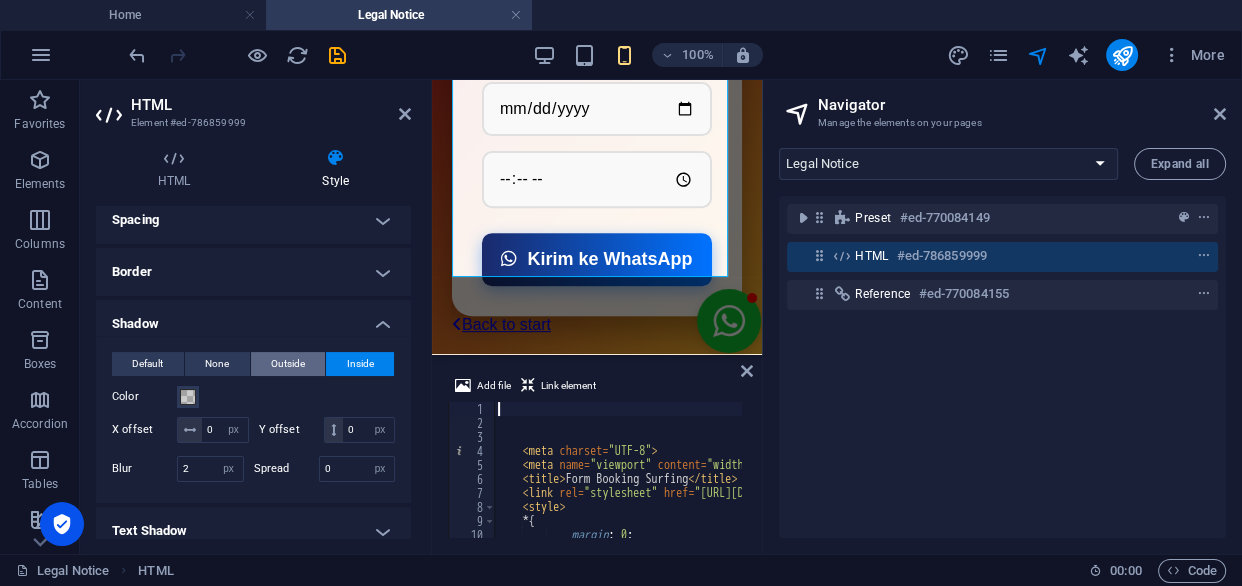 click on "Outside" at bounding box center (288, 364) 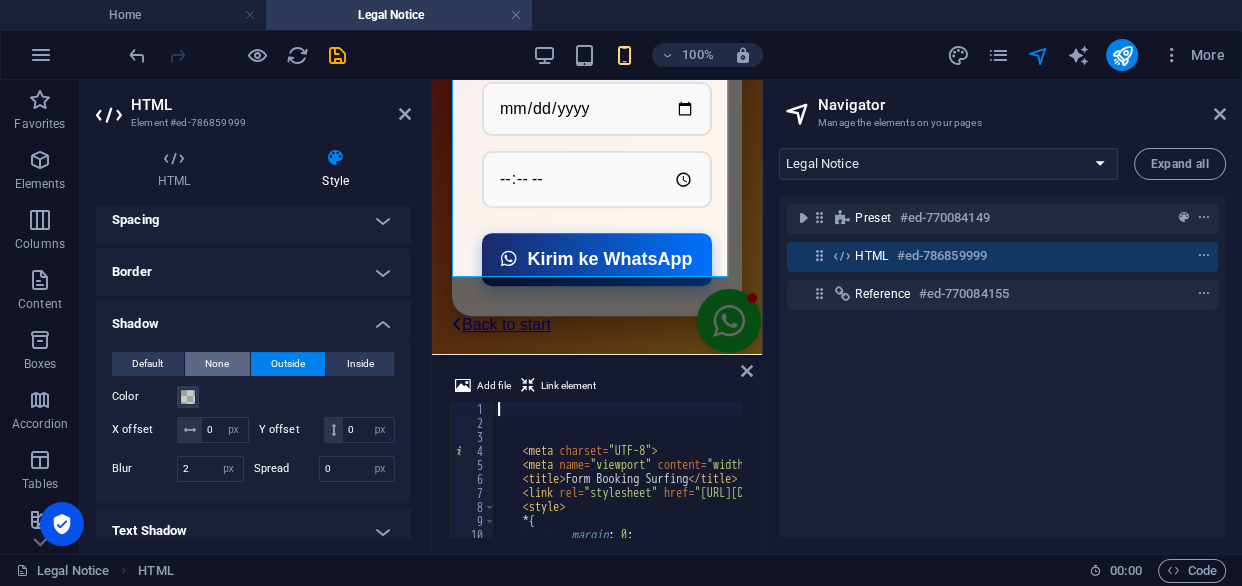 click on "None" at bounding box center (217, 364) 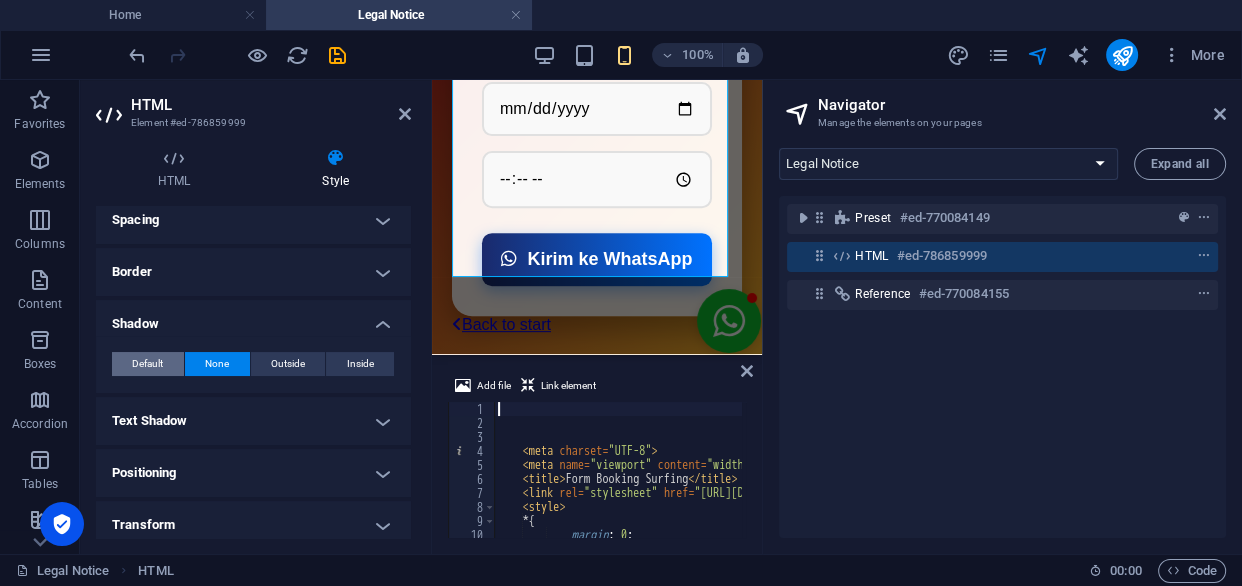 click on "Default" at bounding box center [147, 364] 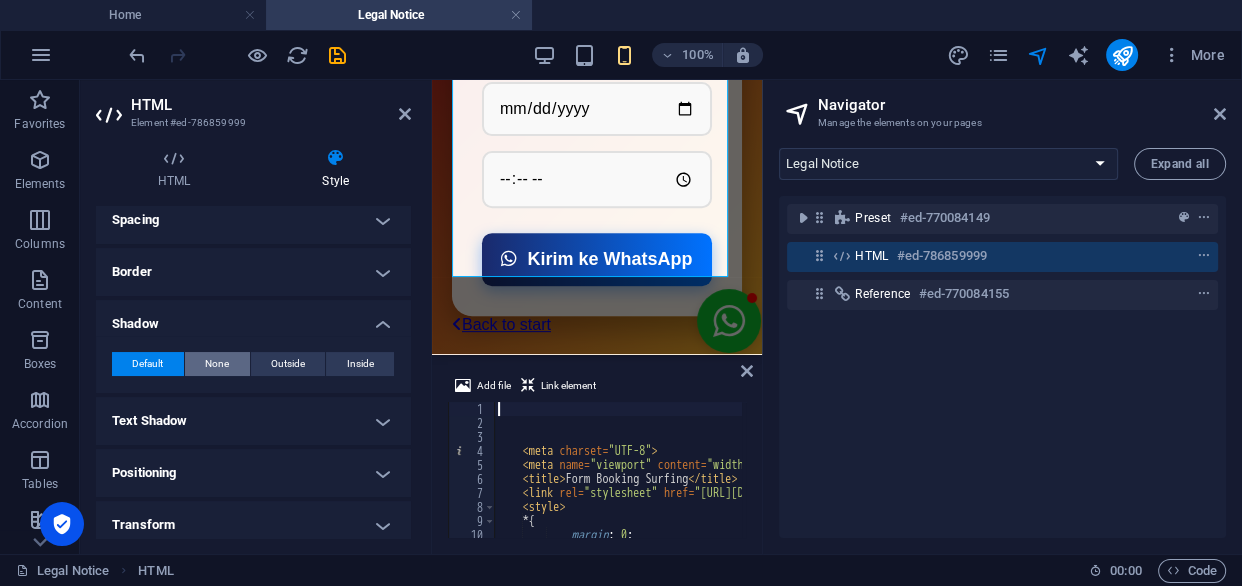 click on "None" at bounding box center (217, 364) 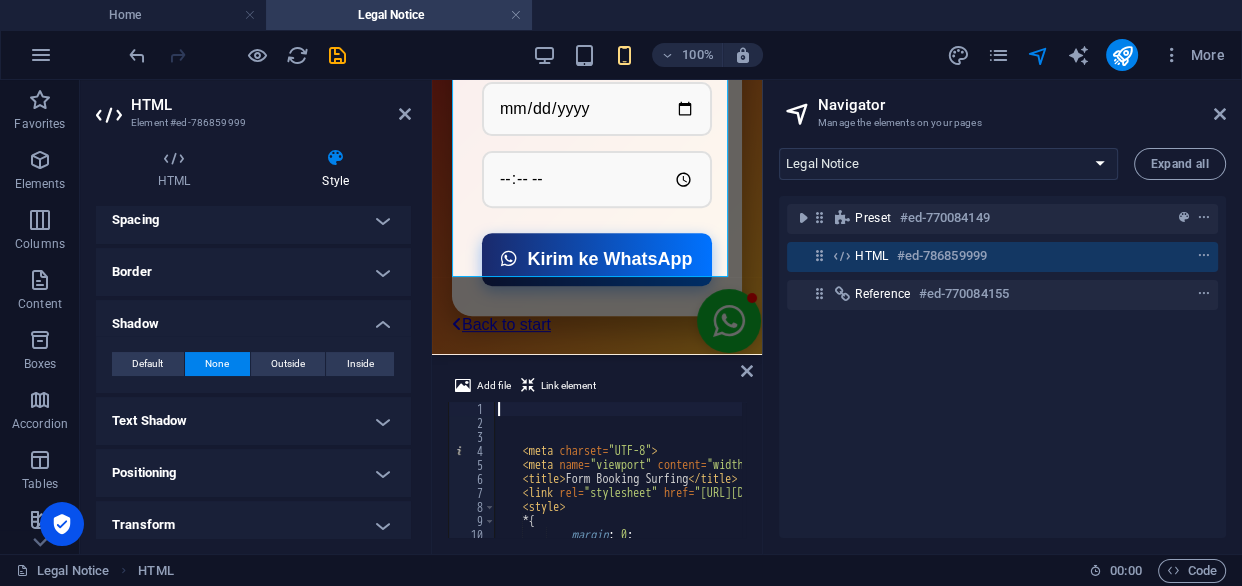scroll, scrollTop: 347, scrollLeft: 0, axis: vertical 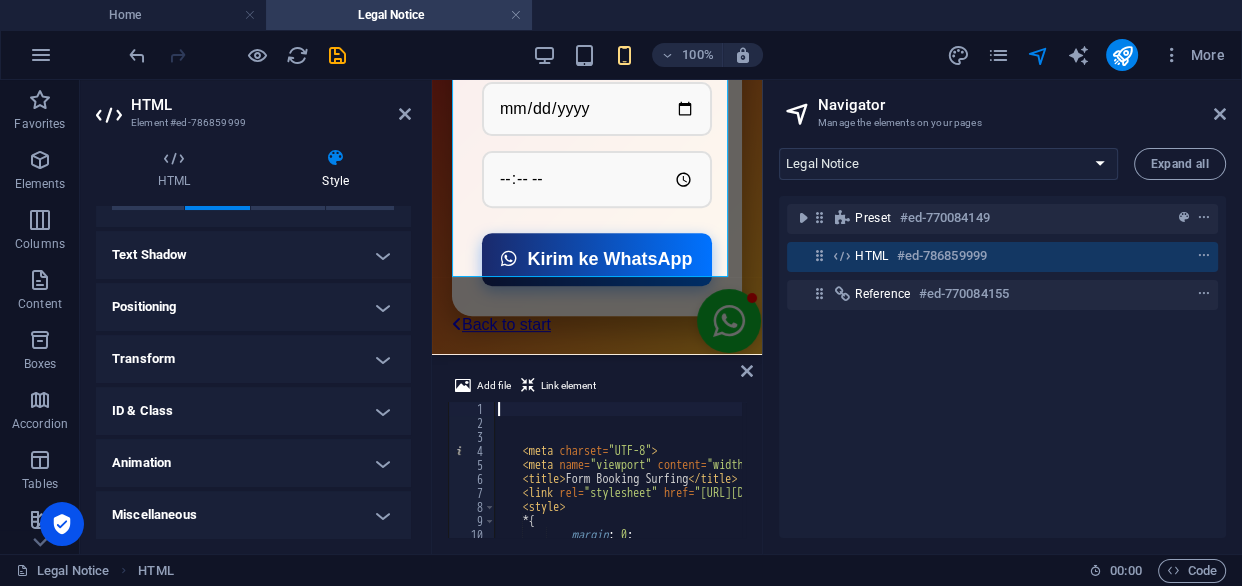 click on "Transform" at bounding box center [253, 359] 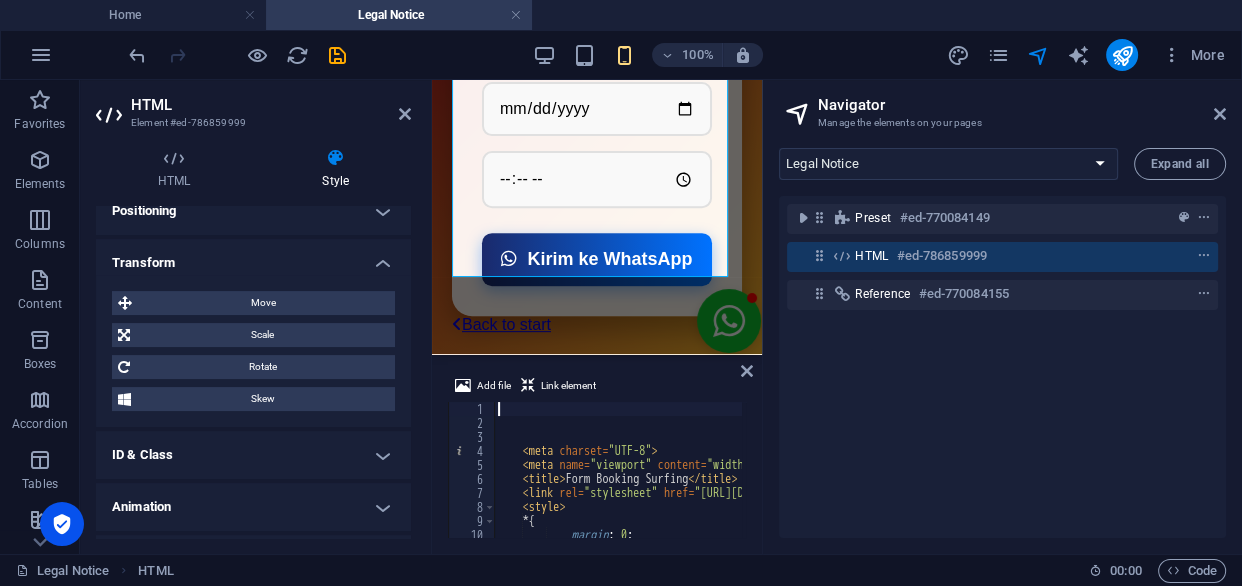 scroll, scrollTop: 487, scrollLeft: 0, axis: vertical 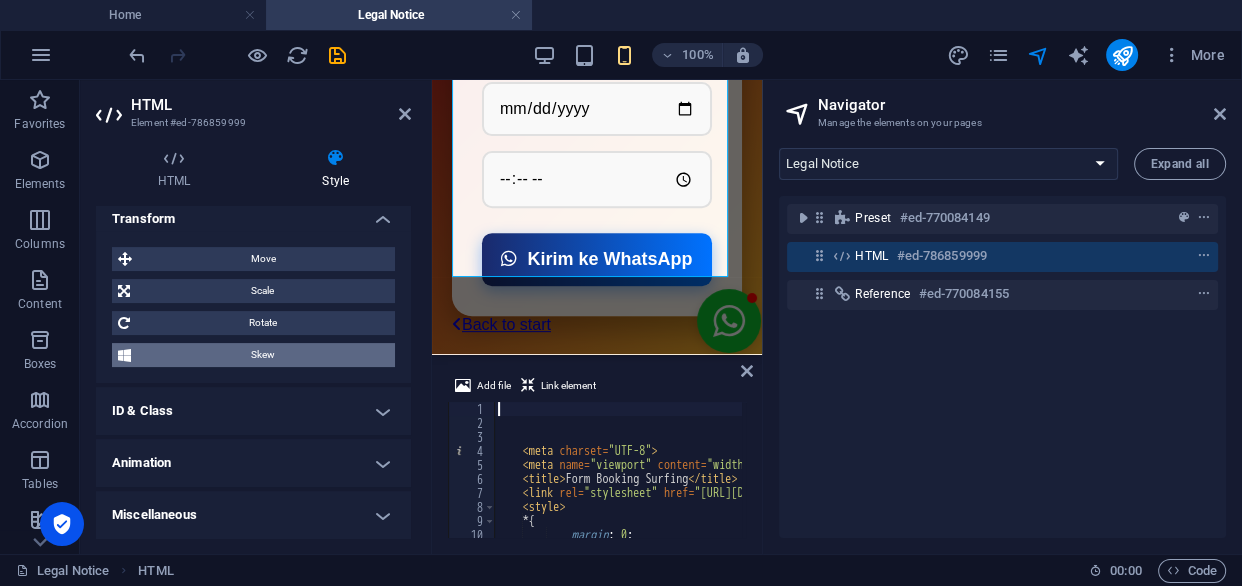 click on "Skew" at bounding box center [263, 355] 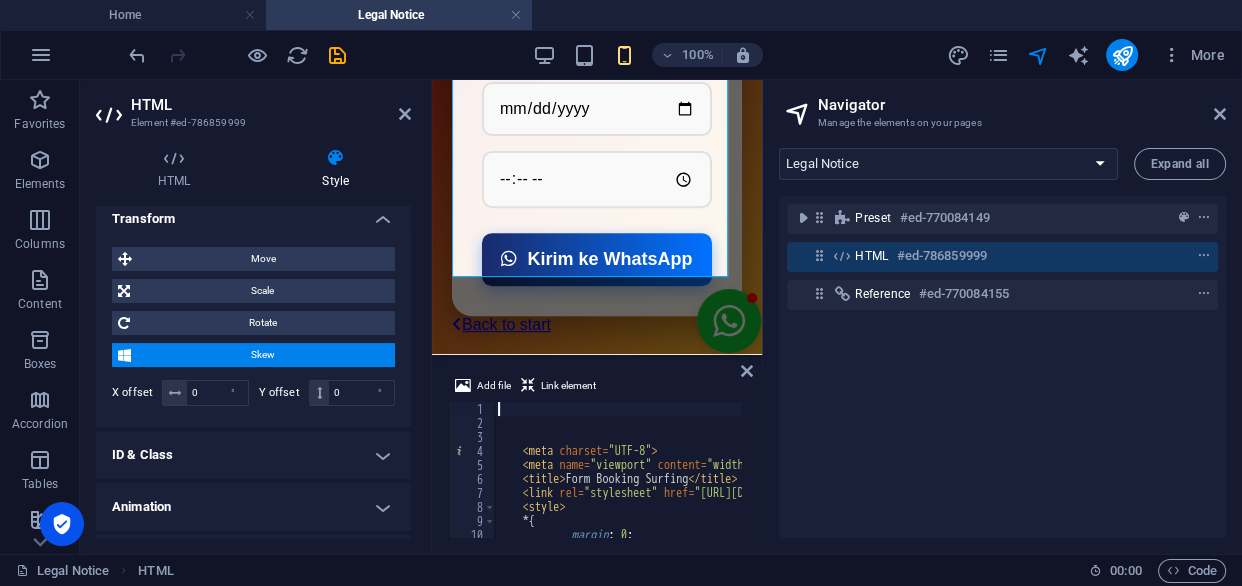 click on "Skew" at bounding box center (263, 355) 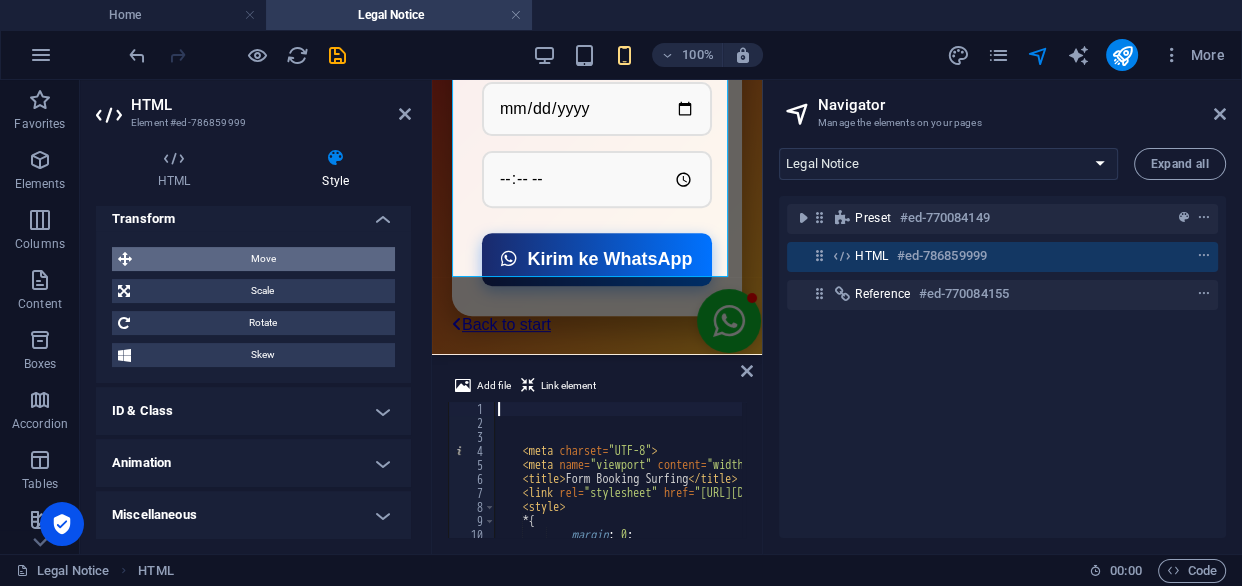 click on "Move" at bounding box center [263, 259] 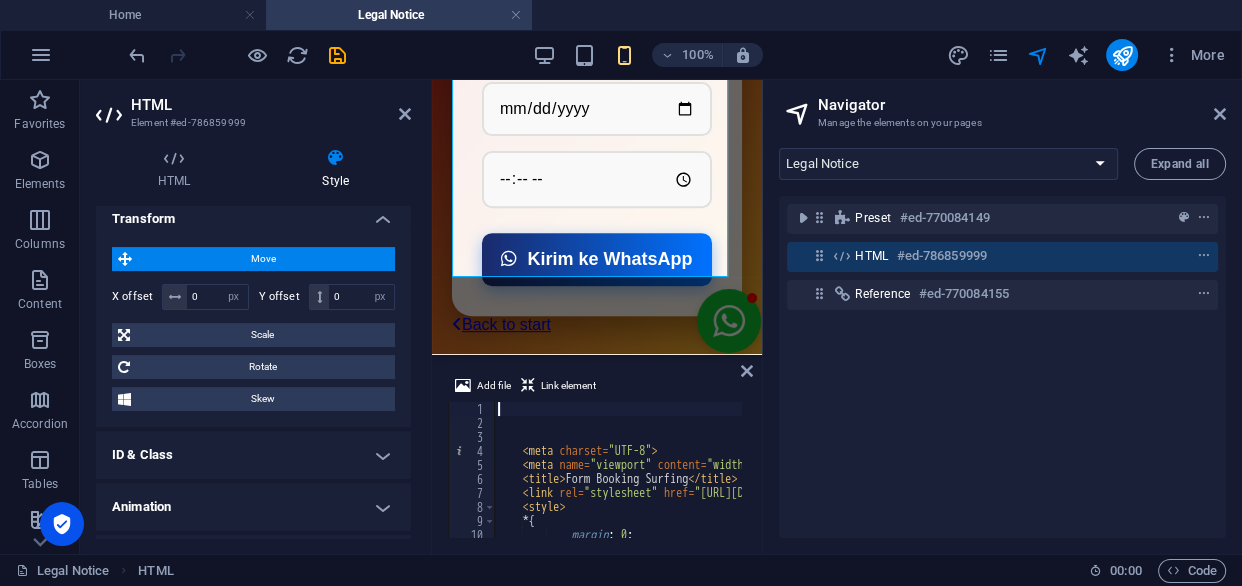 click on "Move" at bounding box center [263, 259] 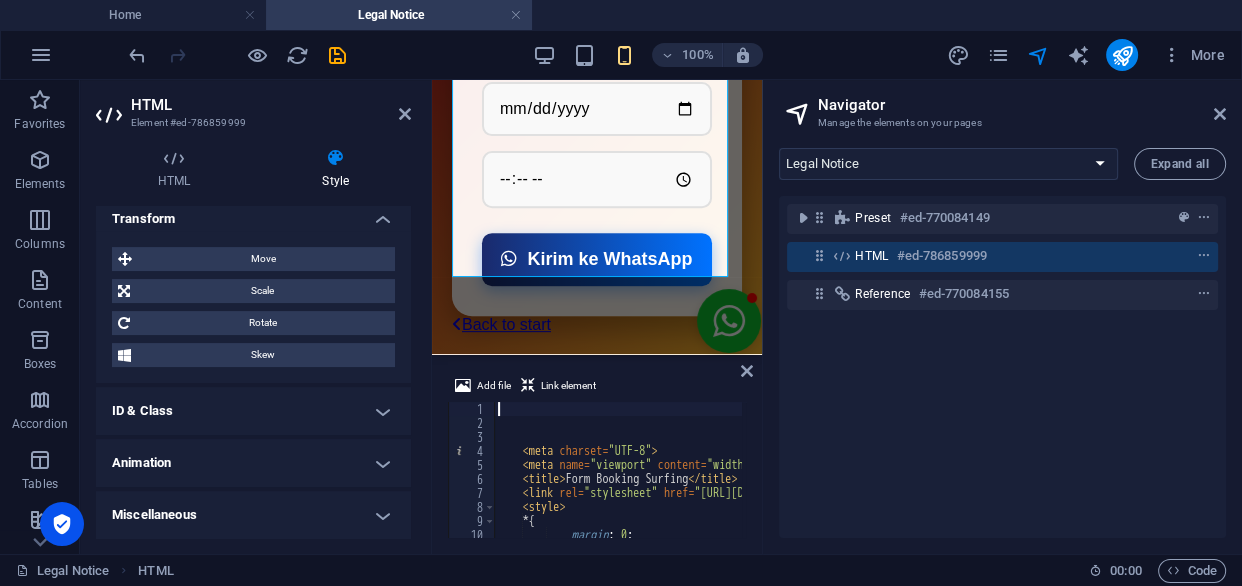 click on "ID & Class" at bounding box center [253, 411] 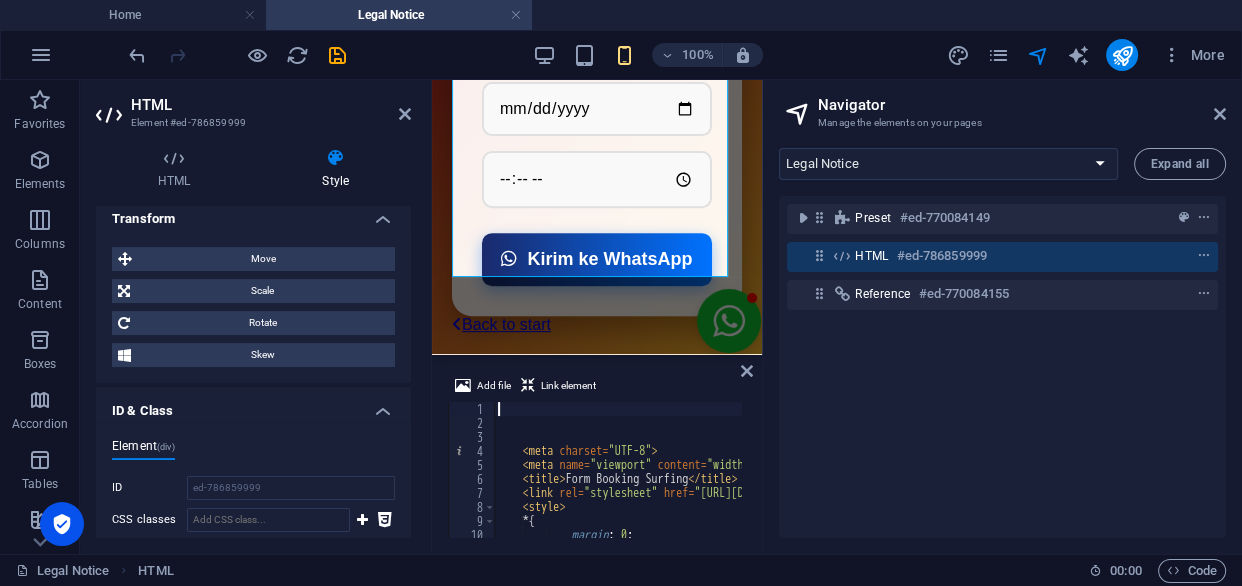 click on "ID & Class" at bounding box center (253, 405) 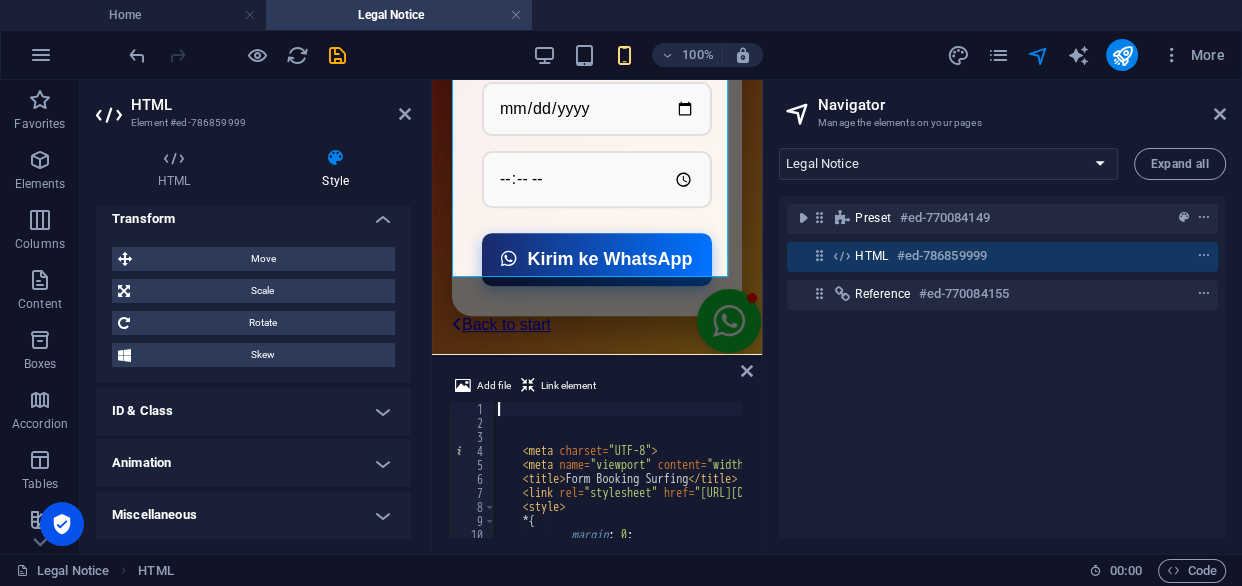 click on "ID & Class" at bounding box center (253, 411) 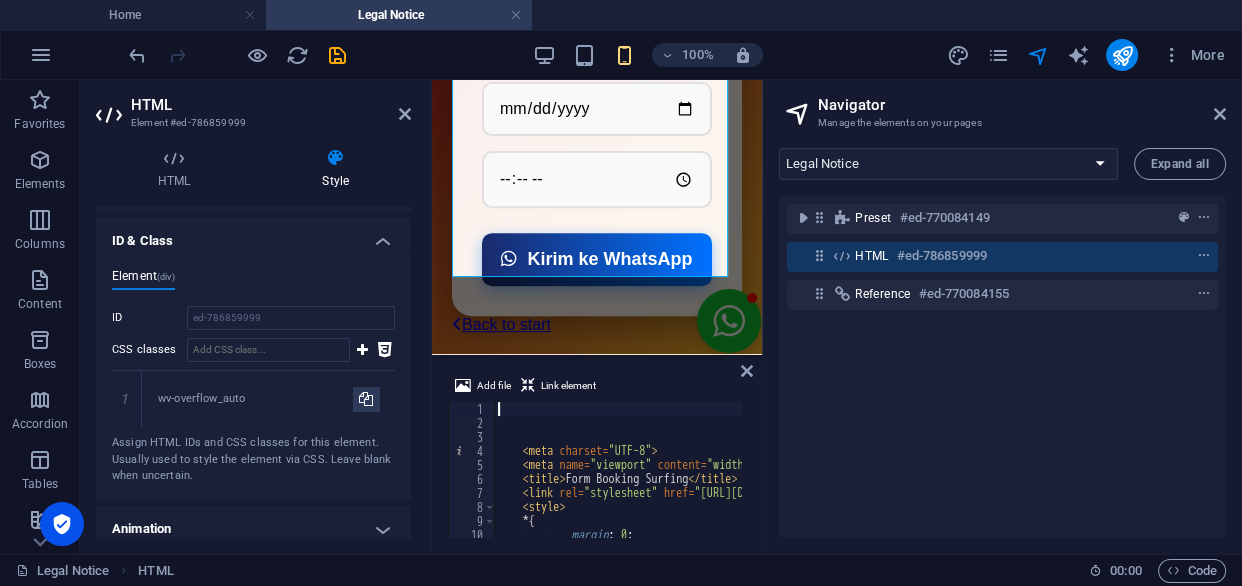 scroll, scrollTop: 722, scrollLeft: 0, axis: vertical 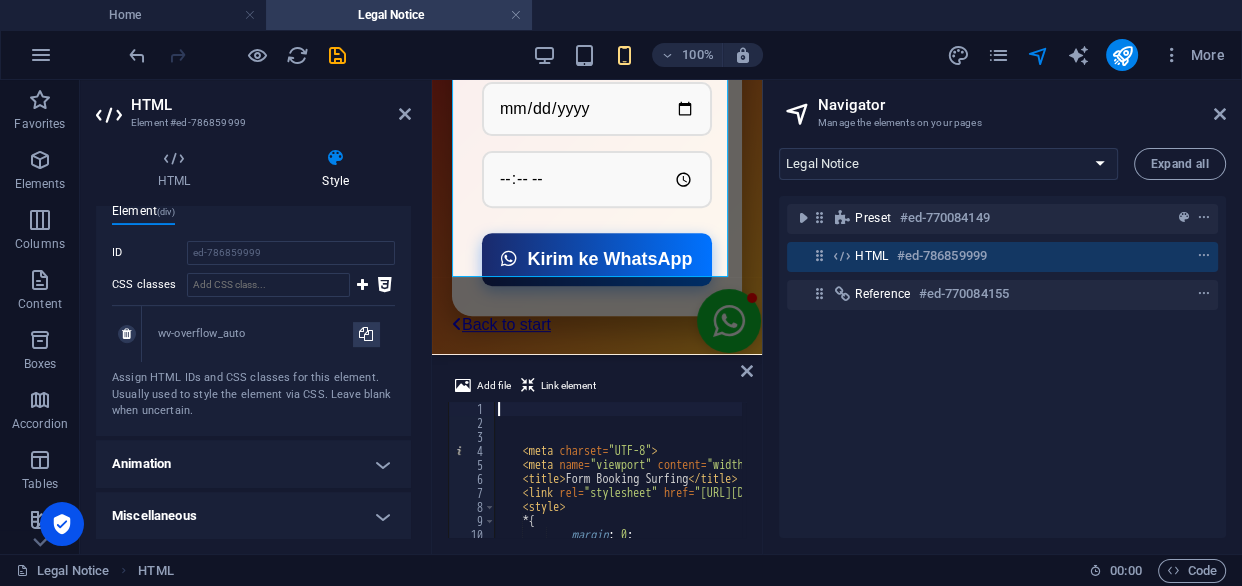 click on "wv-overflow_auto" at bounding box center [255, 334] 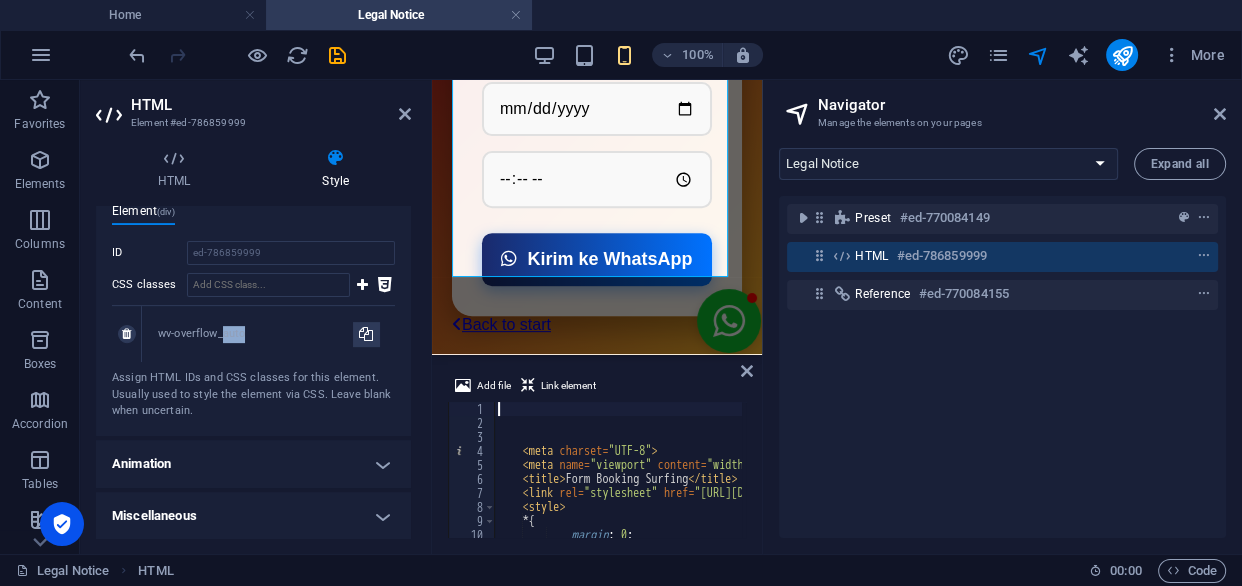 drag, startPoint x: 249, startPoint y: 328, endPoint x: 225, endPoint y: 328, distance: 24 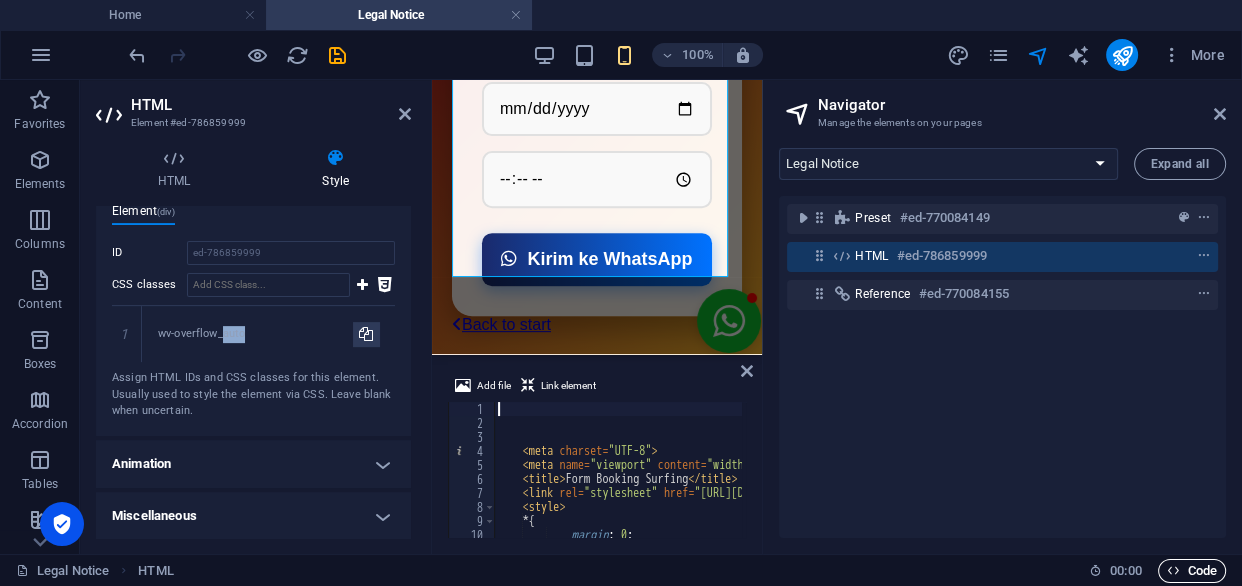 click on "Code" at bounding box center [1192, 571] 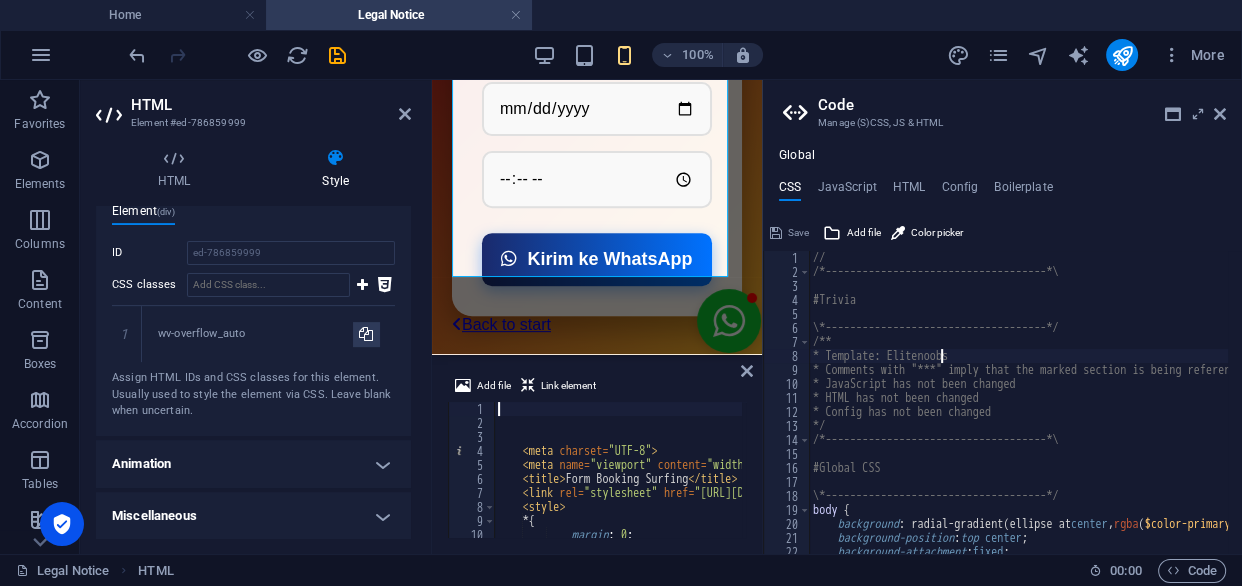 click on "//  /*------------------------------------*\     #Trivia       \*------------------------------------*/ /**   * Template: Elitenoobs   * Comments with "***" imply that the marked section is being referenced somewhere else   * JavaScript has not been changed   * HTML has not been changed   * Config has not been changed   */ /*------------------------------------*\     #Global CSS      \*------------------------------------*/ body   {      background : radial-gradient ( ellipse at  center ,  rgba ( $color-primary , 1 )   0% , rgba ( $black , 1 )   100% ) ;      background-position :  top   center ;      background-attachment :  fixed ;" at bounding box center [1143, 409] 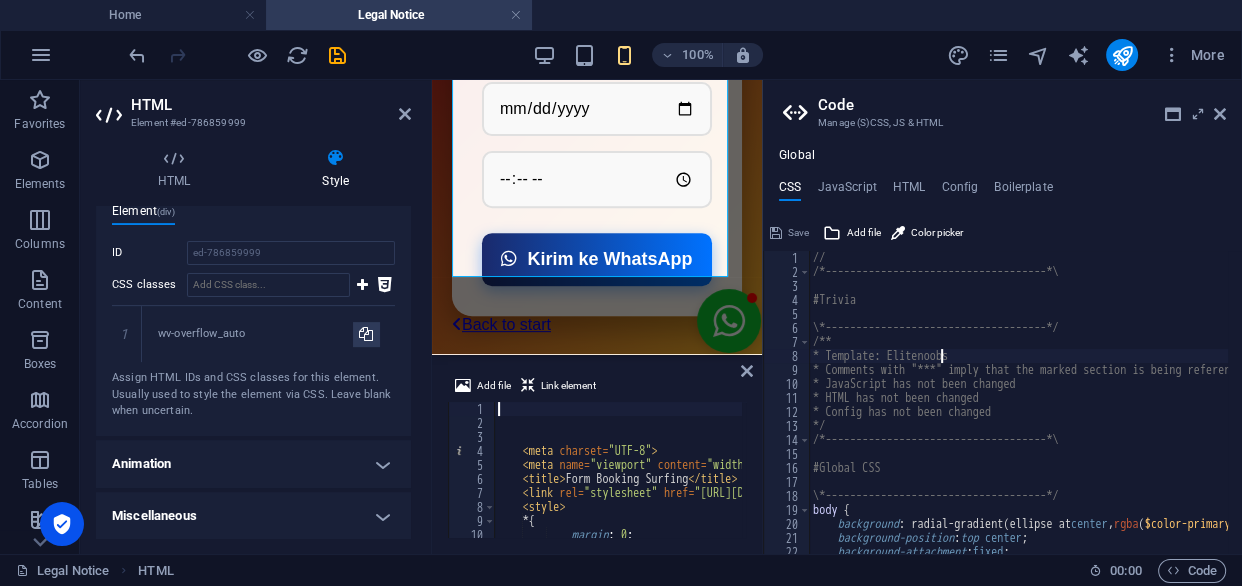 type on "* Template: Elitenoobs" 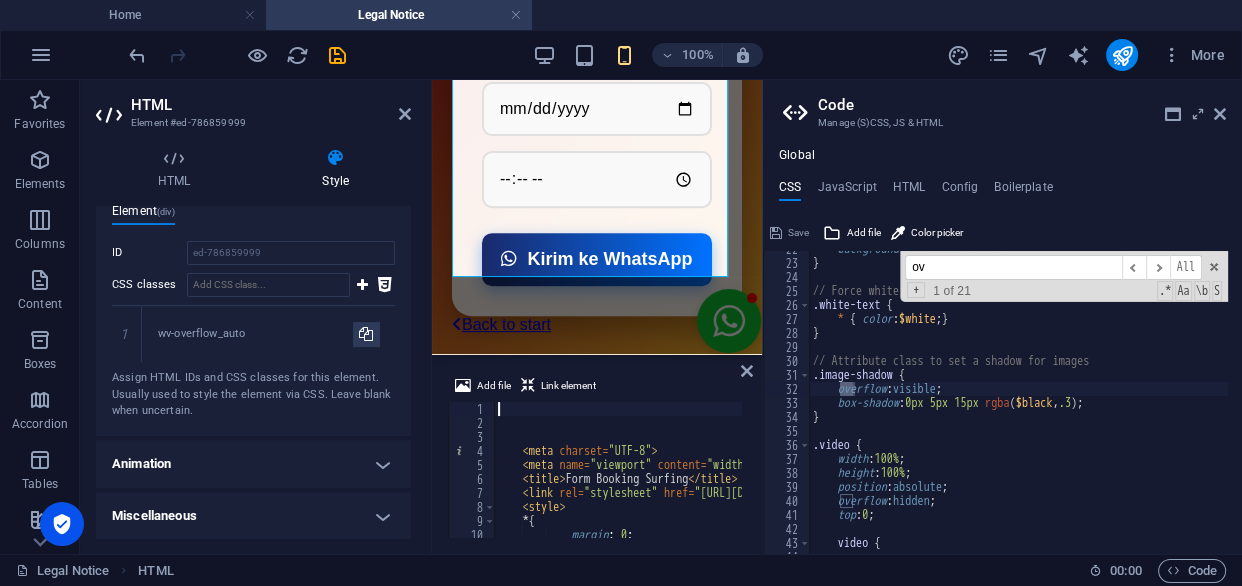 scroll, scrollTop: 303, scrollLeft: 0, axis: vertical 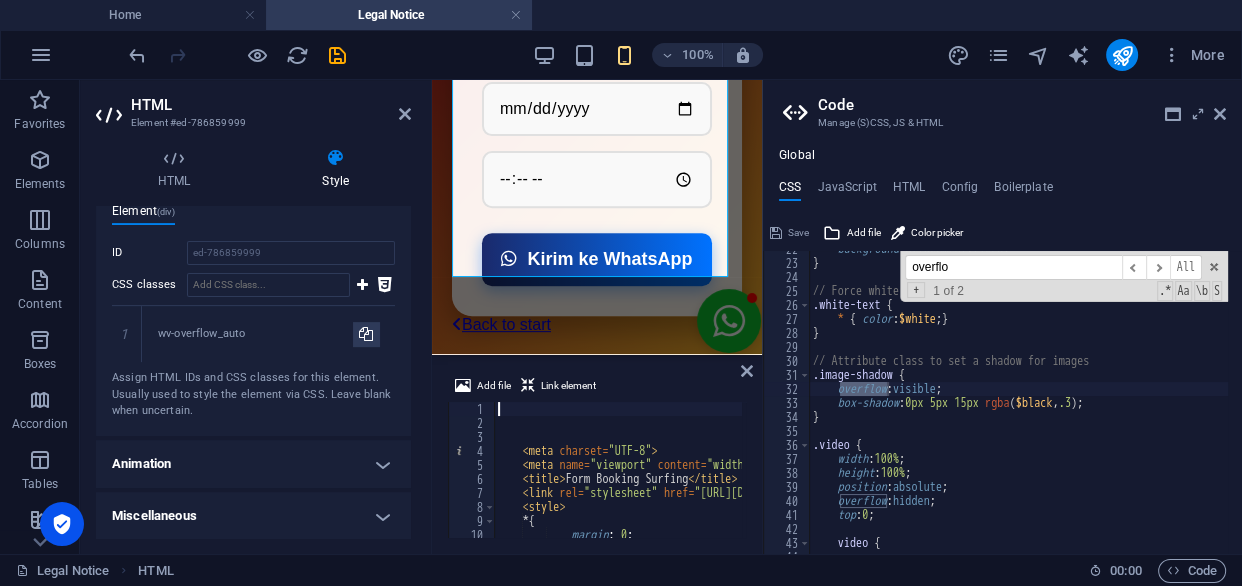type on "overflo" 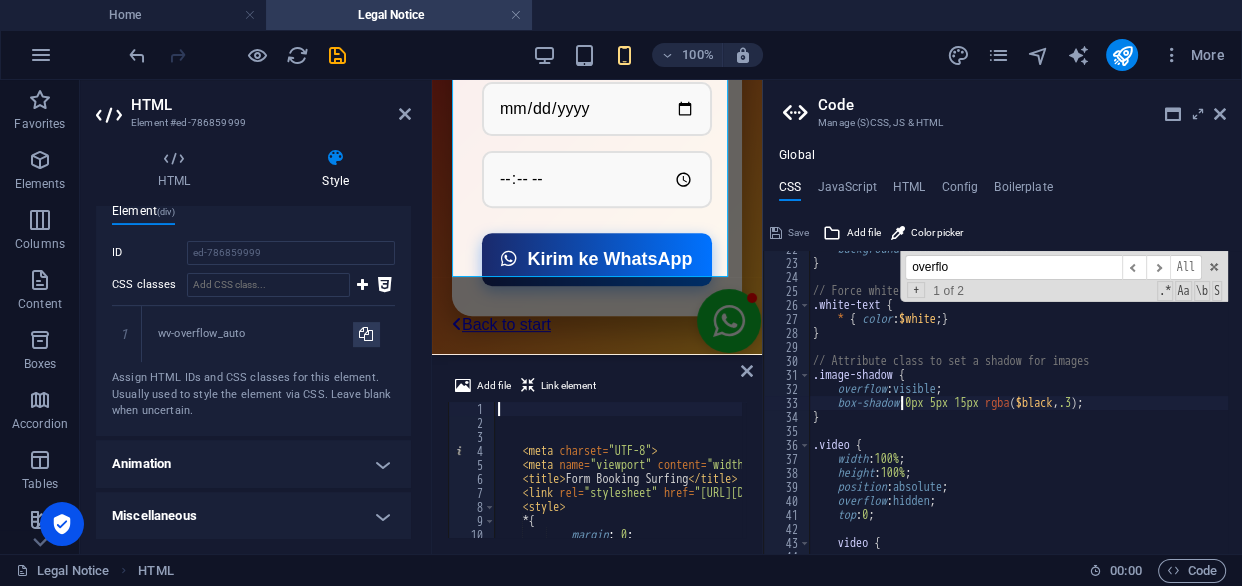 scroll, scrollTop: 109, scrollLeft: 0, axis: vertical 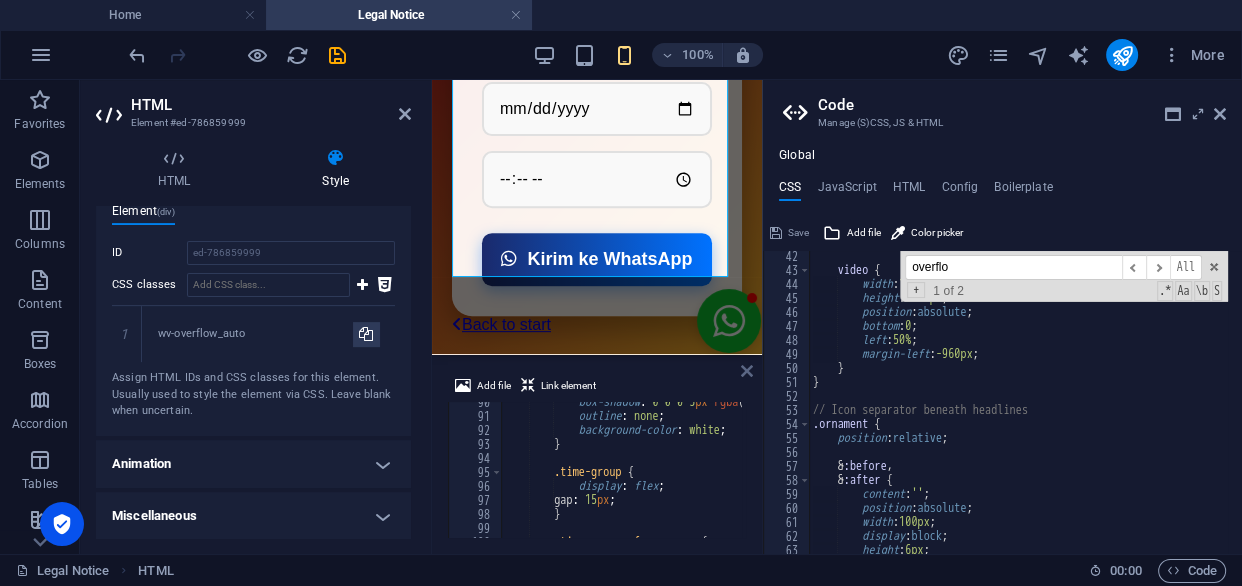 click at bounding box center (747, 371) 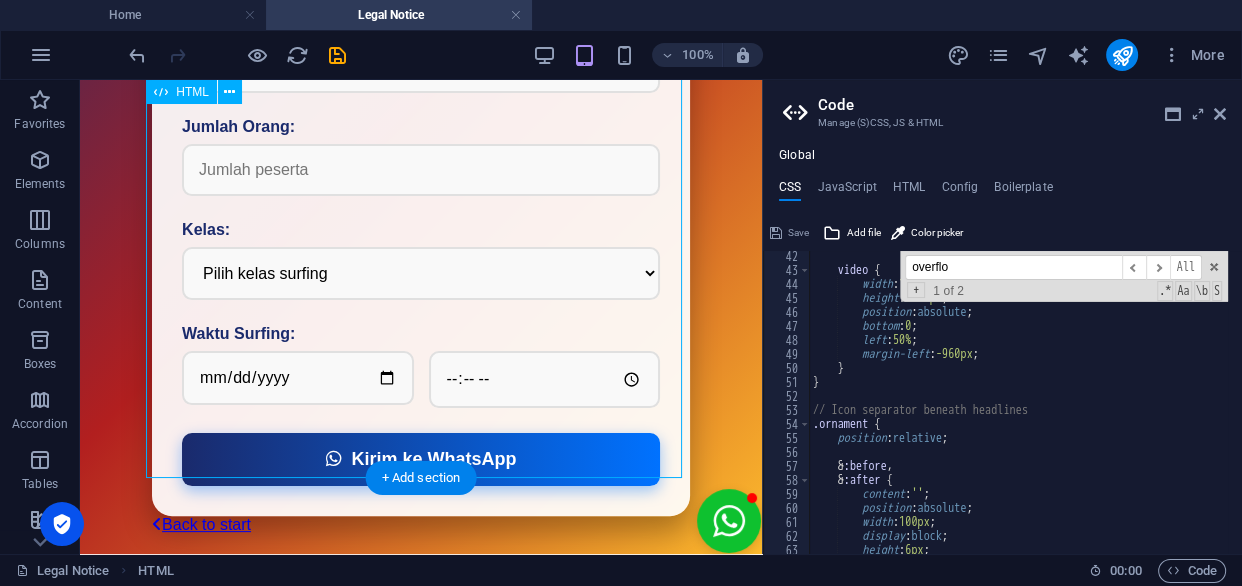 scroll, scrollTop: 605, scrollLeft: 0, axis: vertical 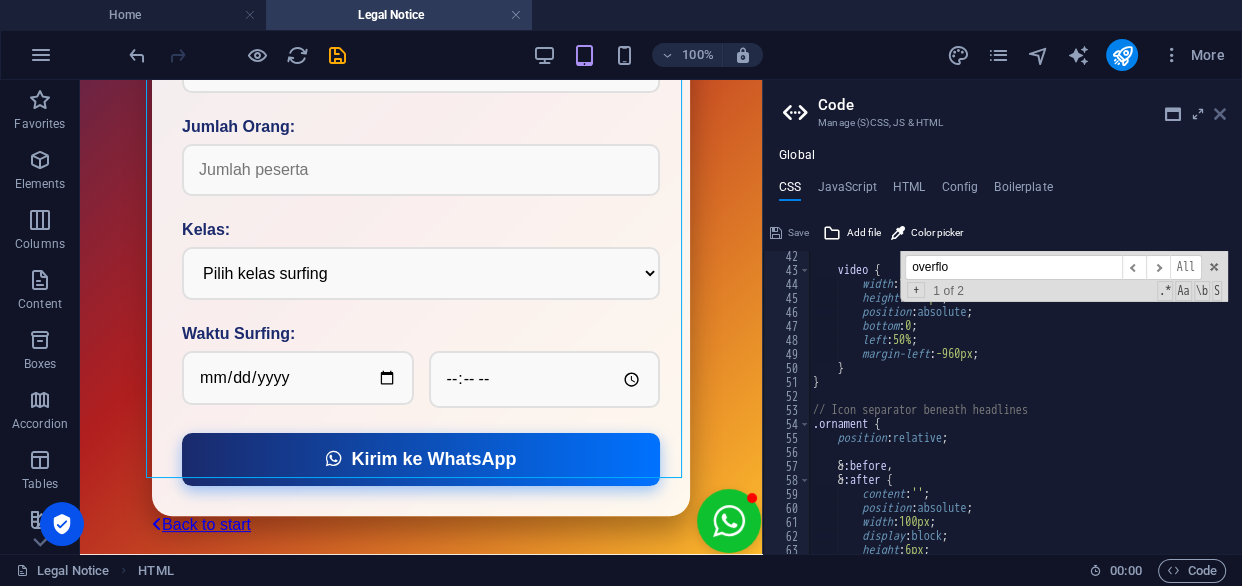 click at bounding box center (1220, 114) 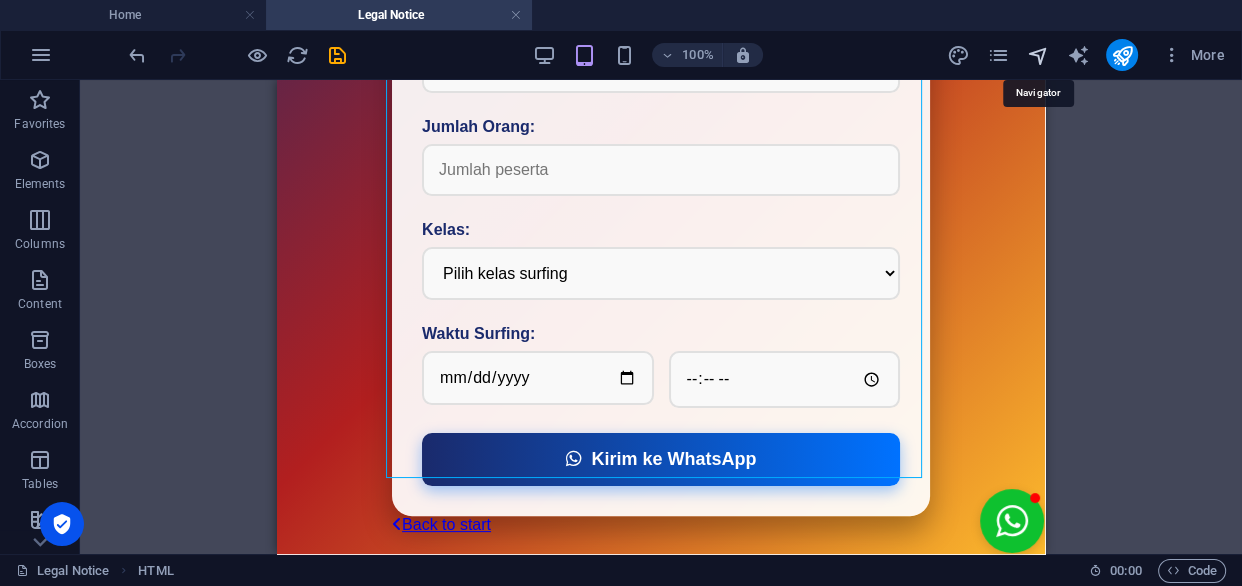 click at bounding box center (1037, 55) 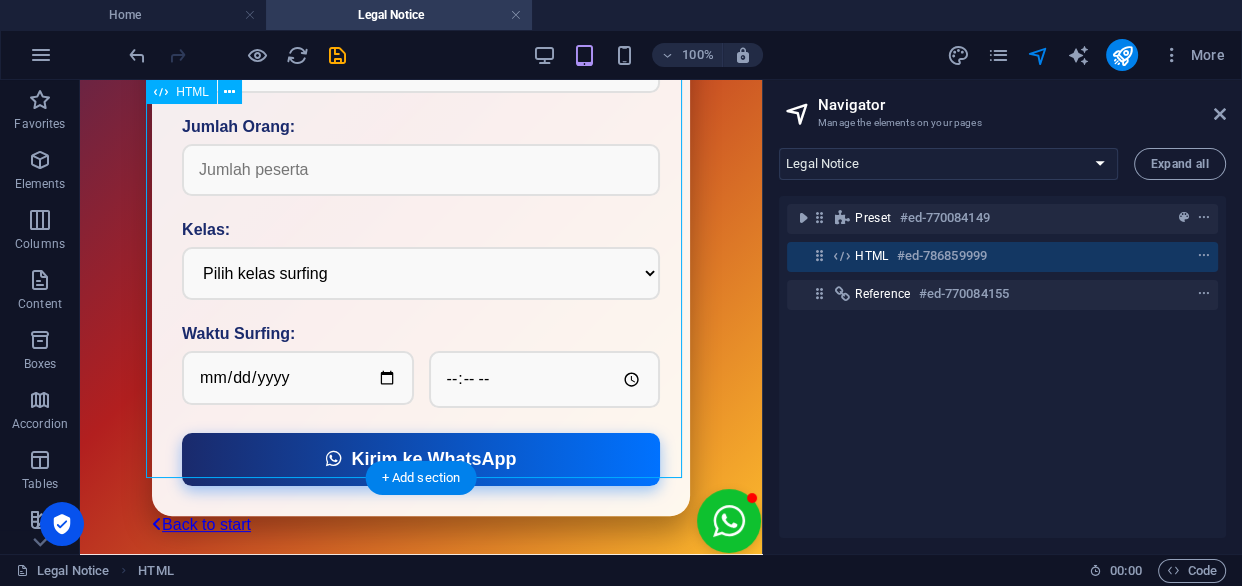 click on "HTML" at bounding box center [872, 256] 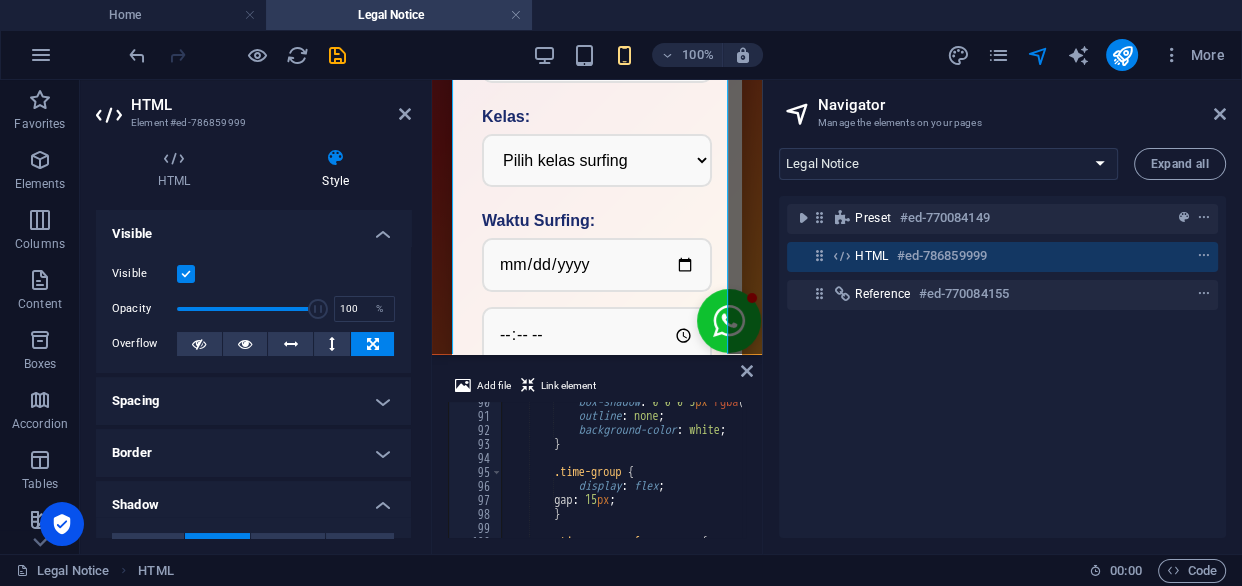 scroll, scrollTop: 379, scrollLeft: 0, axis: vertical 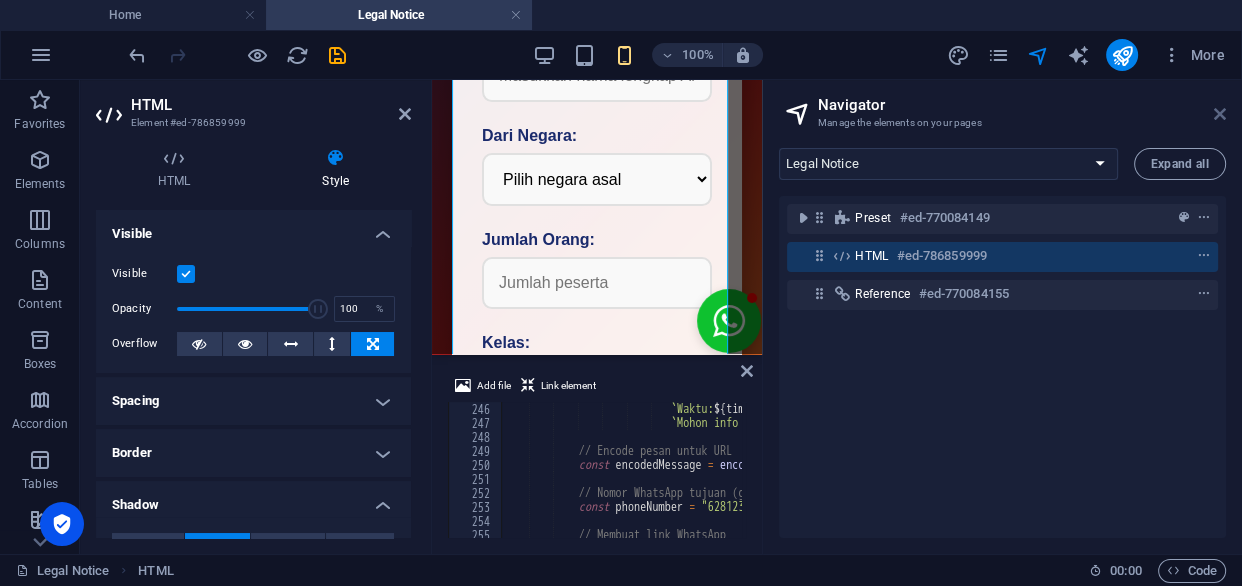 click at bounding box center [1220, 114] 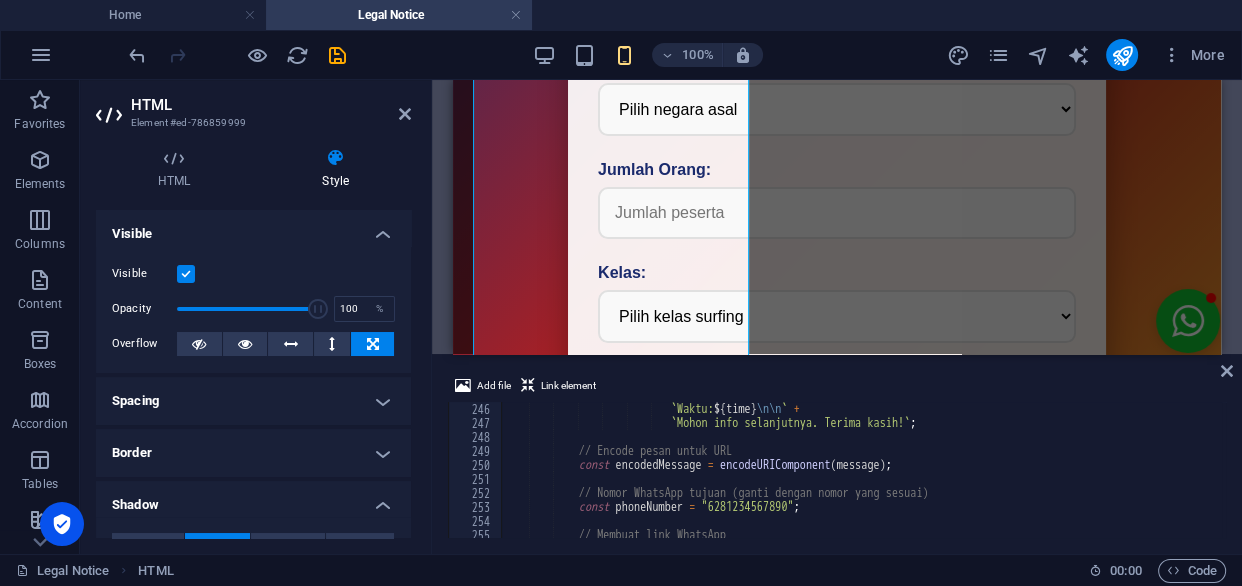 scroll, scrollTop: 302, scrollLeft: 0, axis: vertical 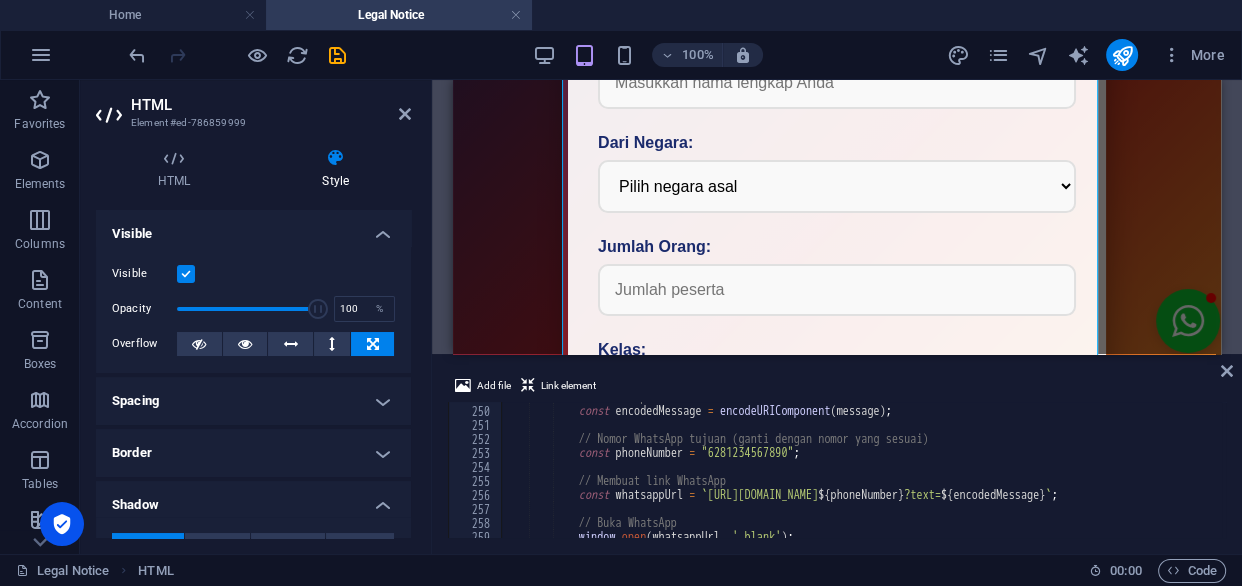 type on "const phoneNumber = "[PHONE_NUMBER]";" 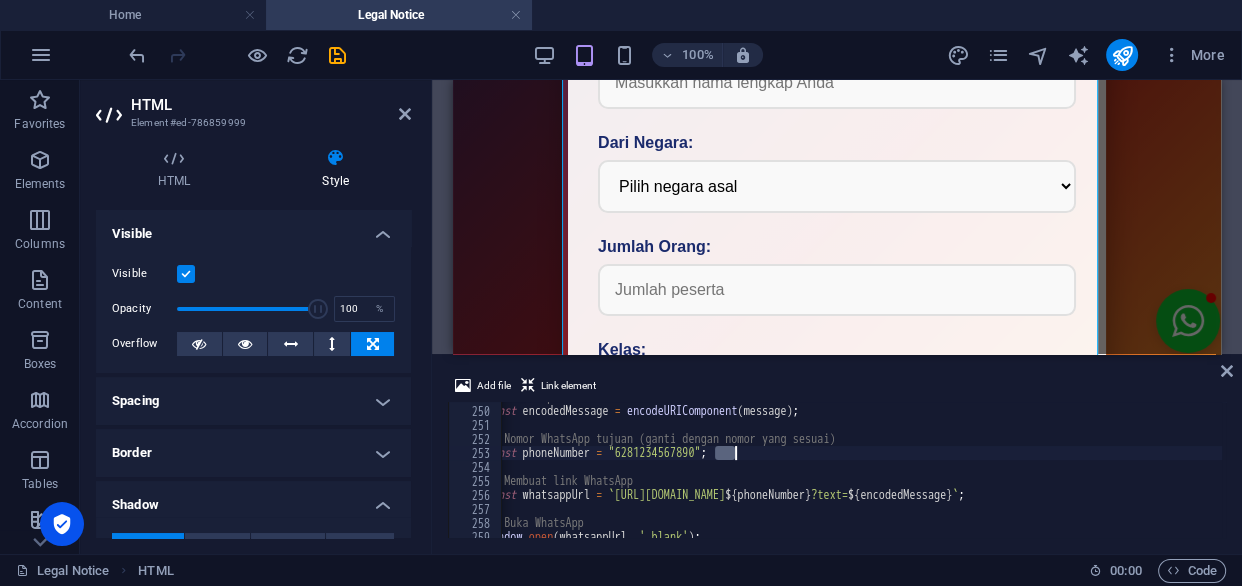 scroll, scrollTop: 0, scrollLeft: 92, axis: horizontal 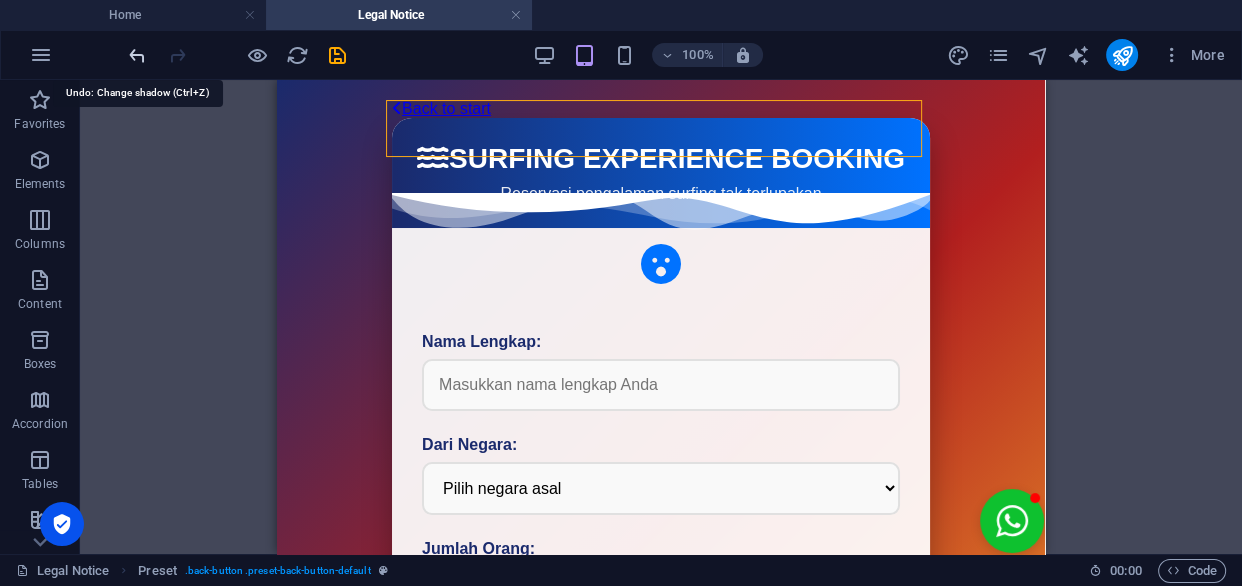 click at bounding box center (137, 55) 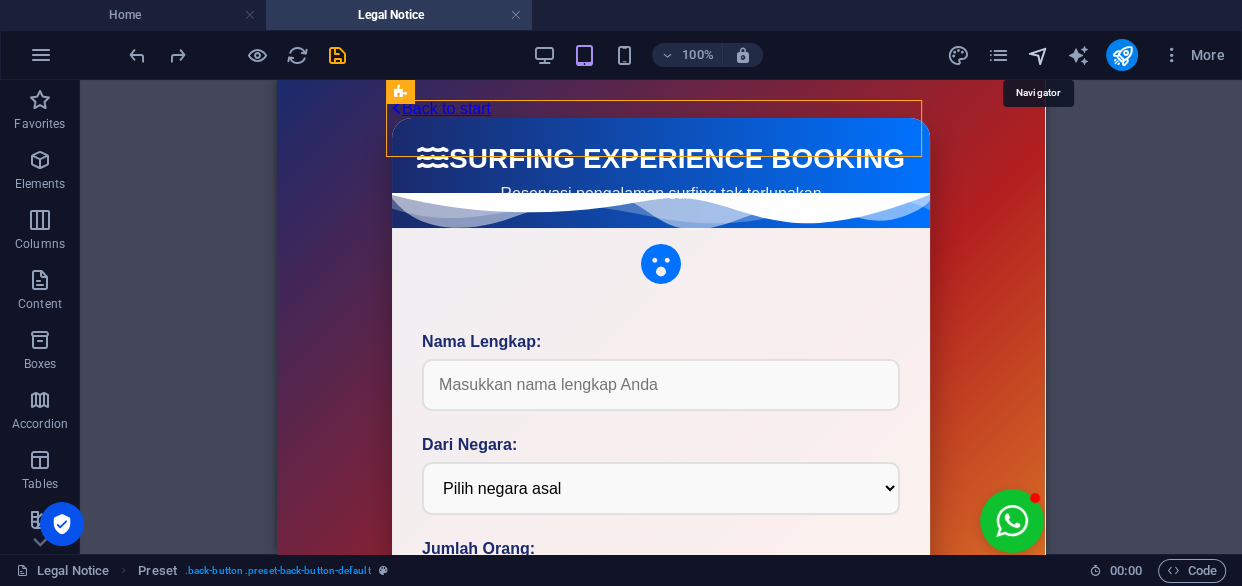 click at bounding box center (1037, 55) 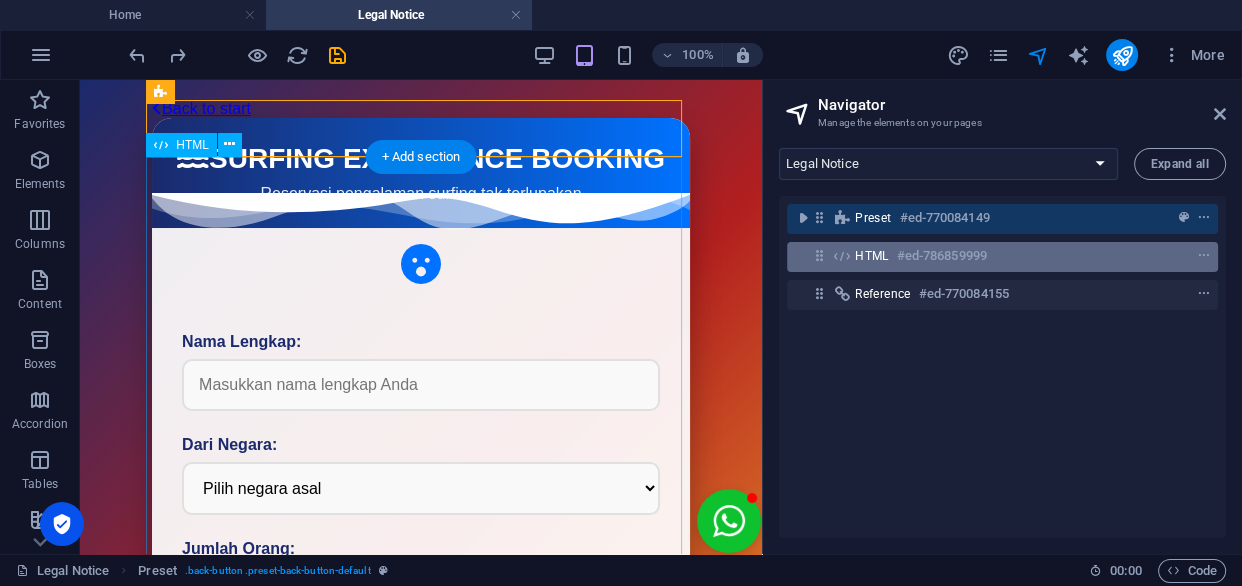 click on "#ed-786859999" at bounding box center [942, 256] 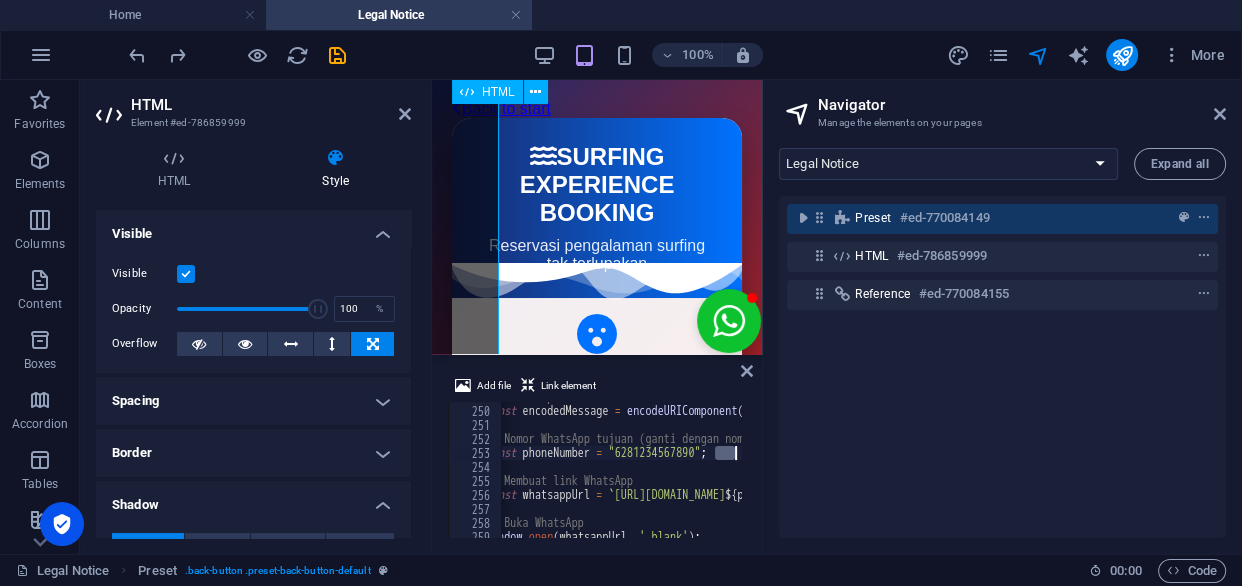 scroll, scrollTop: 379, scrollLeft: 0, axis: vertical 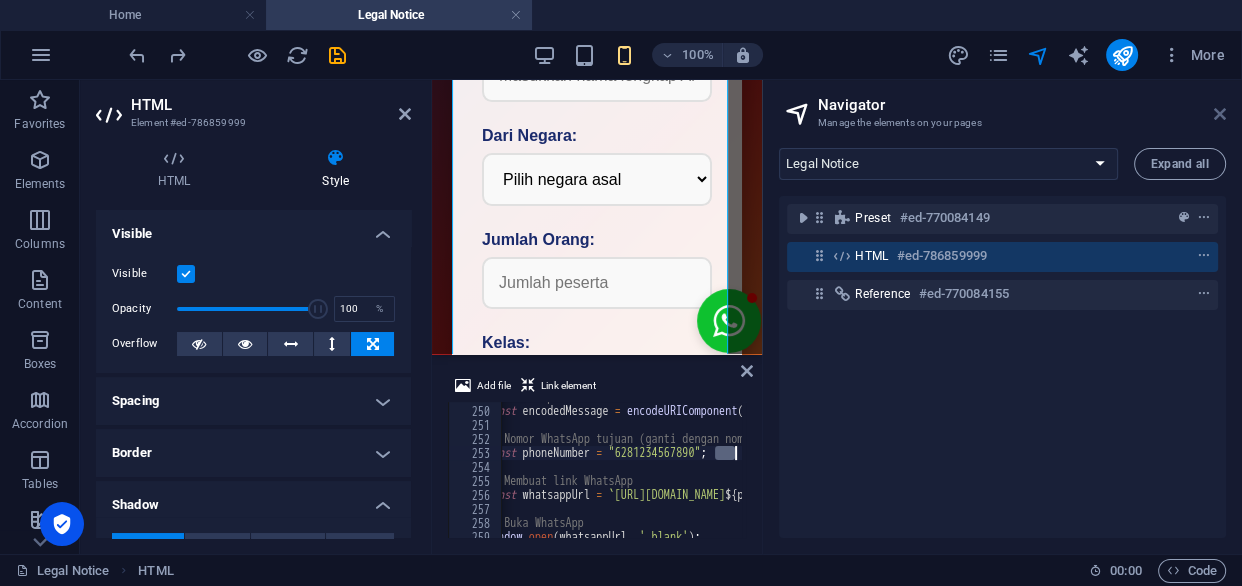 click at bounding box center (1220, 114) 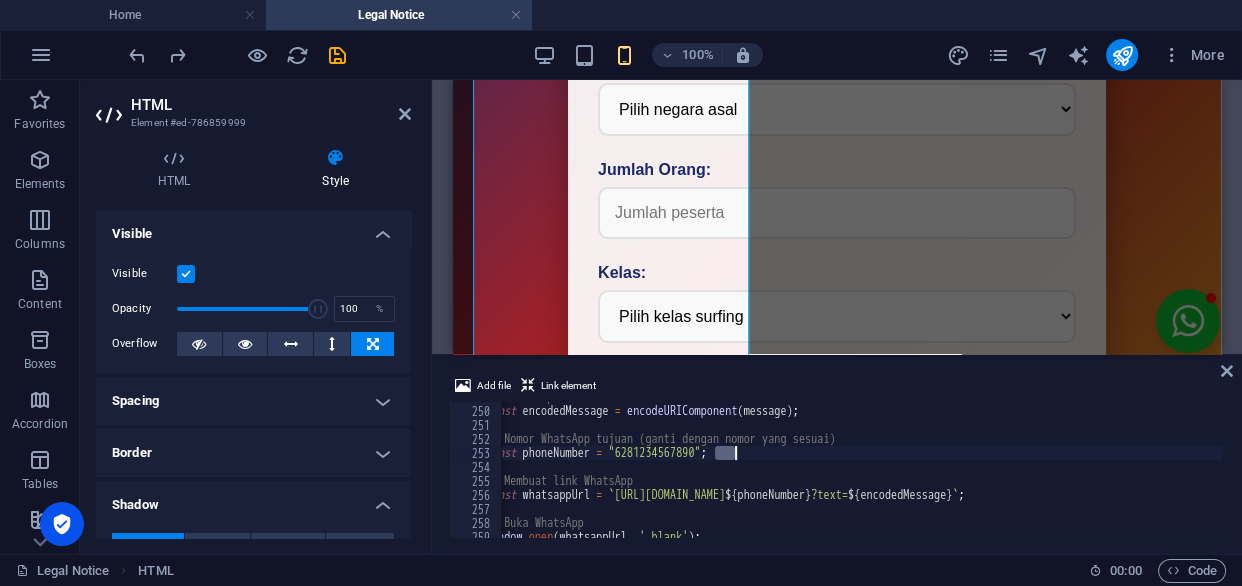 scroll, scrollTop: 302, scrollLeft: 0, axis: vertical 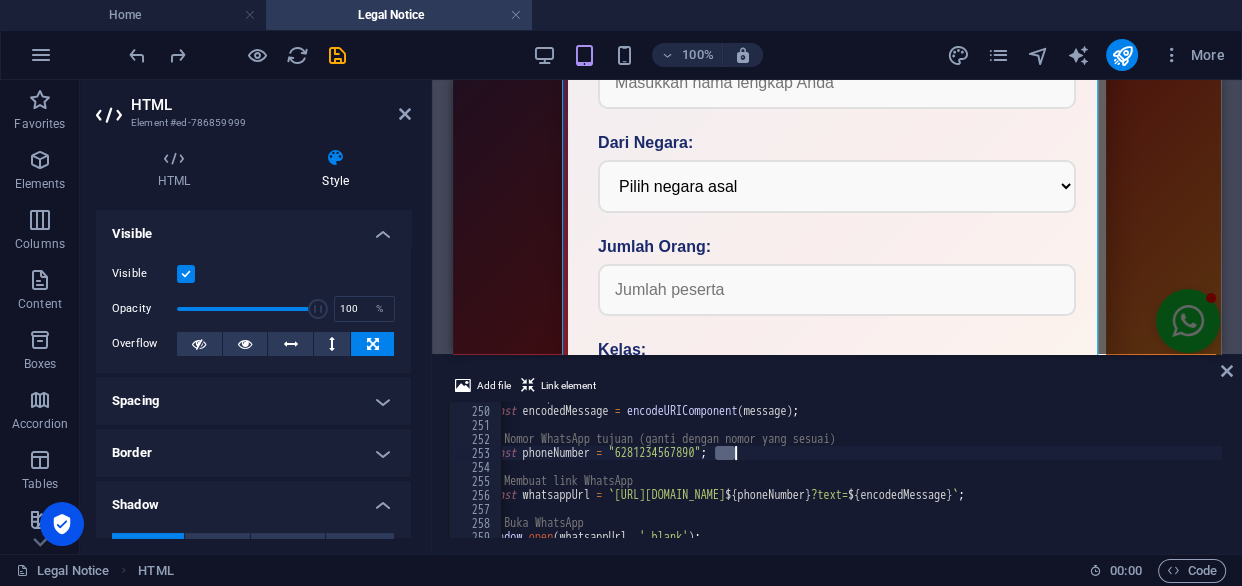 click on "// Encode pesan untuk URL                const   encodedMessage   =   encodeURIComponent ( message ) ;                               // Nomor WhatsApp tujuan (ganti dengan nomor yang sesuai)                const   phoneNumber   =   "[PHONE_NUMBER]" ;                               // Membuat link WhatsApp                const   whatsappUrl   =   ` [URL][DOMAIN_NAME] ${ phoneNumber } ?text= ${ encodedMessage } ` ;                               // Buka WhatsApp                window . open ( whatsappUrl ,   '_blank' ) ;" at bounding box center [3855, 470] 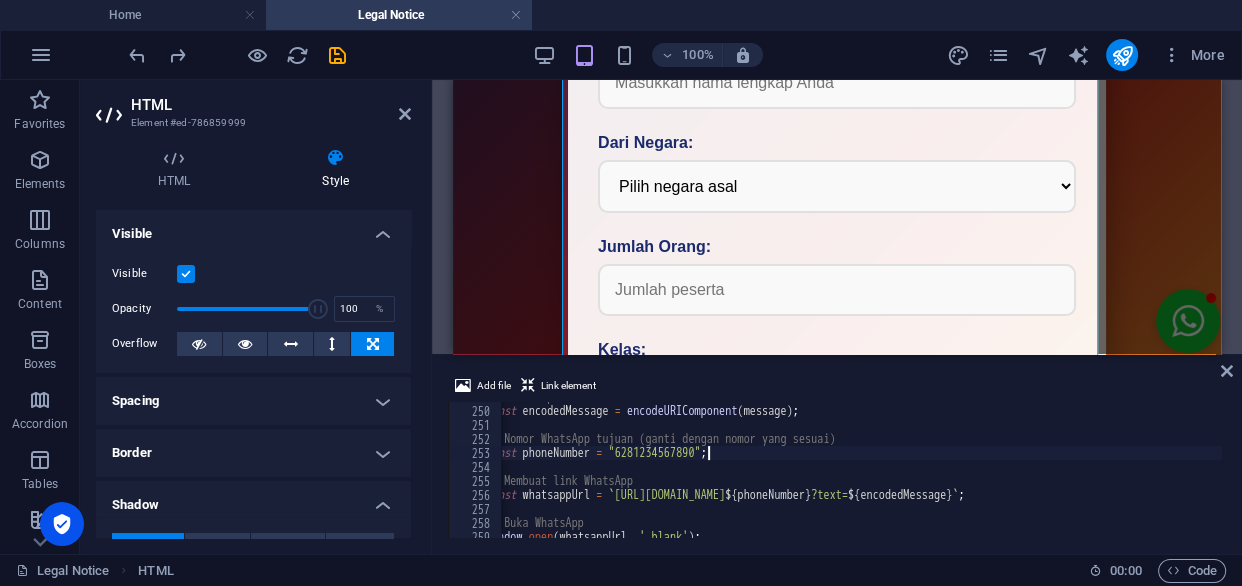 click on "// Encode pesan untuk URL                const   encodedMessage   =   encodeURIComponent ( message ) ;                               // Nomor WhatsApp tujuan (ganti dengan nomor yang sesuai)                const   phoneNumber   =   "[PHONE_NUMBER]" ;                               // Membuat link WhatsApp                const   whatsappUrl   =   ` [URL][DOMAIN_NAME] ${ phoneNumber } ?text= ${ encodedMessage } ` ;                               // Buka WhatsApp                window . open ( whatsappUrl ,   '_blank' ) ;" at bounding box center (3855, 470) 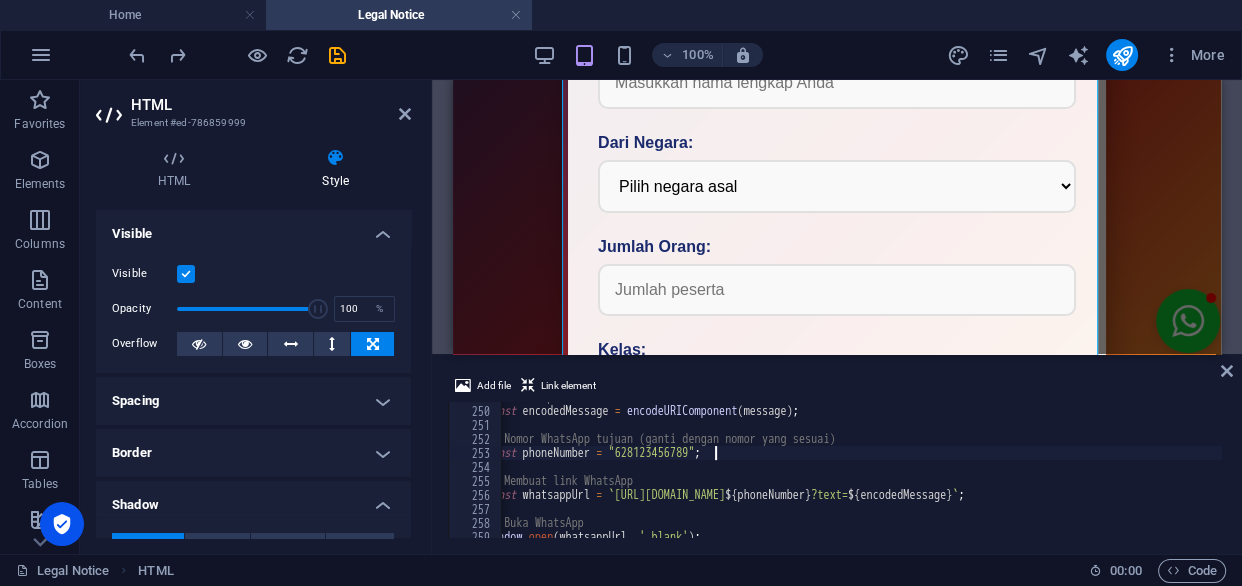 scroll, scrollTop: 3484, scrollLeft: 0, axis: vertical 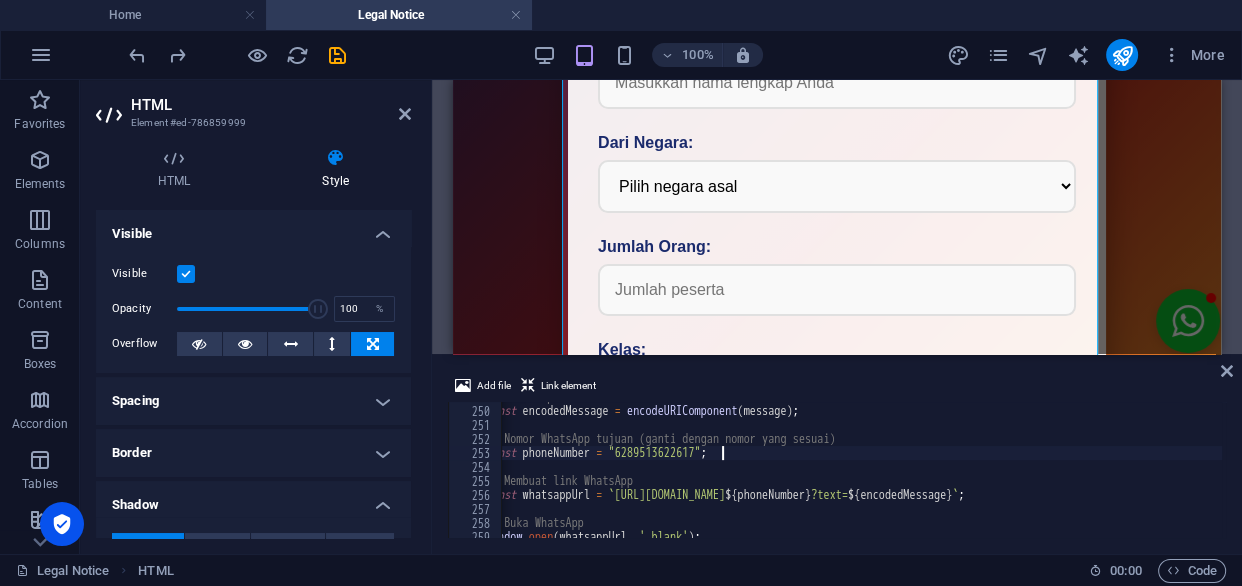 type on "const phoneNumber = "[PHONE_NUMBER]";" 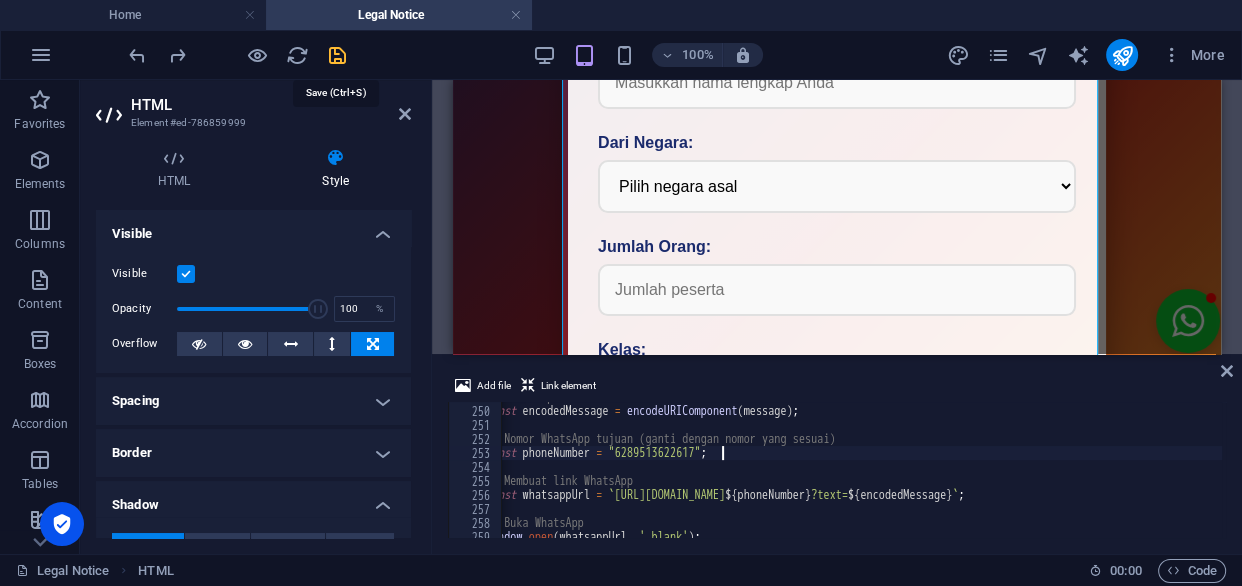 click at bounding box center (337, 55) 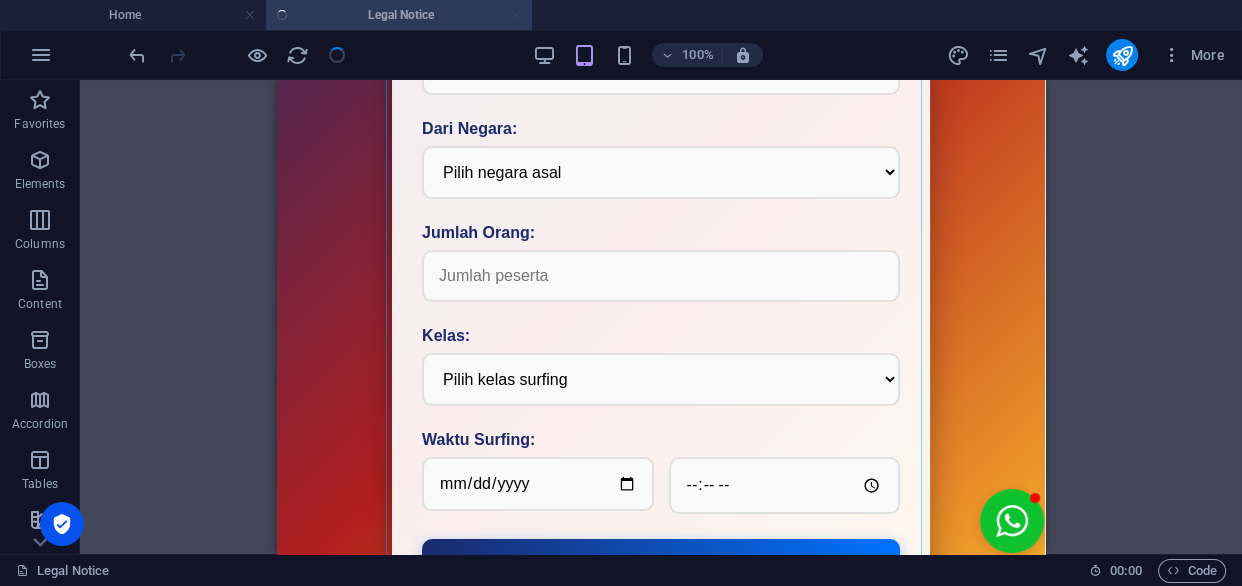 scroll, scrollTop: 363, scrollLeft: 0, axis: vertical 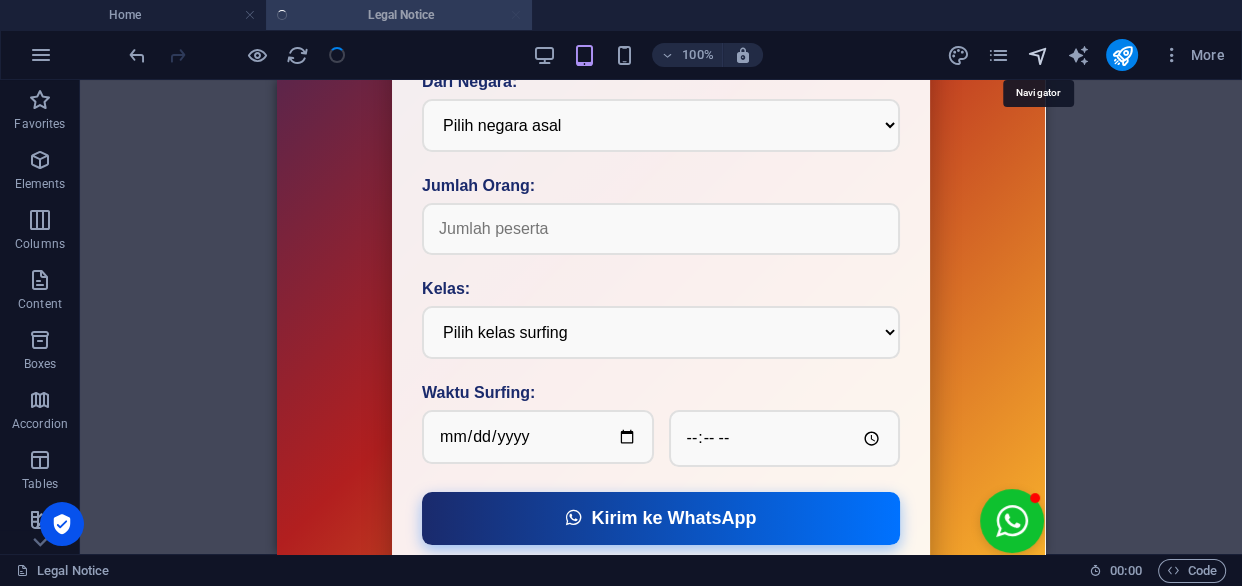 click at bounding box center (1037, 55) 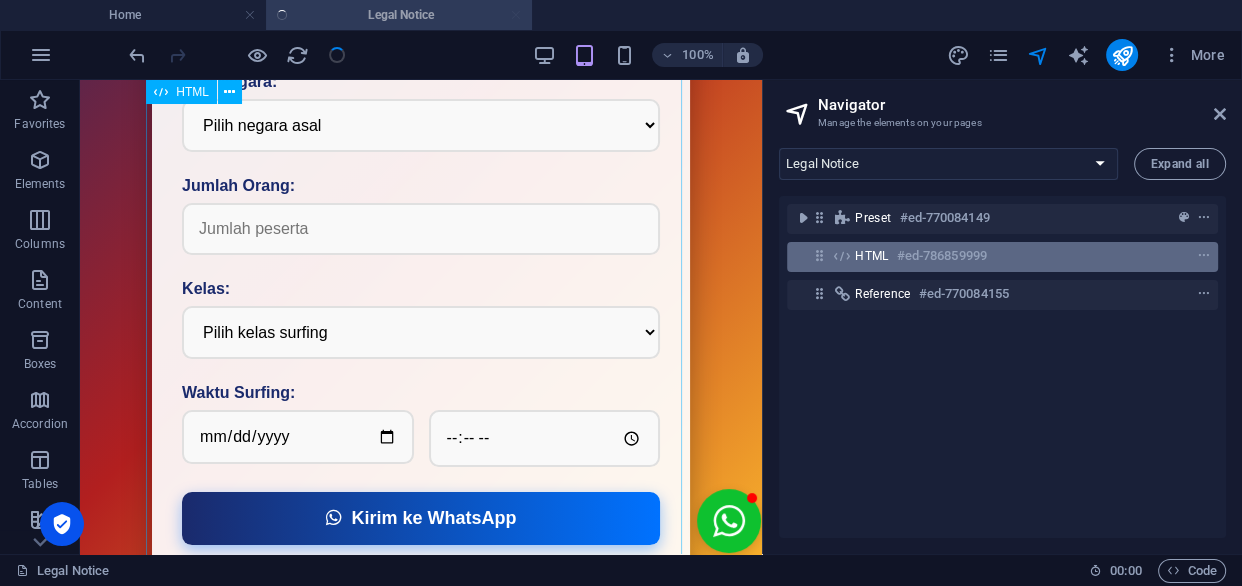 click on "HTML #ed-786859999" at bounding box center (1002, 257) 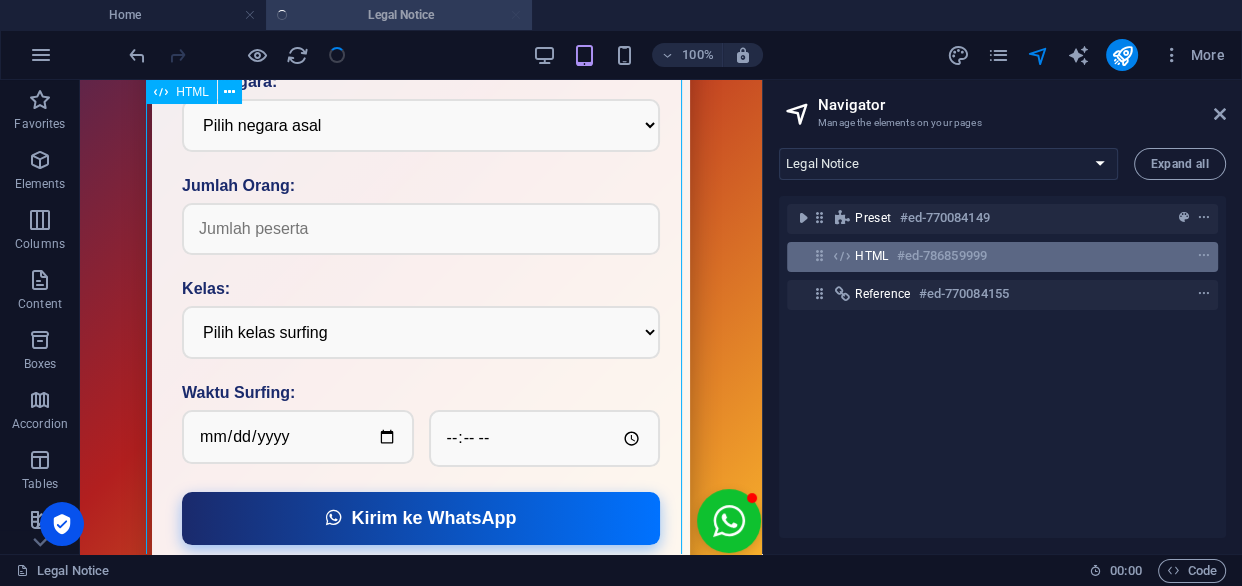 scroll, scrollTop: 302, scrollLeft: 0, axis: vertical 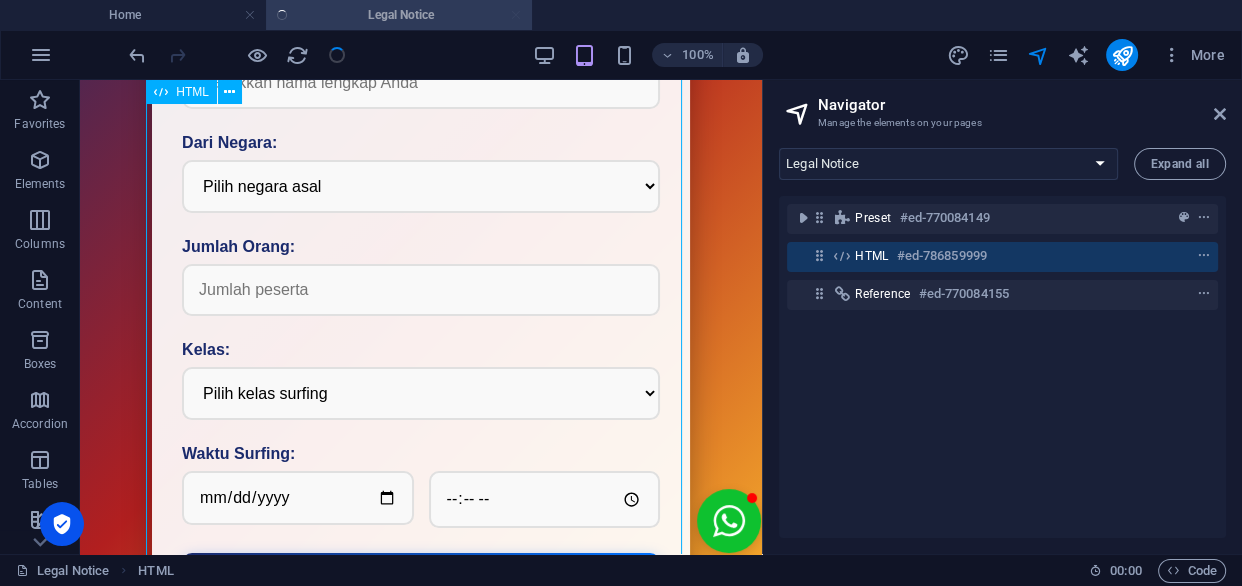 click on "HTML" at bounding box center [872, 256] 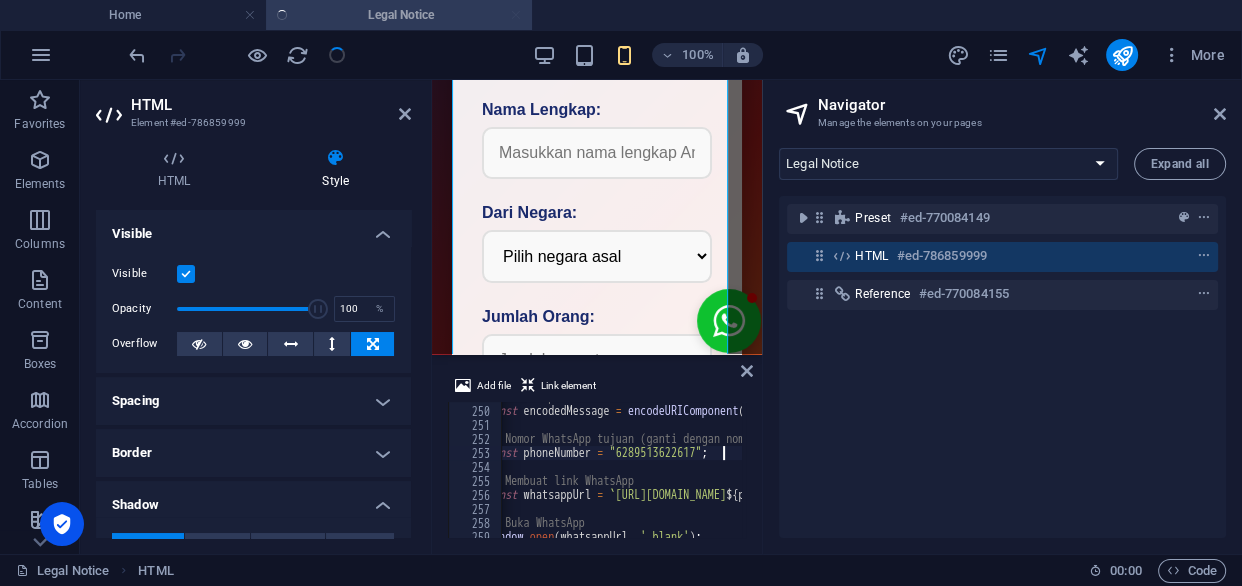 scroll, scrollTop: 379, scrollLeft: 0, axis: vertical 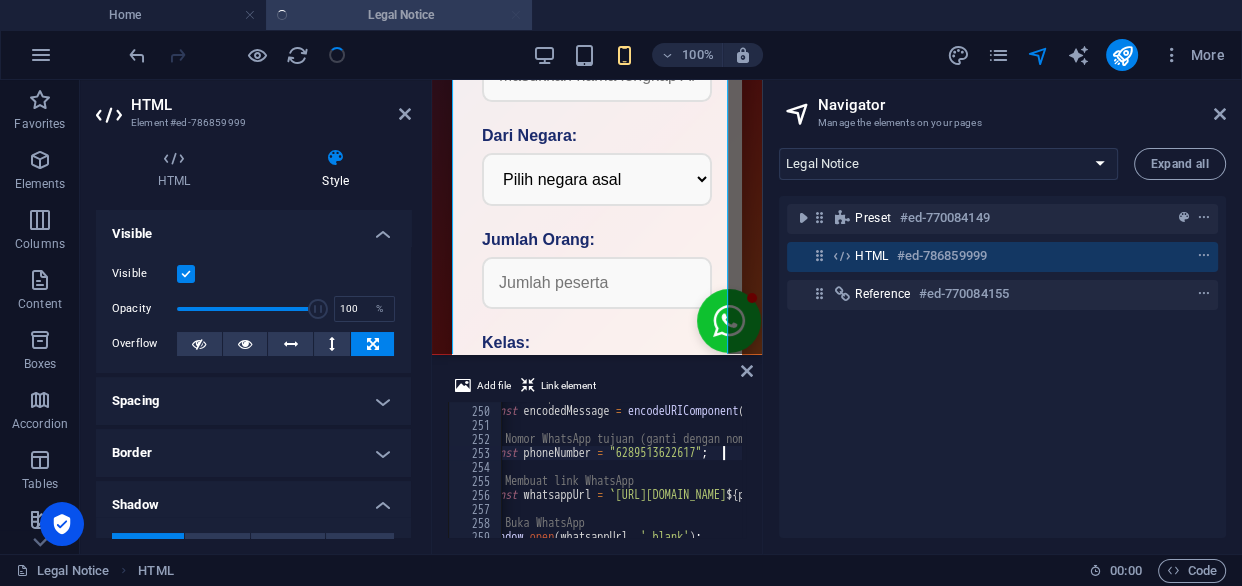 click on "// Encode pesan untuk URL                const   encodedMessage   =   encodeURIComponent ( message ) ;                               // Nomor WhatsApp tujuan (ganti dengan nomor yang sesuai)                const   phoneNumber   =   "[PHONE_NUMBER]" ;                               // Membuat link WhatsApp                const   whatsappUrl   =   ` [URL][DOMAIN_NAME] ${ phoneNumber } ?text= ${ encodedMessage } ` ;                               // Buka WhatsApp                window . open ( whatsappUrl ,   '_blank' ) ;" at bounding box center (3856, 470) 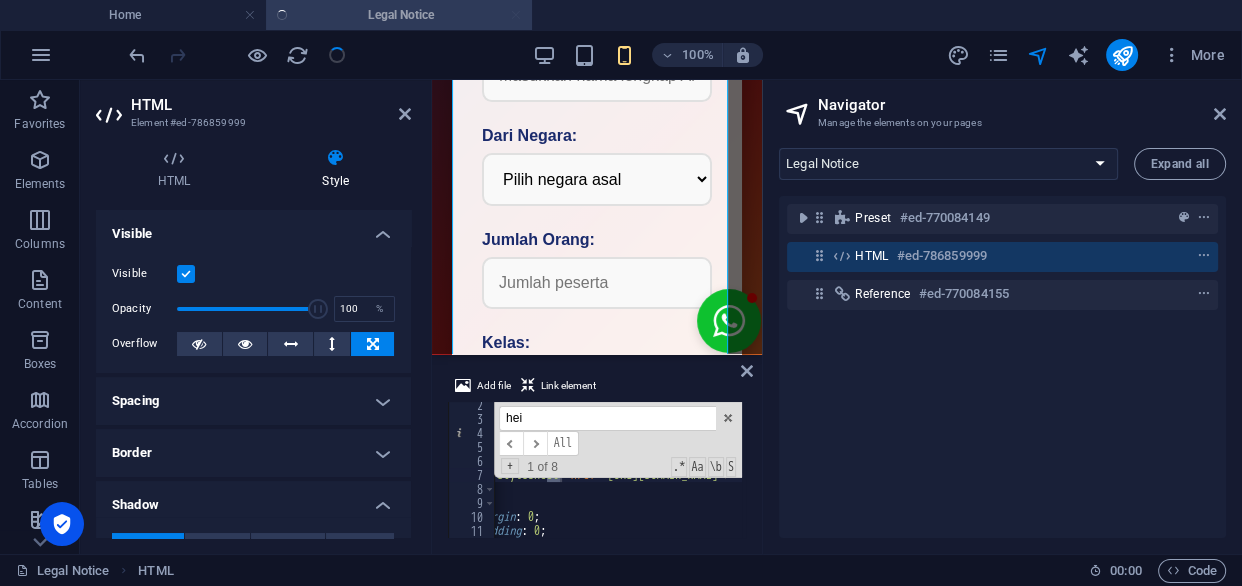 scroll, scrollTop: 186, scrollLeft: 0, axis: vertical 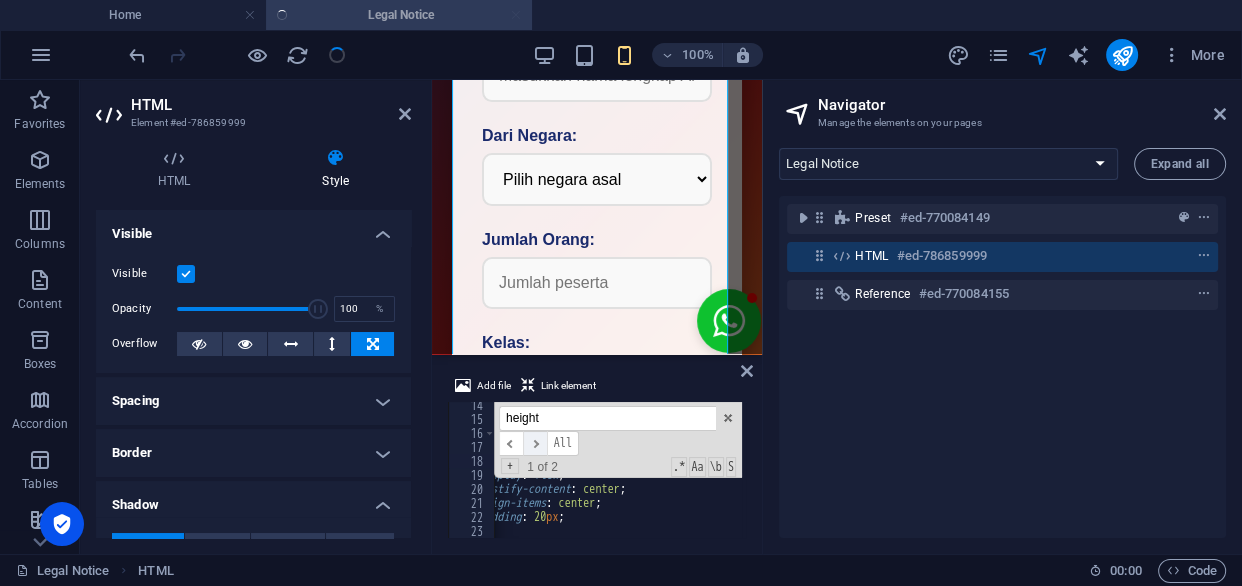 type on "height" 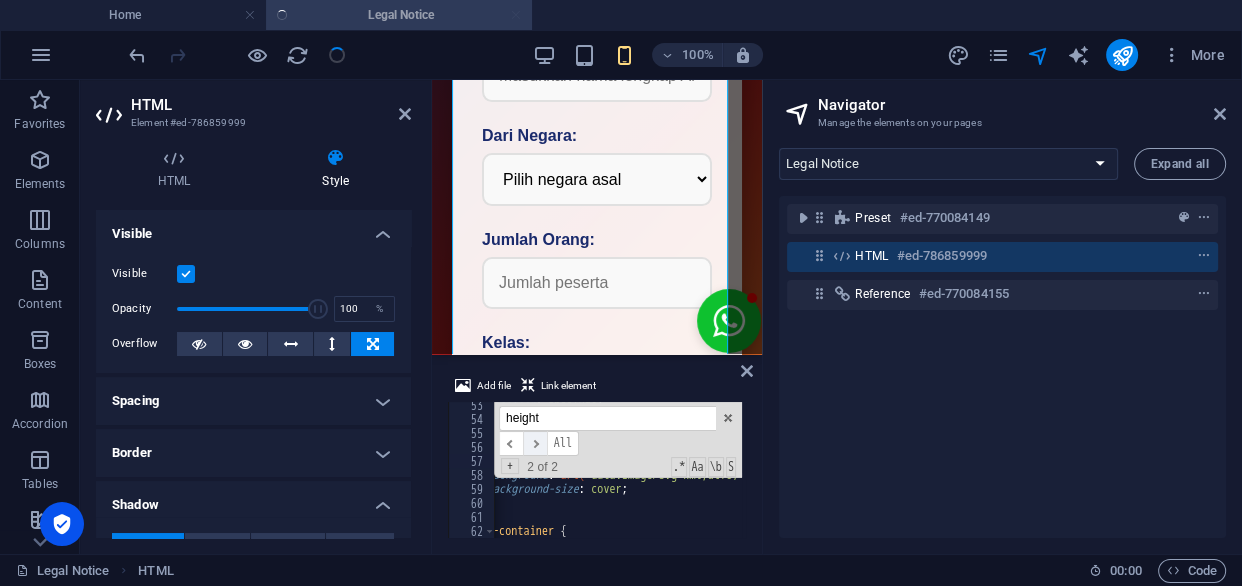 scroll, scrollTop: 731, scrollLeft: 0, axis: vertical 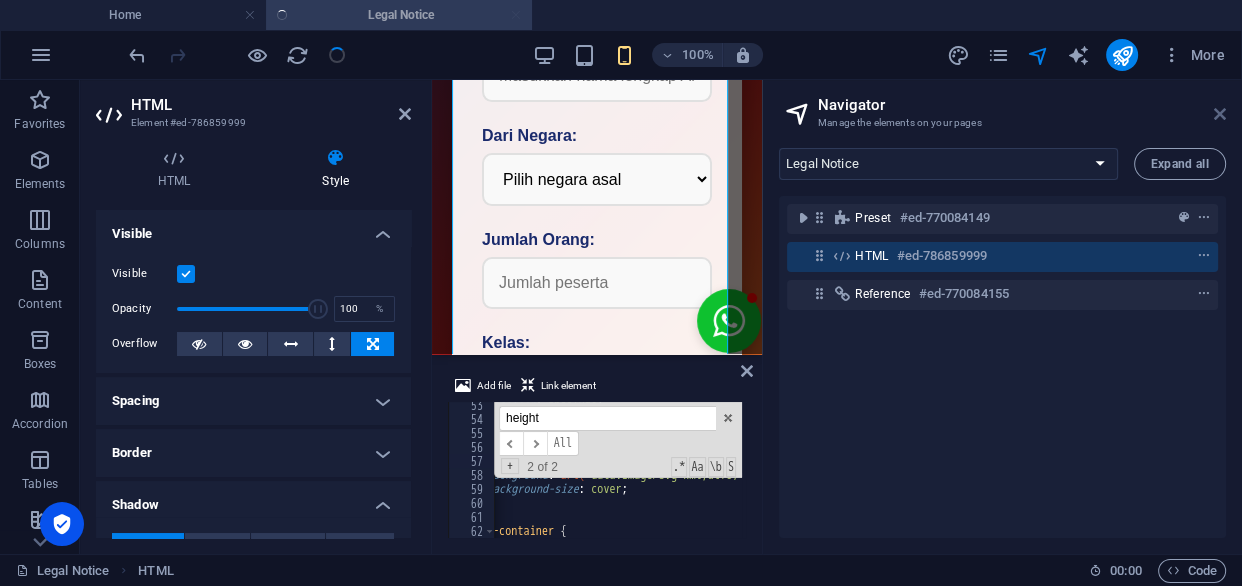 click at bounding box center (1220, 114) 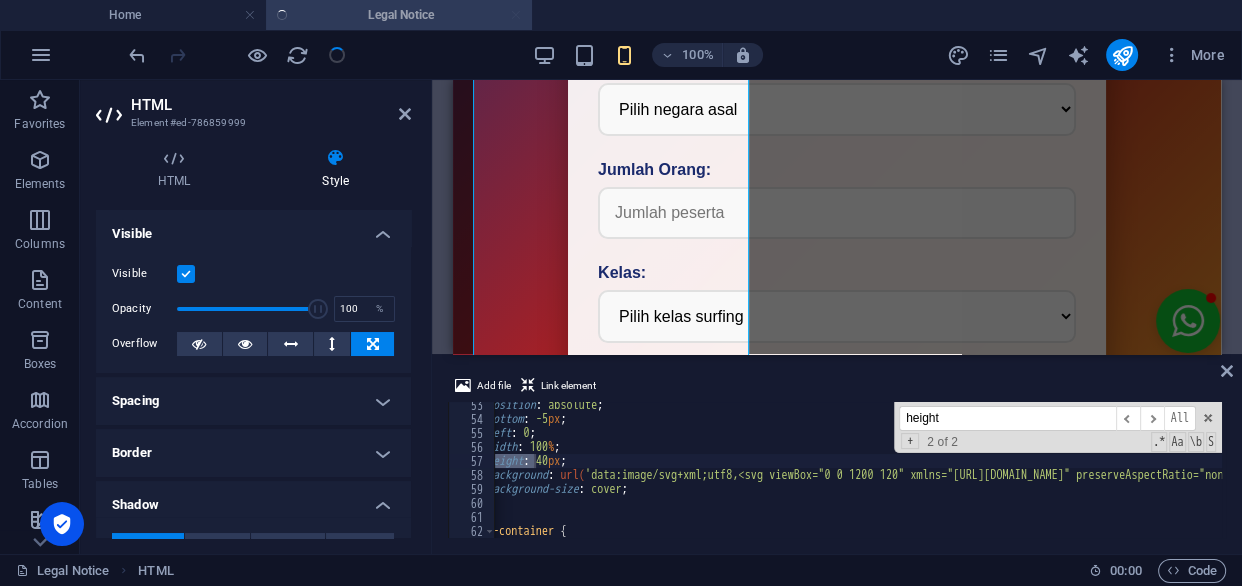 scroll, scrollTop: 302, scrollLeft: 0, axis: vertical 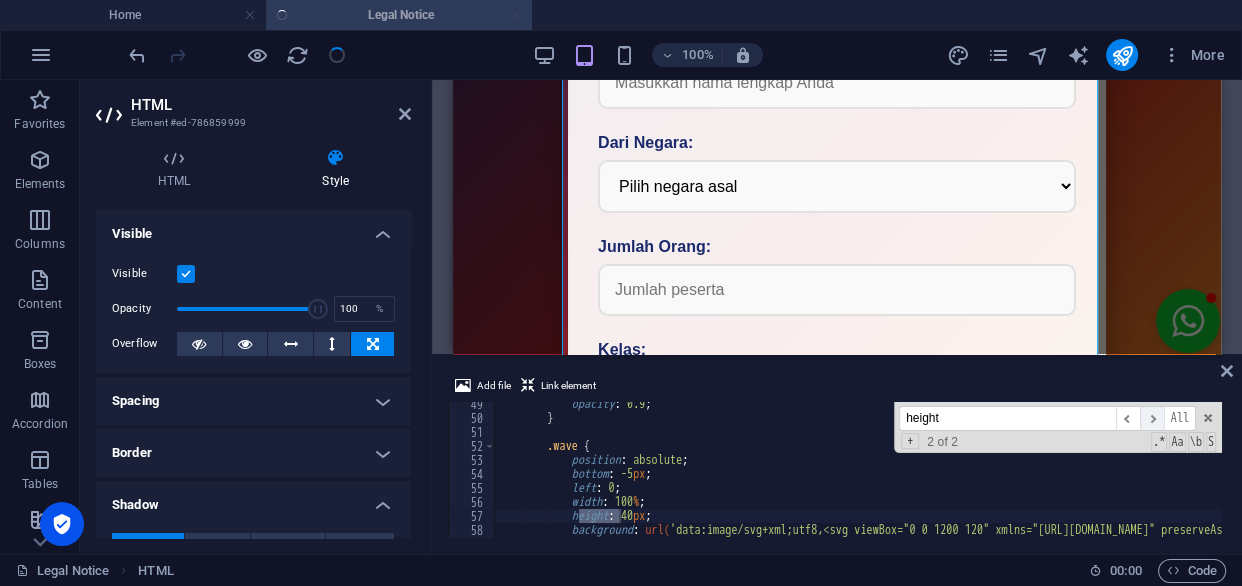 click on "​" at bounding box center [1152, 418] 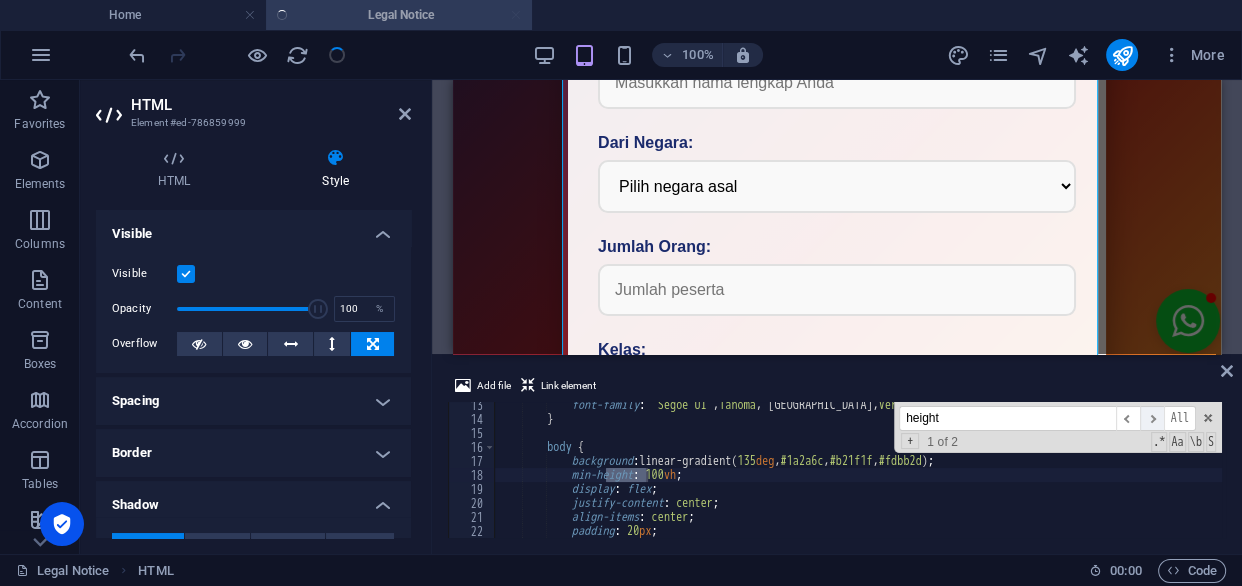 scroll, scrollTop: 171, scrollLeft: 0, axis: vertical 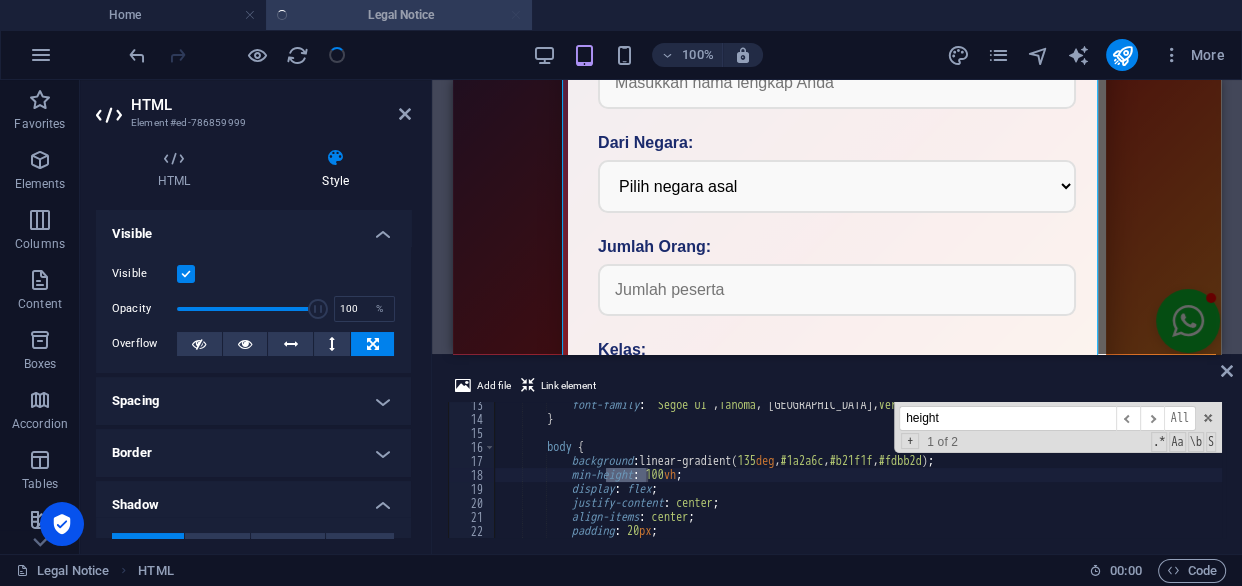 drag, startPoint x: 1153, startPoint y: 423, endPoint x: 1074, endPoint y: 440, distance: 80.80842 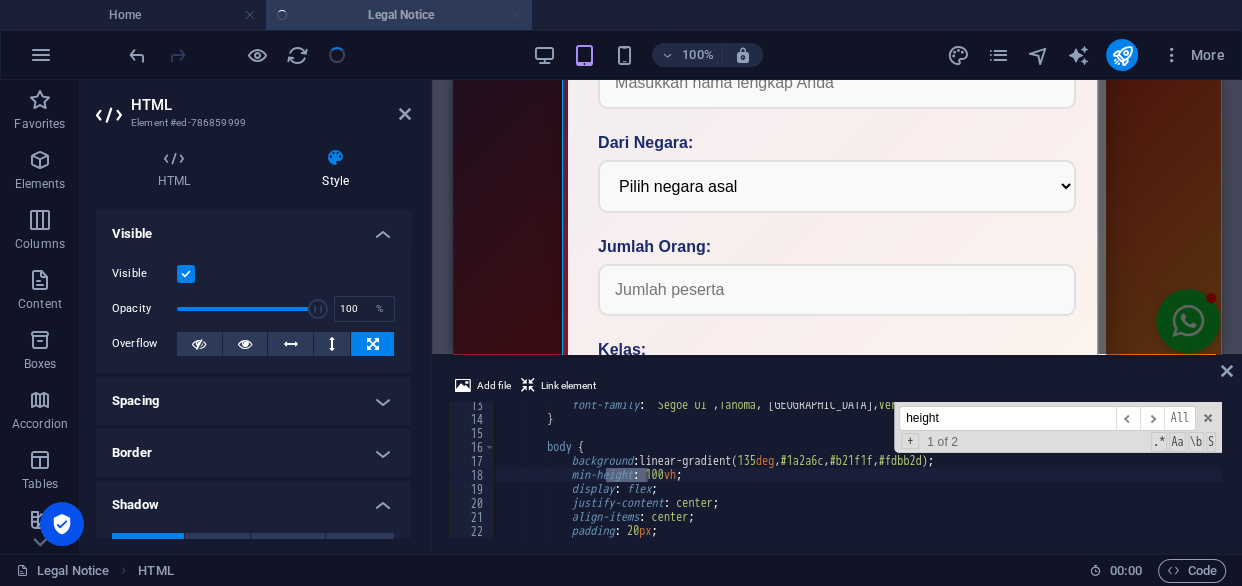 click on "height ​ ​ All Replace All + 1 of 2 .* Aa \b S" at bounding box center (1058, 427) 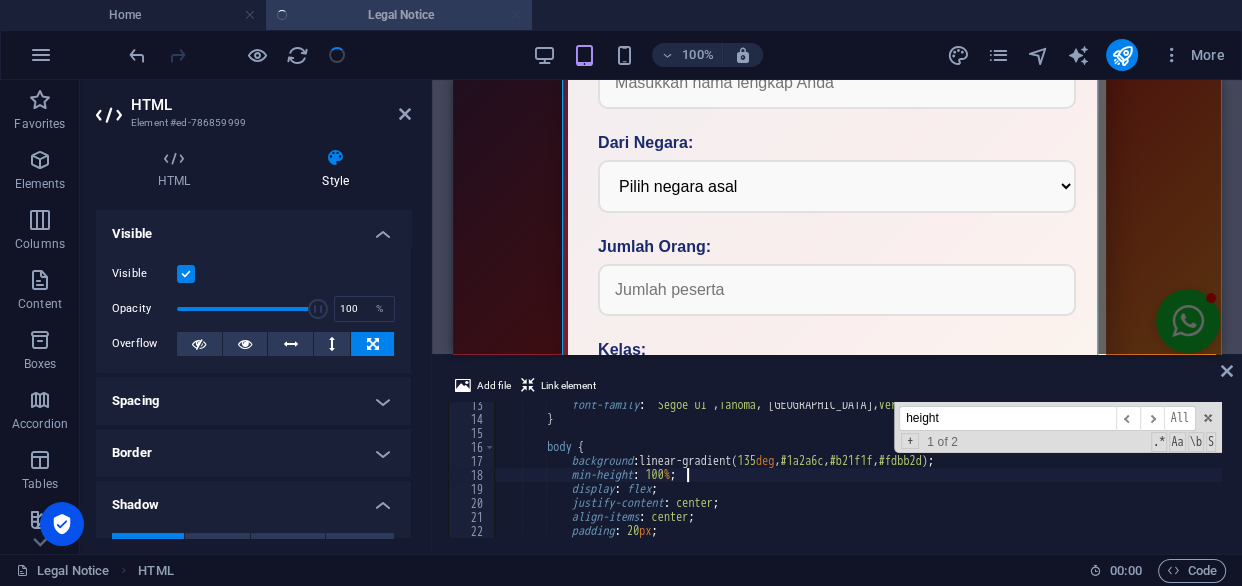 scroll, scrollTop: 0, scrollLeft: 14, axis: horizontal 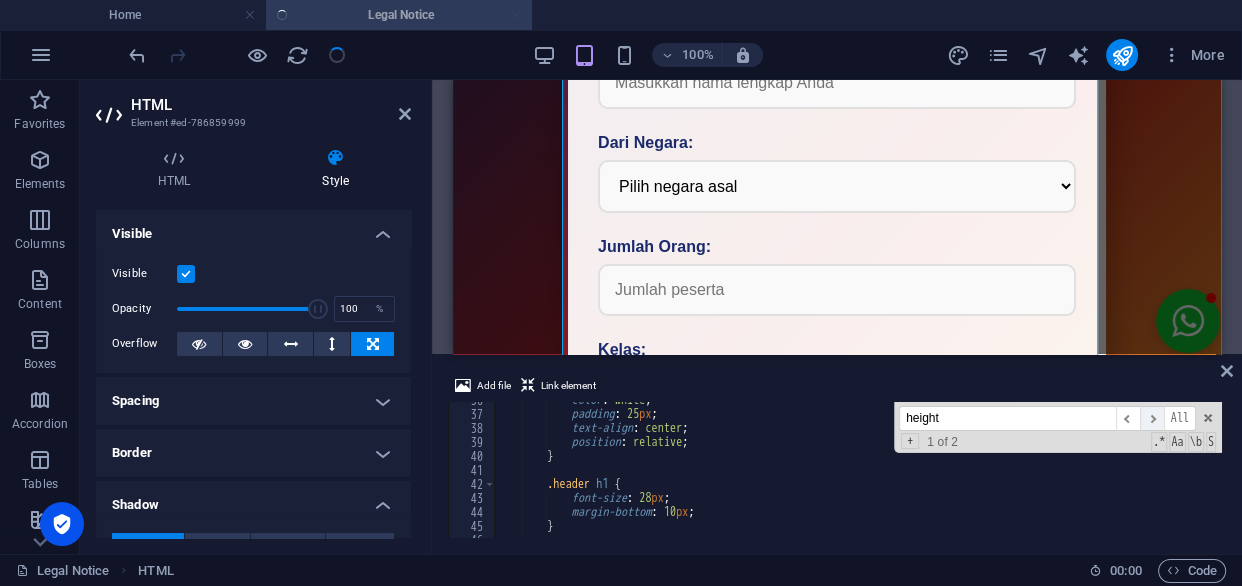 click on "​" at bounding box center [1152, 418] 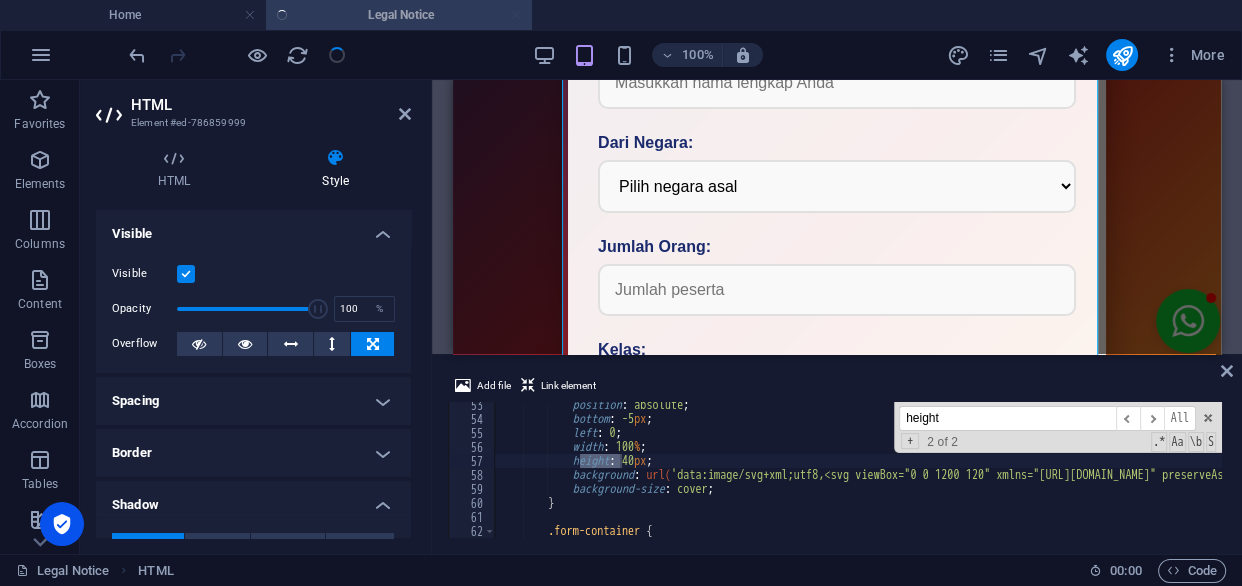 scroll, scrollTop: 677, scrollLeft: 0, axis: vertical 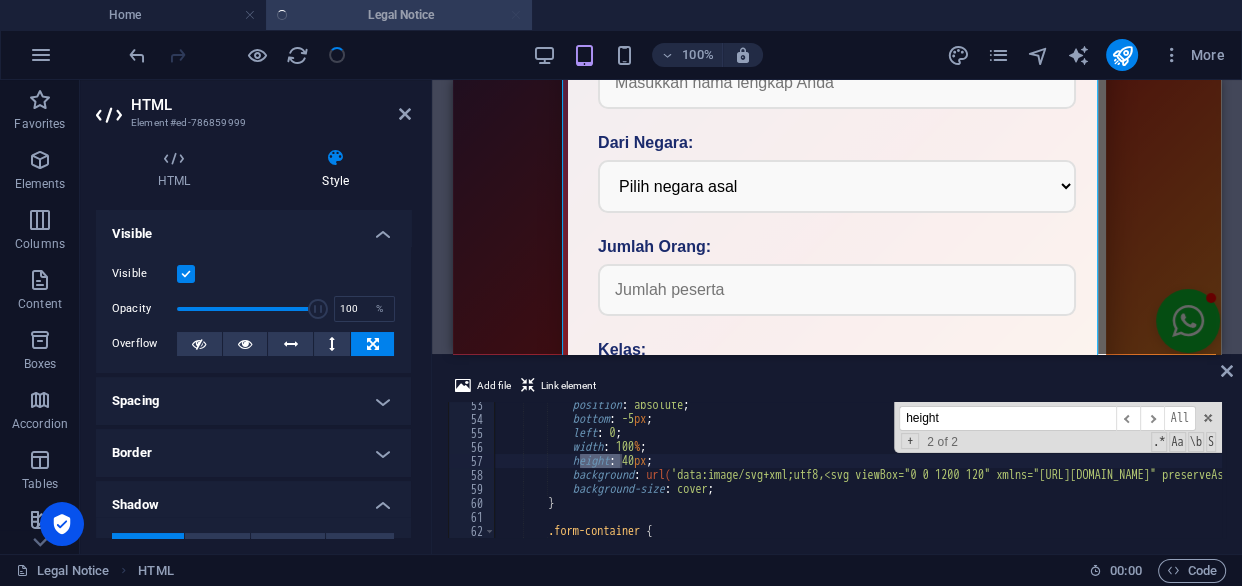 click on "position :   absolute ;                bottom :   -5 px ;                left :   0 ;                width :   100 % ;                height :   40 px ;                background :   url( ) ;                background-size :   cover ;           }                     .form-container   {                padding :   30 px ;" at bounding box center [3942, 478] 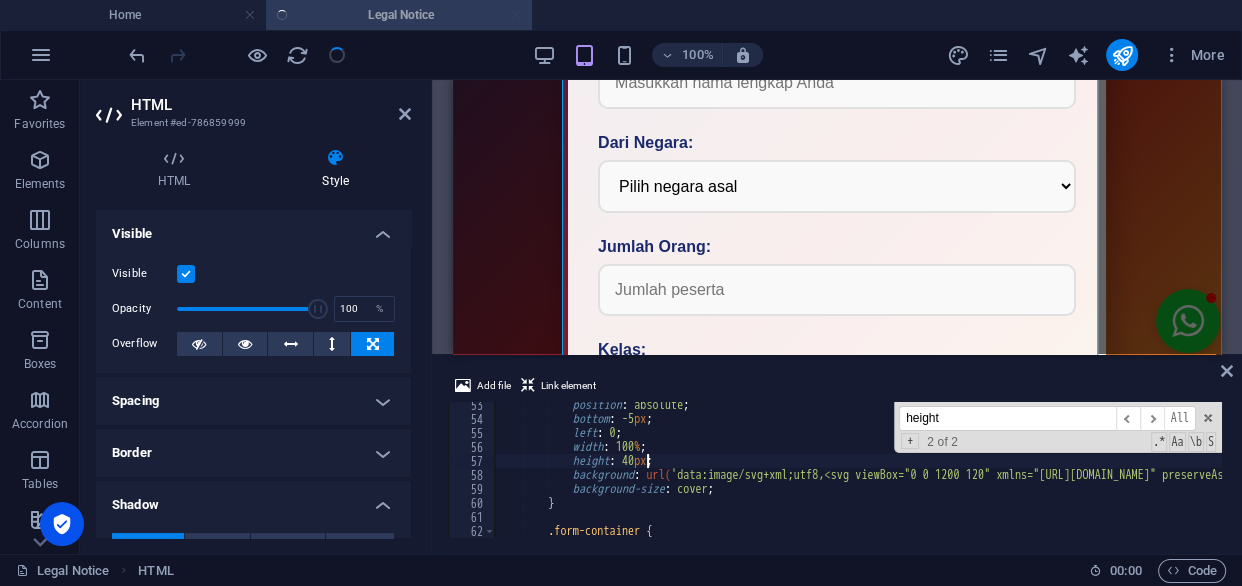 scroll, scrollTop: 0, scrollLeft: 12, axis: horizontal 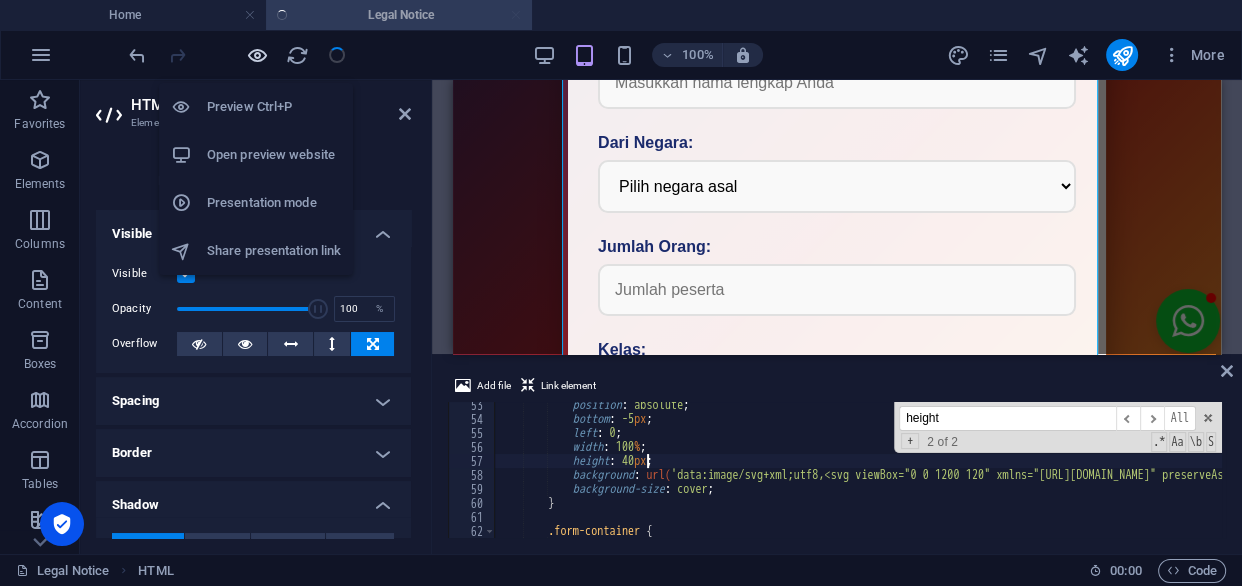 click at bounding box center (257, 55) 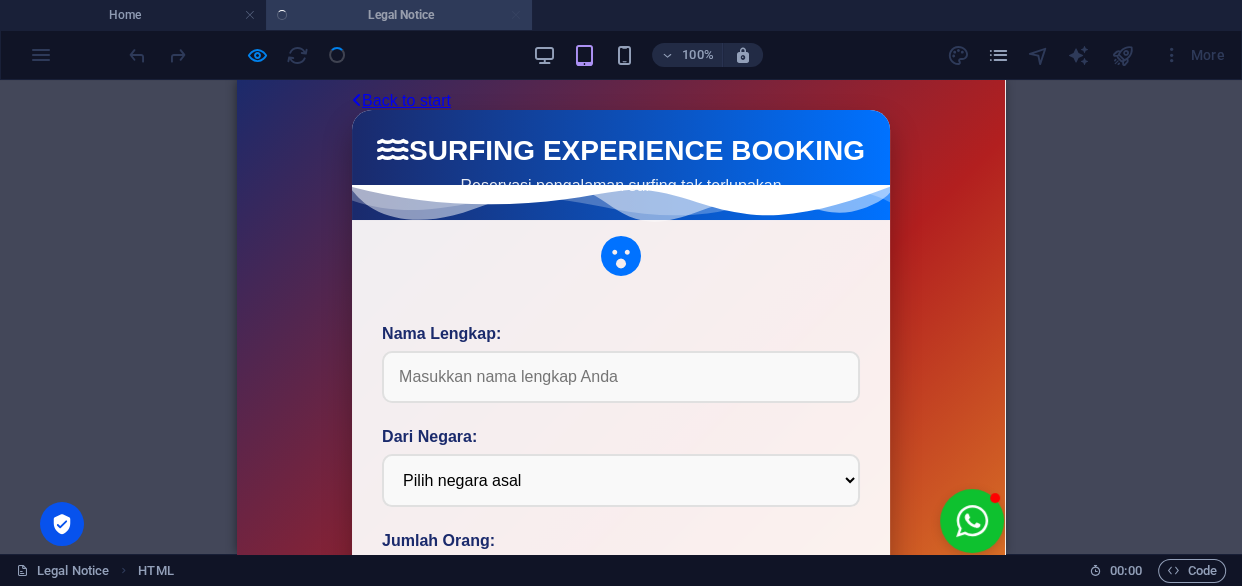 scroll, scrollTop: 0, scrollLeft: 0, axis: both 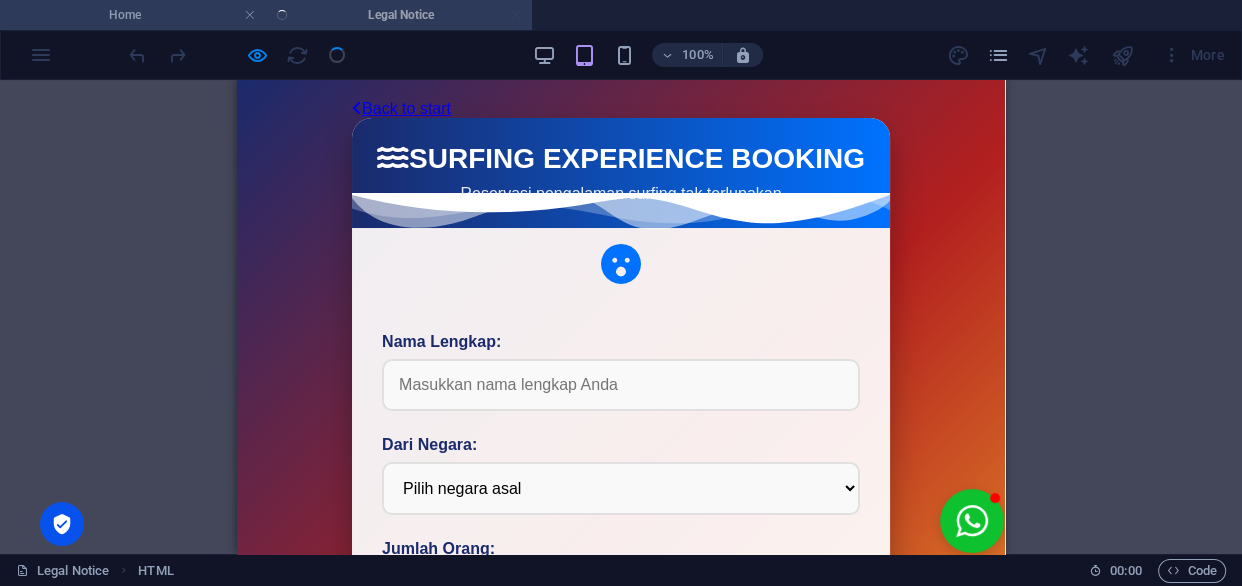 click on "Home" at bounding box center [133, 15] 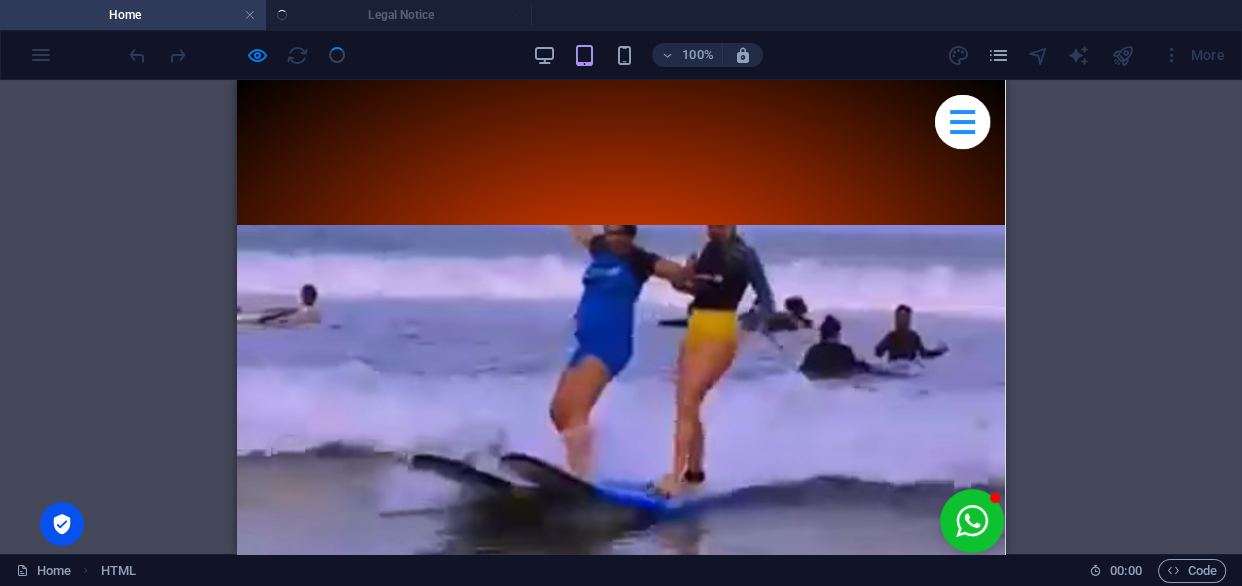 scroll, scrollTop: 363, scrollLeft: 0, axis: vertical 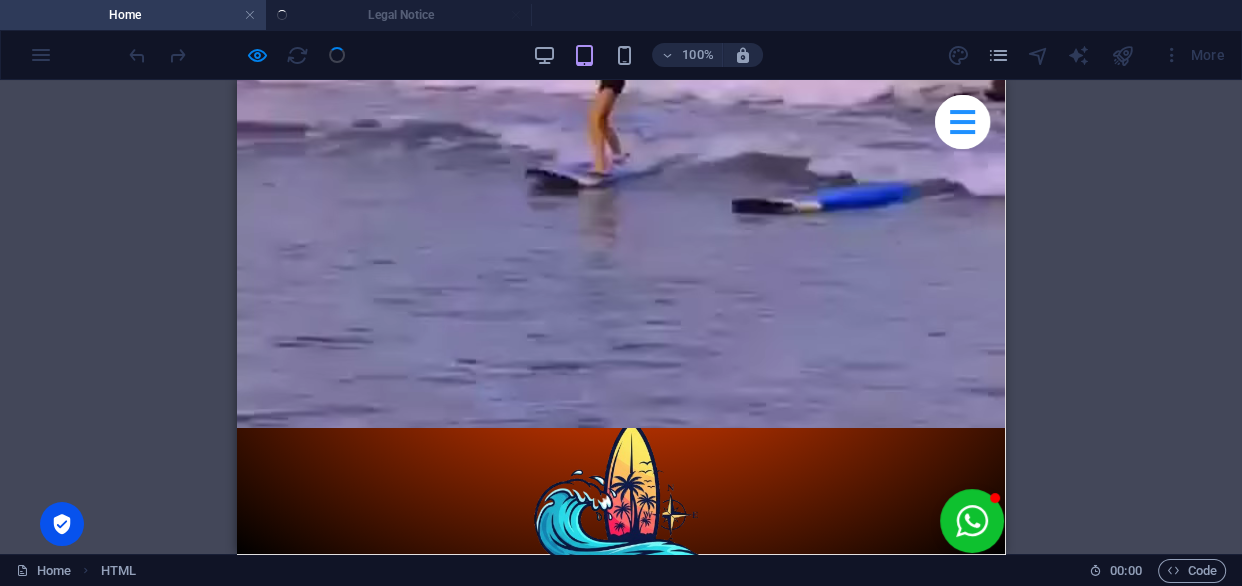click 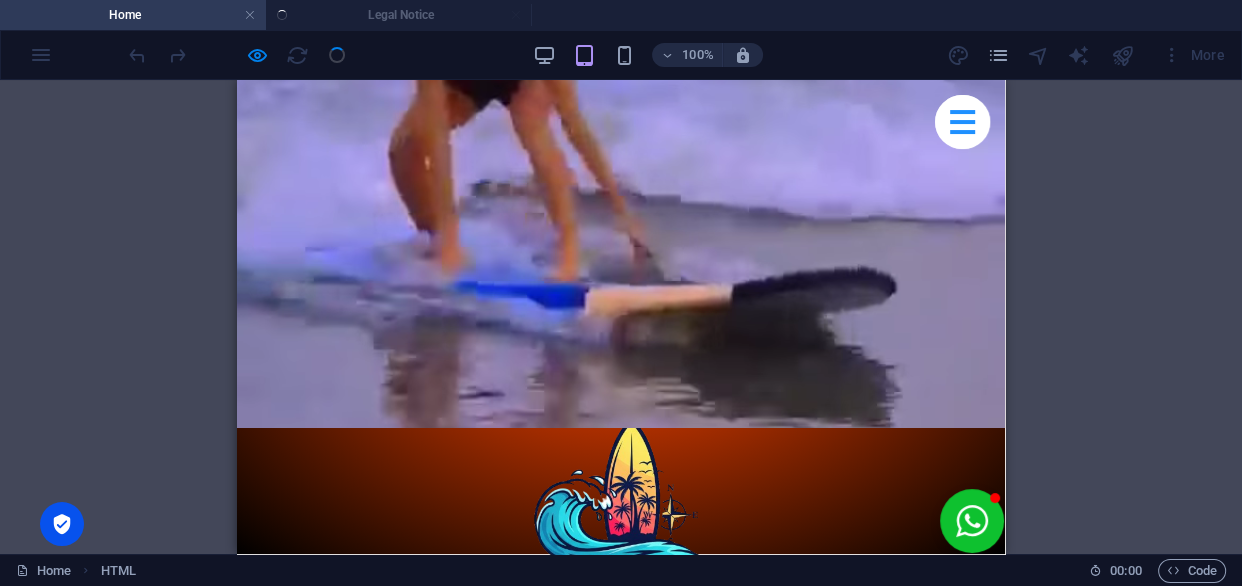 scroll, scrollTop: 635, scrollLeft: 0, axis: vertical 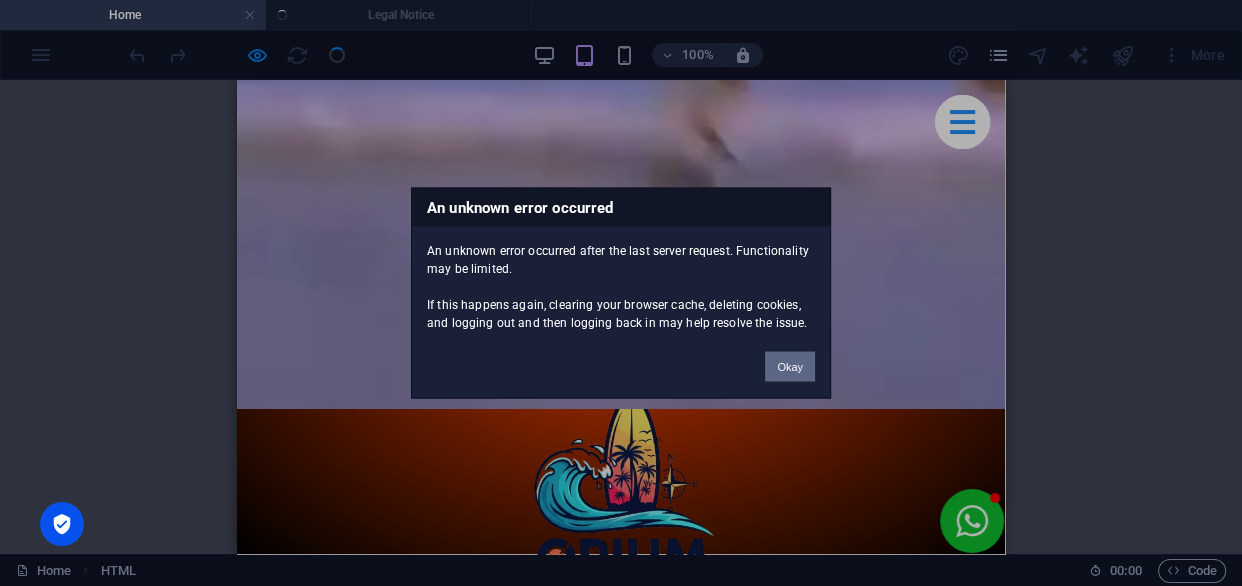 click on "Okay" at bounding box center (790, 367) 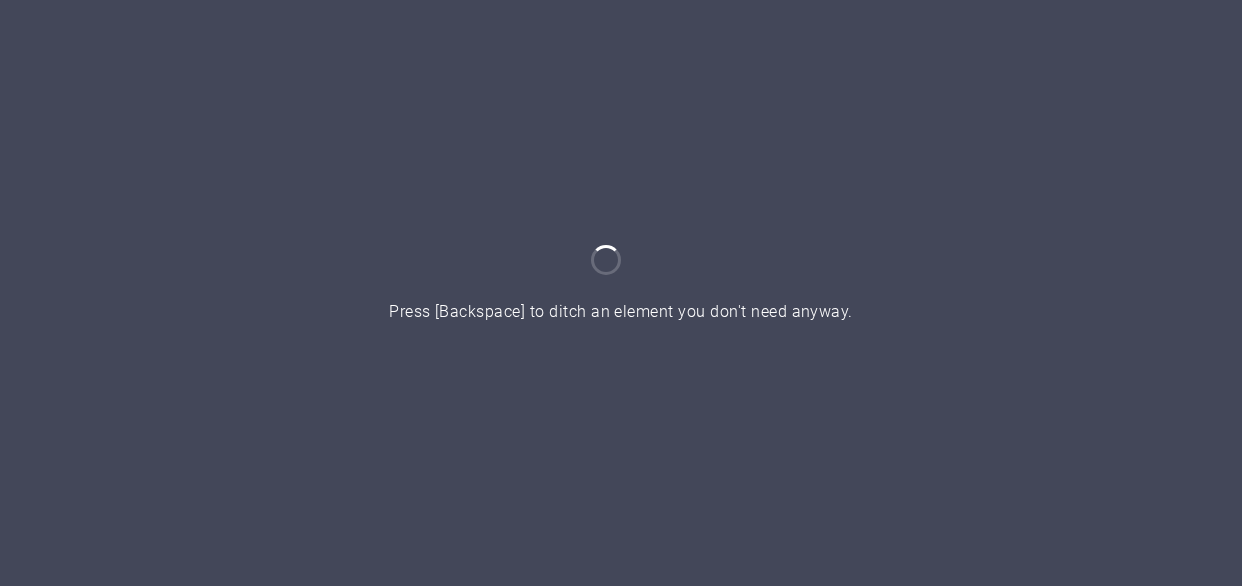 scroll, scrollTop: 0, scrollLeft: 0, axis: both 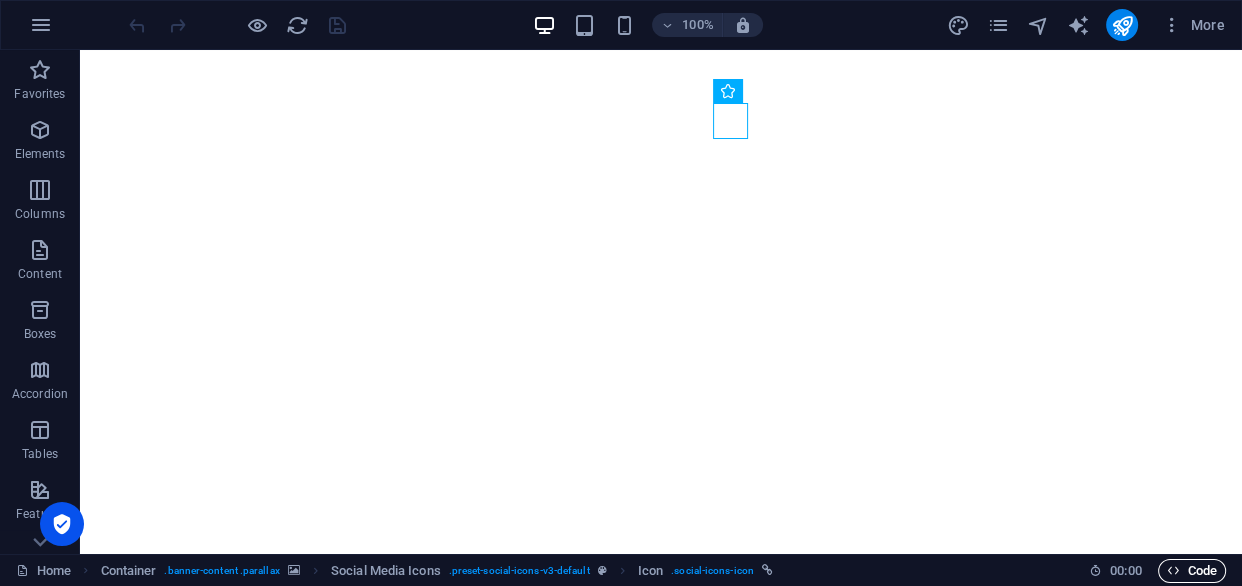 click at bounding box center [1173, 570] 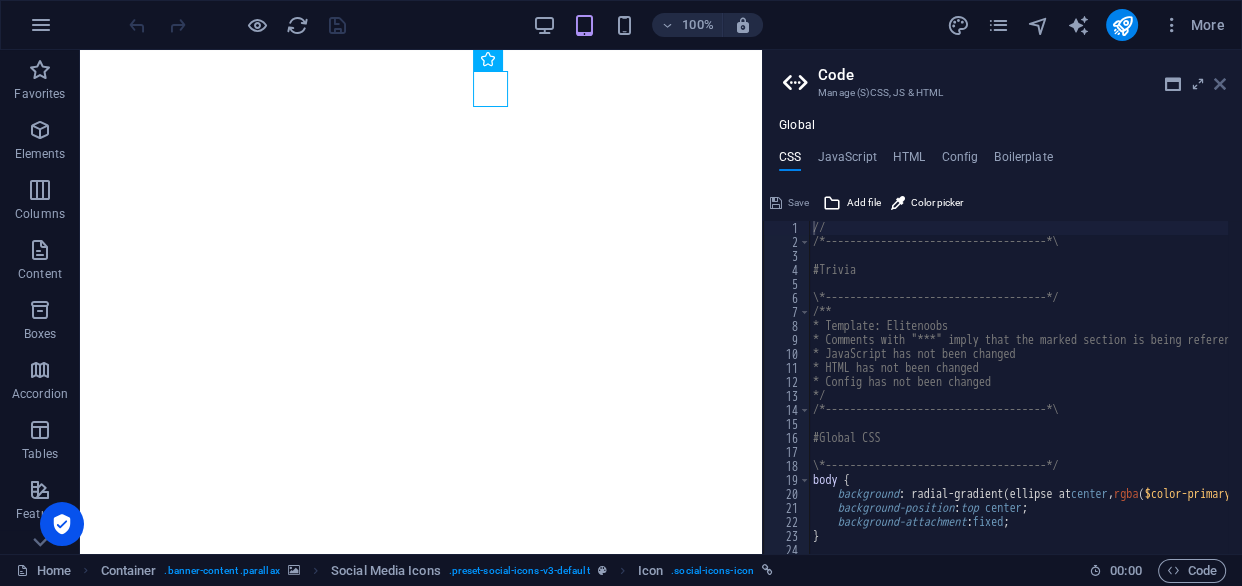 click at bounding box center (1220, 84) 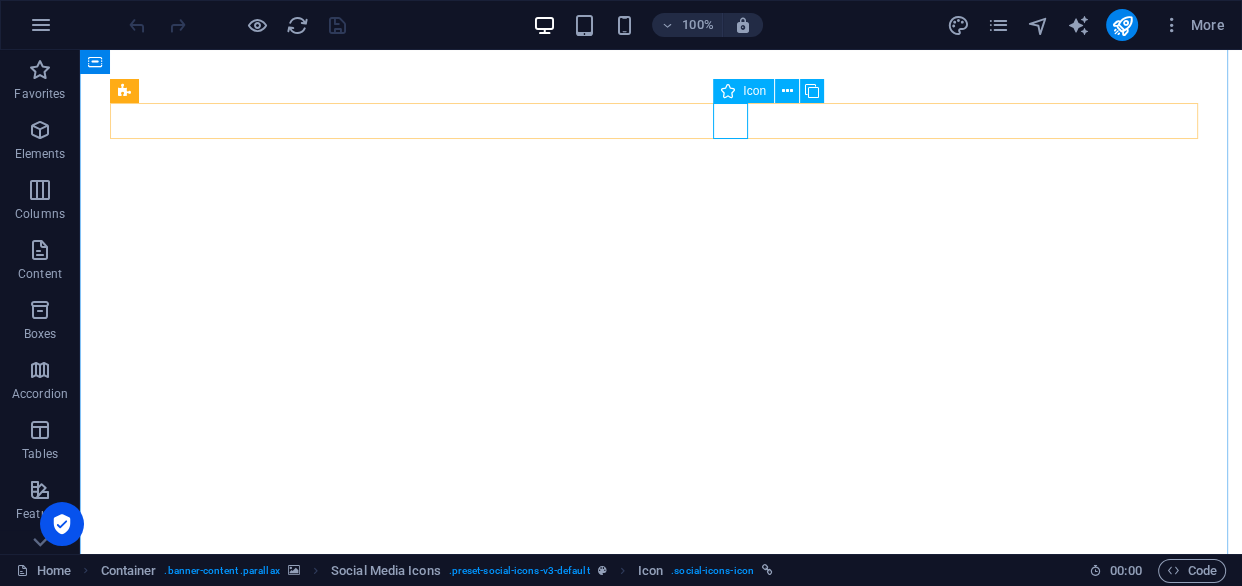 select on "xMidYMid" 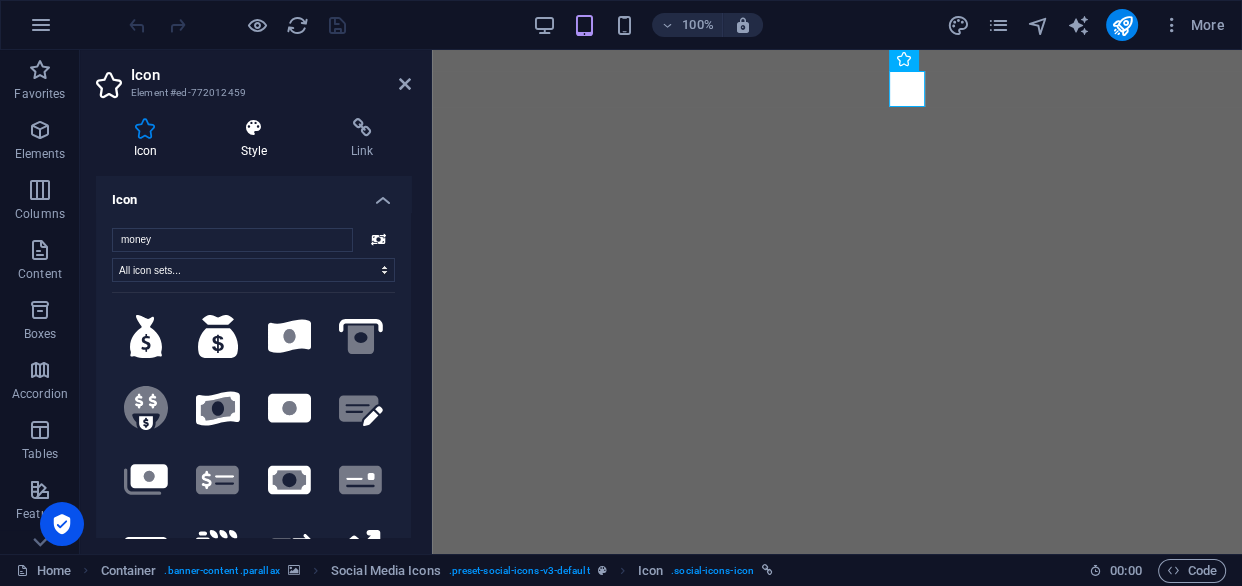 click at bounding box center [254, 128] 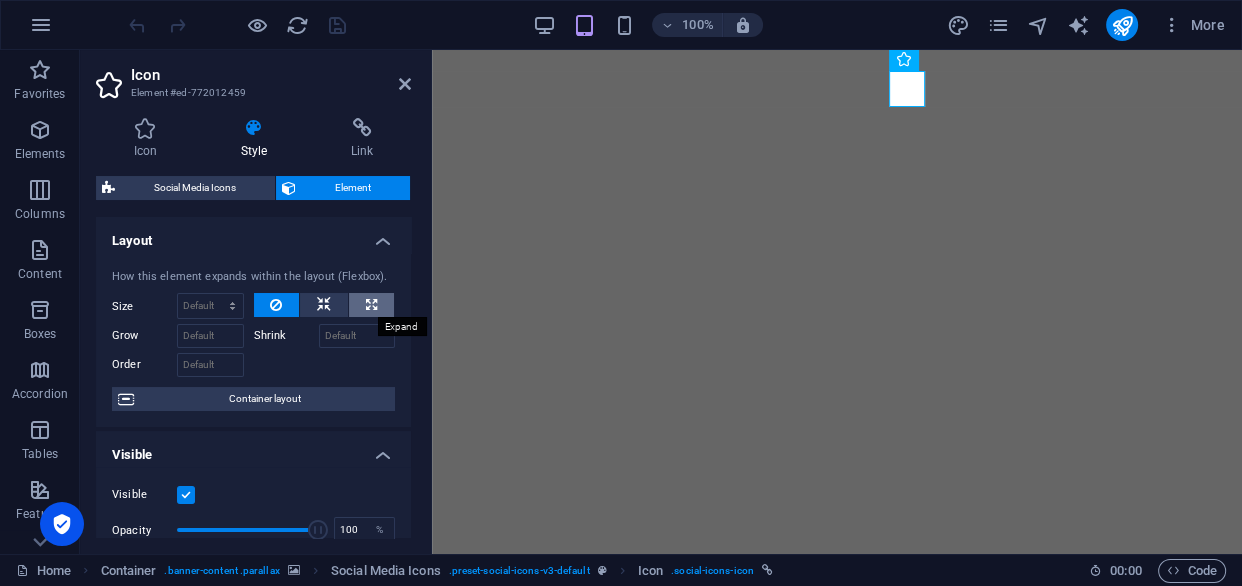 click at bounding box center [371, 305] 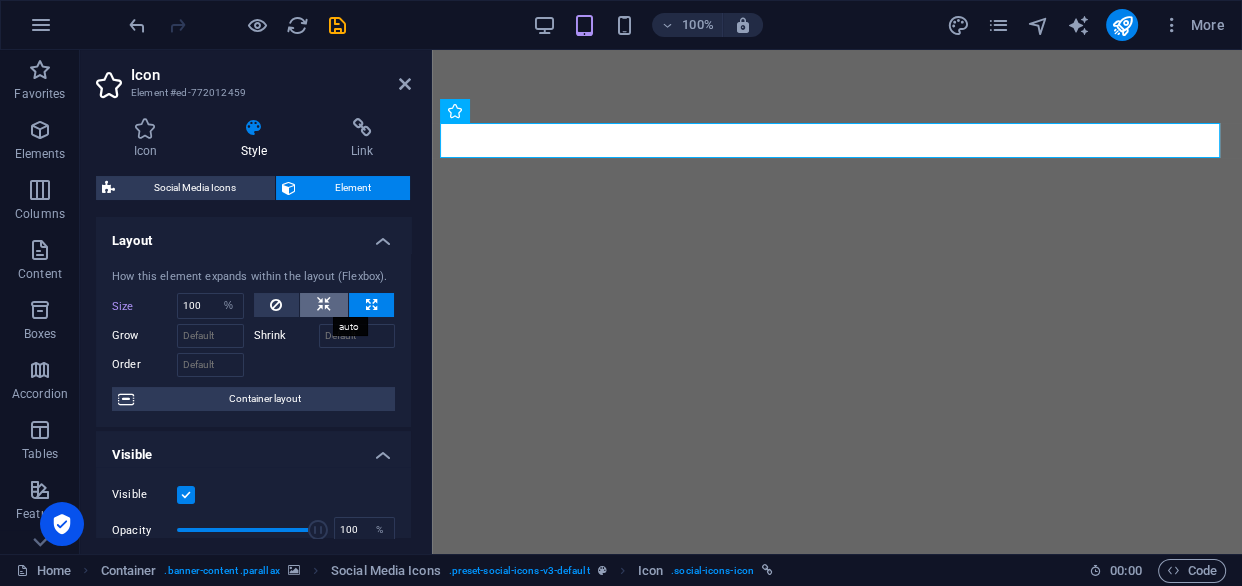click at bounding box center (324, 305) 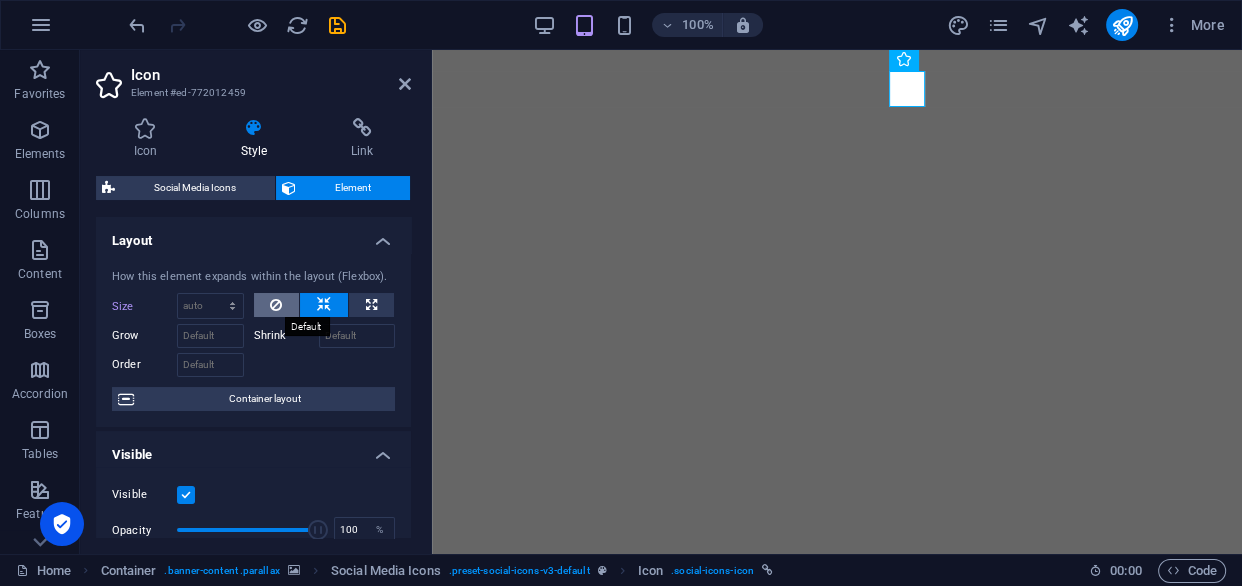 click at bounding box center [276, 305] 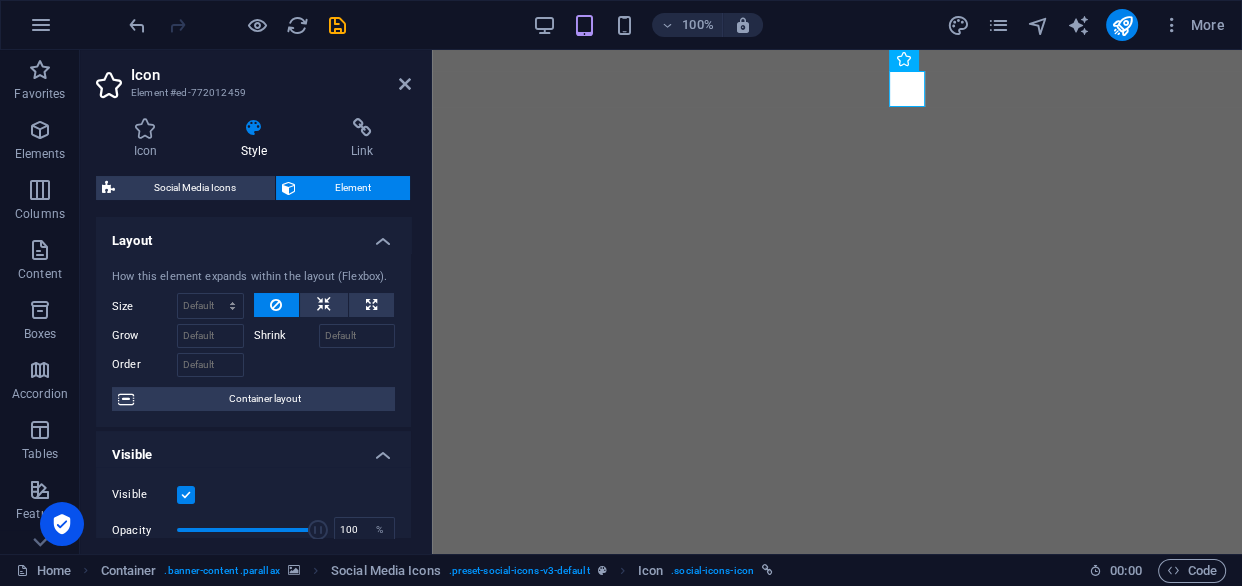 scroll, scrollTop: 363, scrollLeft: 0, axis: vertical 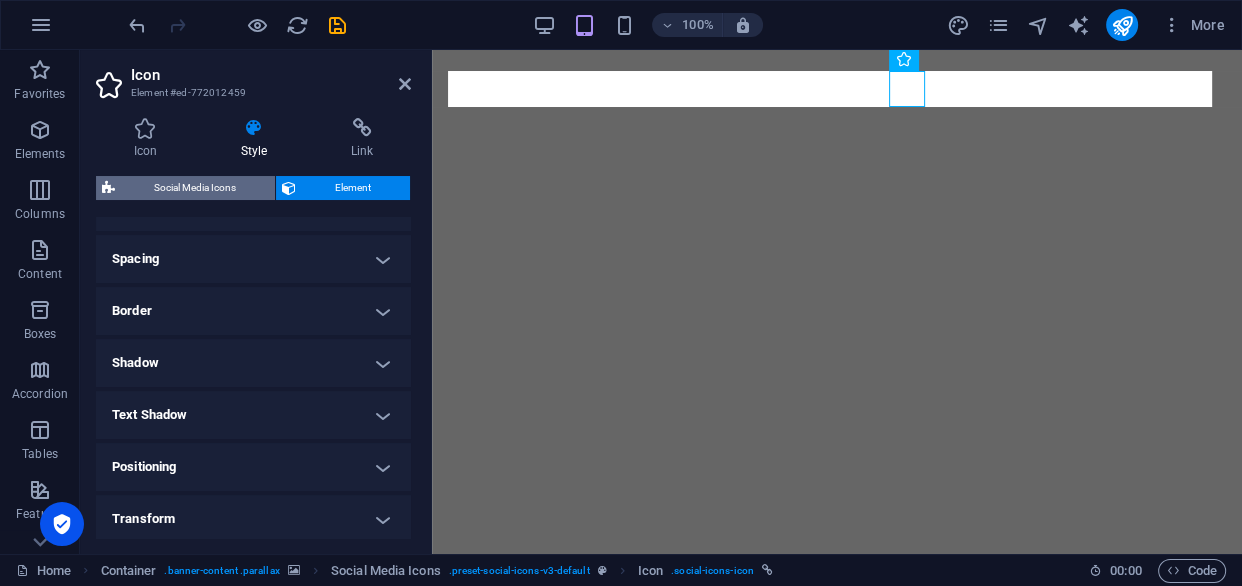 click on "Social Media Icons" at bounding box center [195, 188] 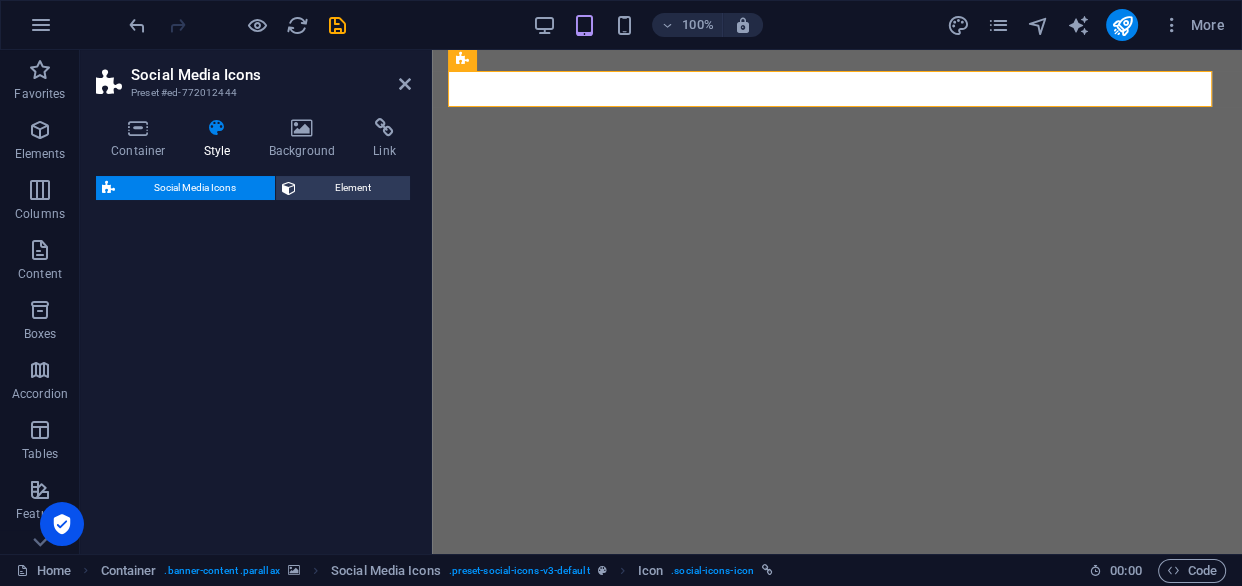 select on "rem" 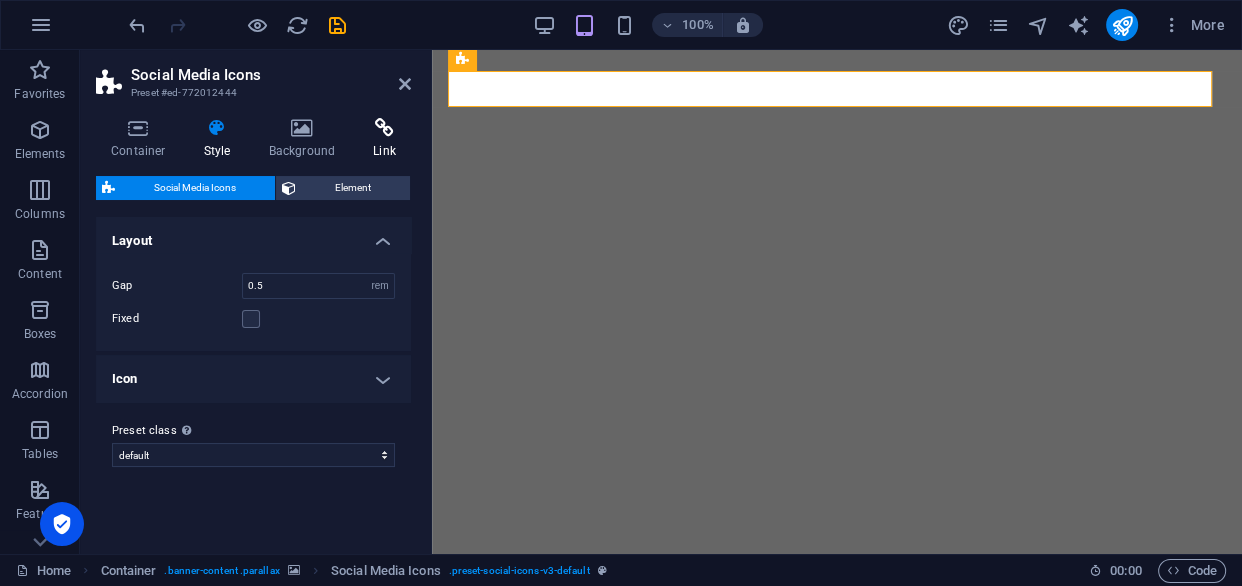 click on "Link" at bounding box center [384, 139] 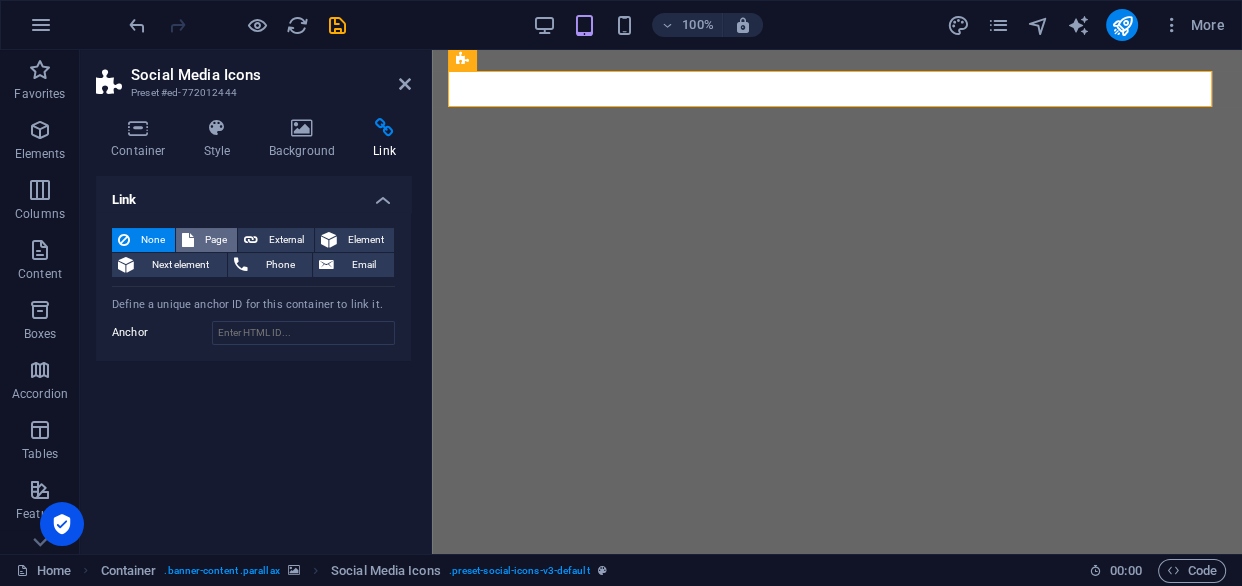 click on "Page" at bounding box center [215, 240] 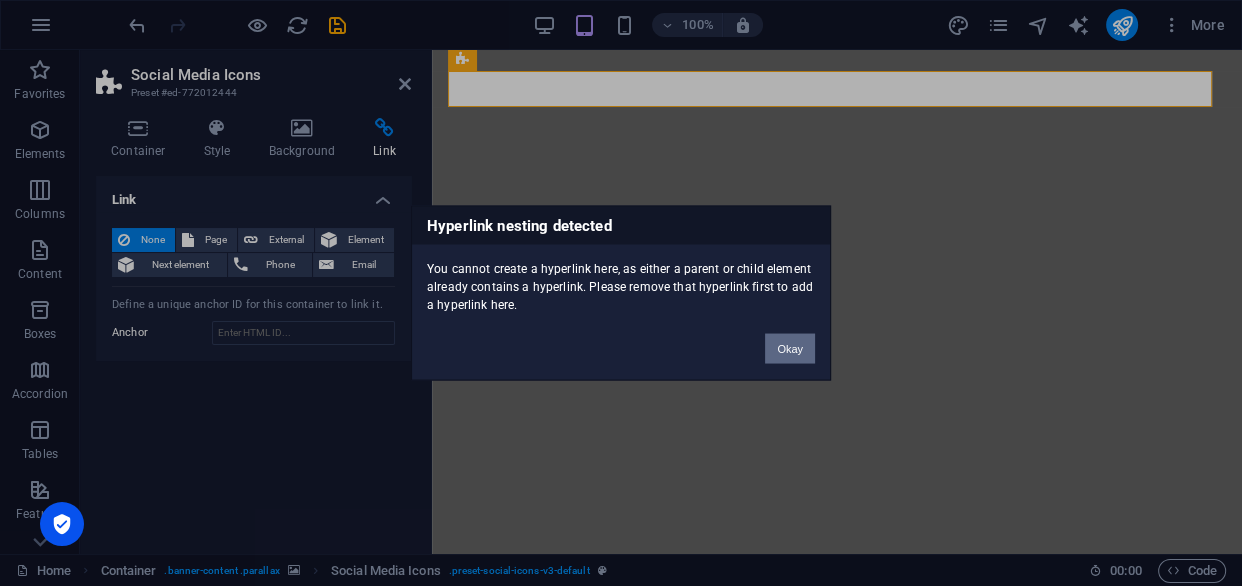 click on "Okay" at bounding box center (790, 349) 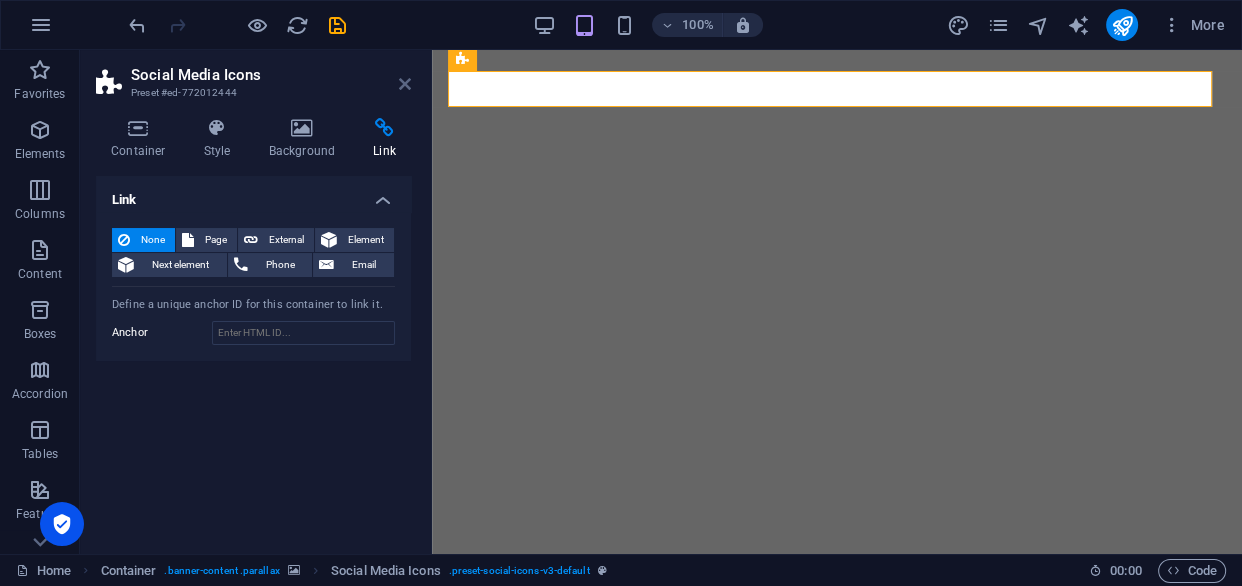 click at bounding box center [405, 84] 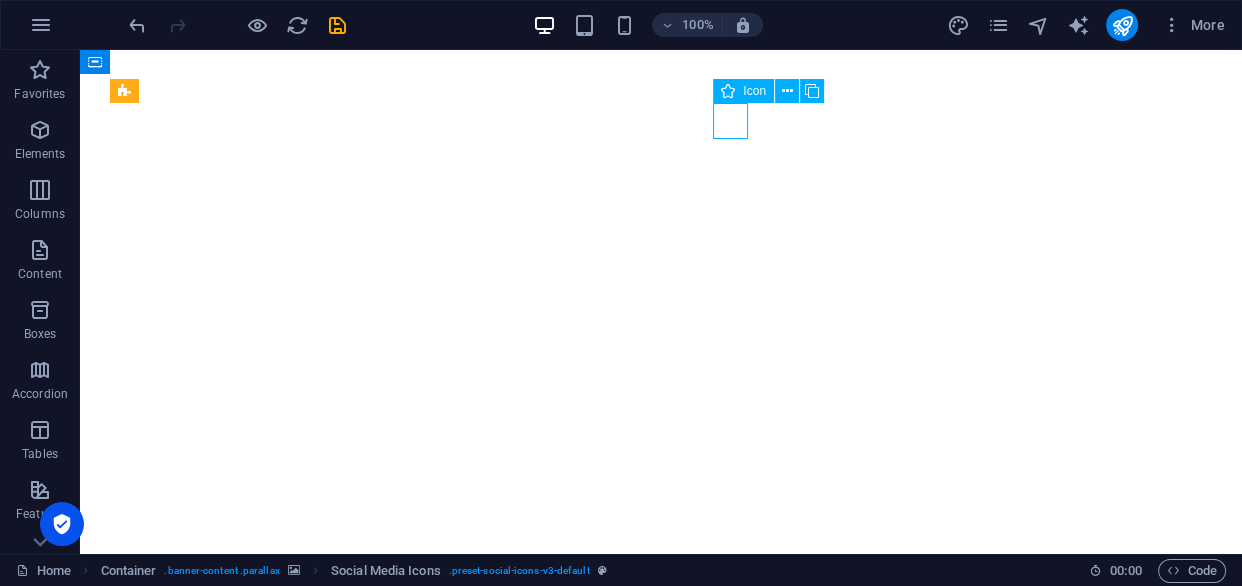 select on "3" 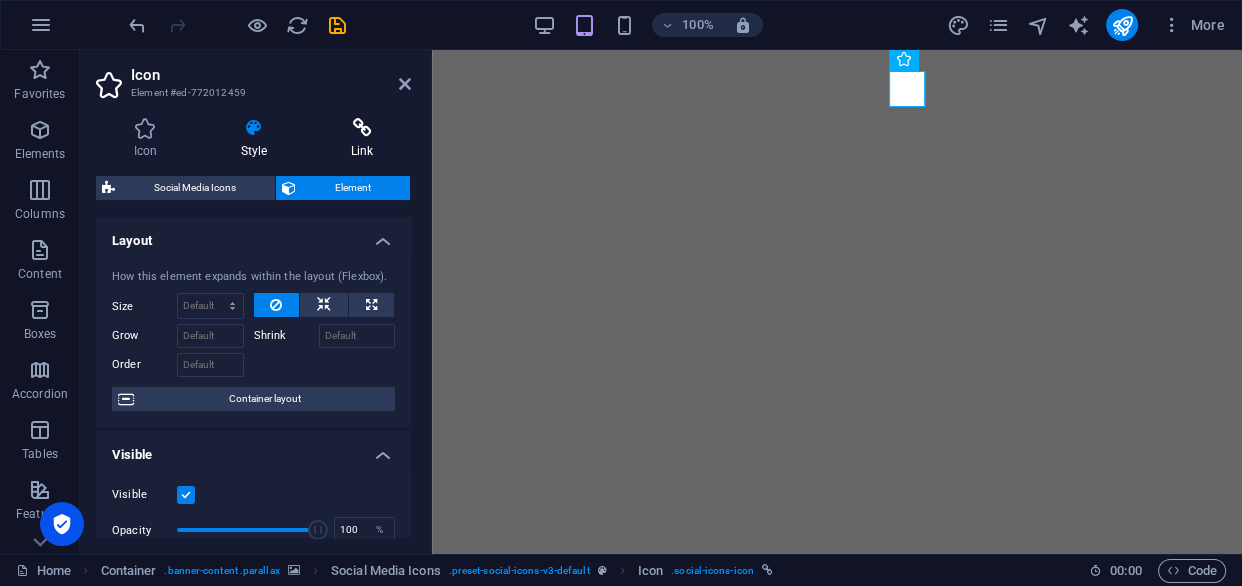 click at bounding box center (362, 128) 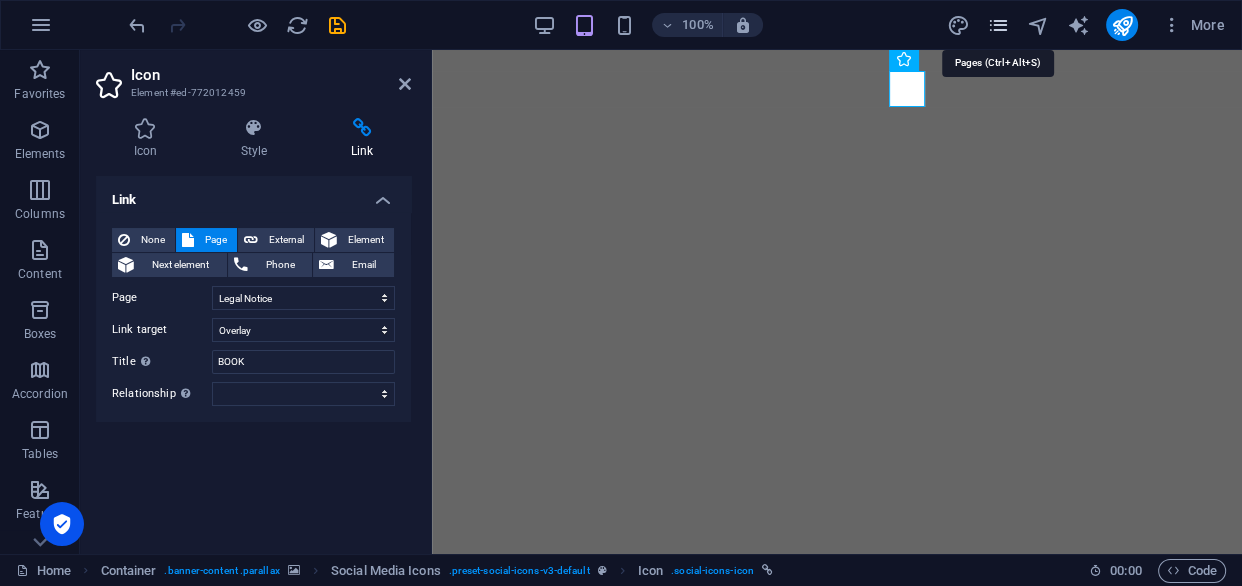 click at bounding box center [997, 25] 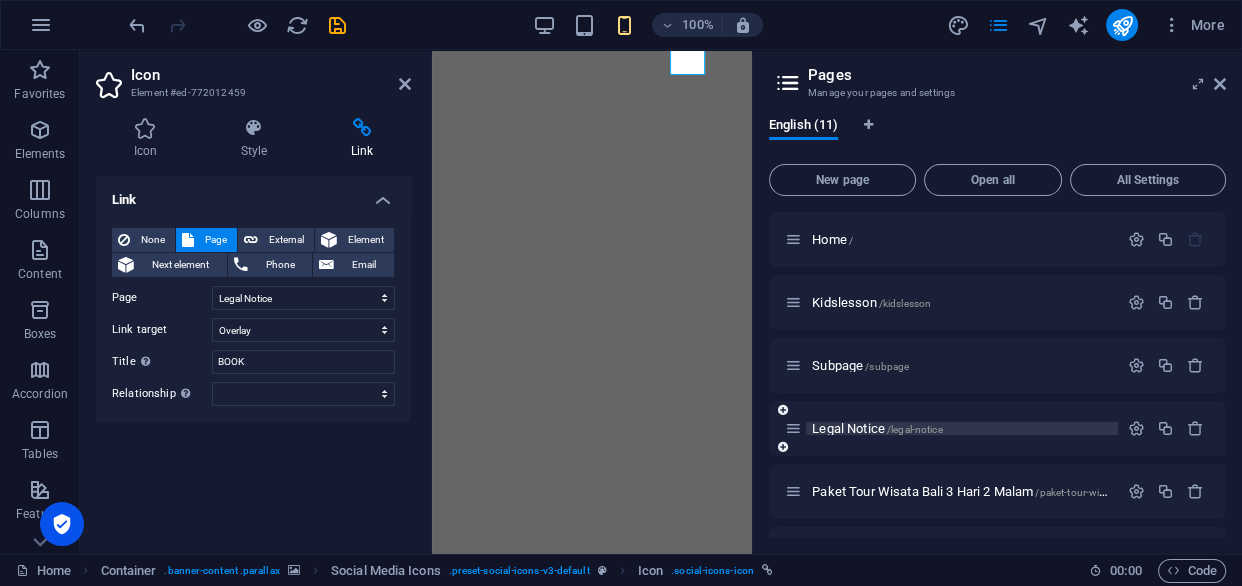 click on "Legal Notice /legal-notice" at bounding box center (877, 428) 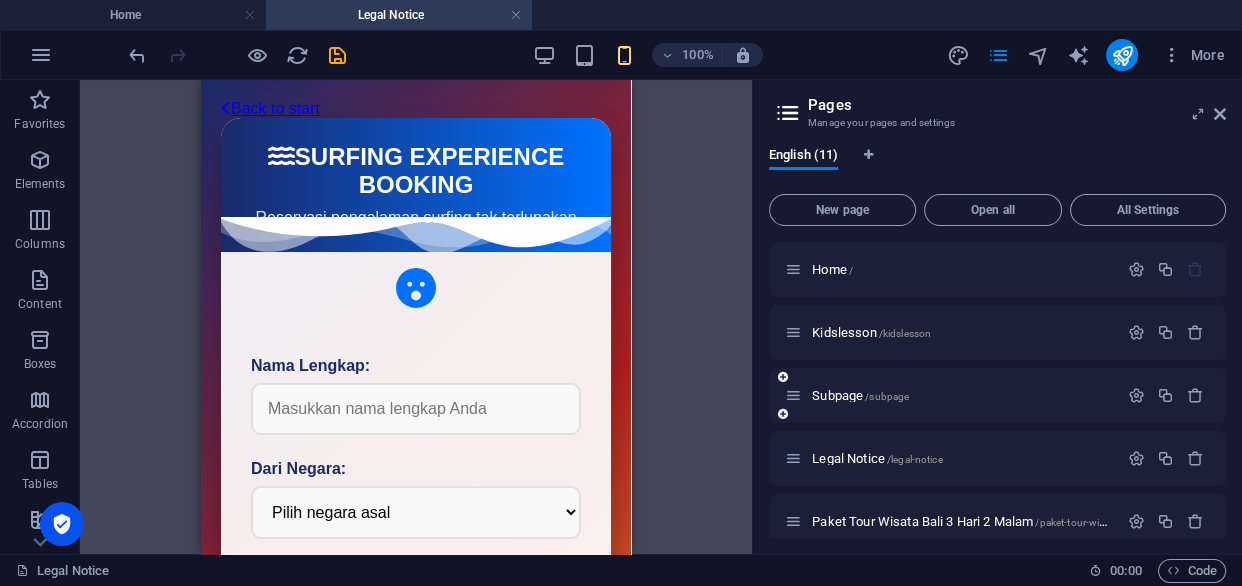 scroll, scrollTop: 0, scrollLeft: 0, axis: both 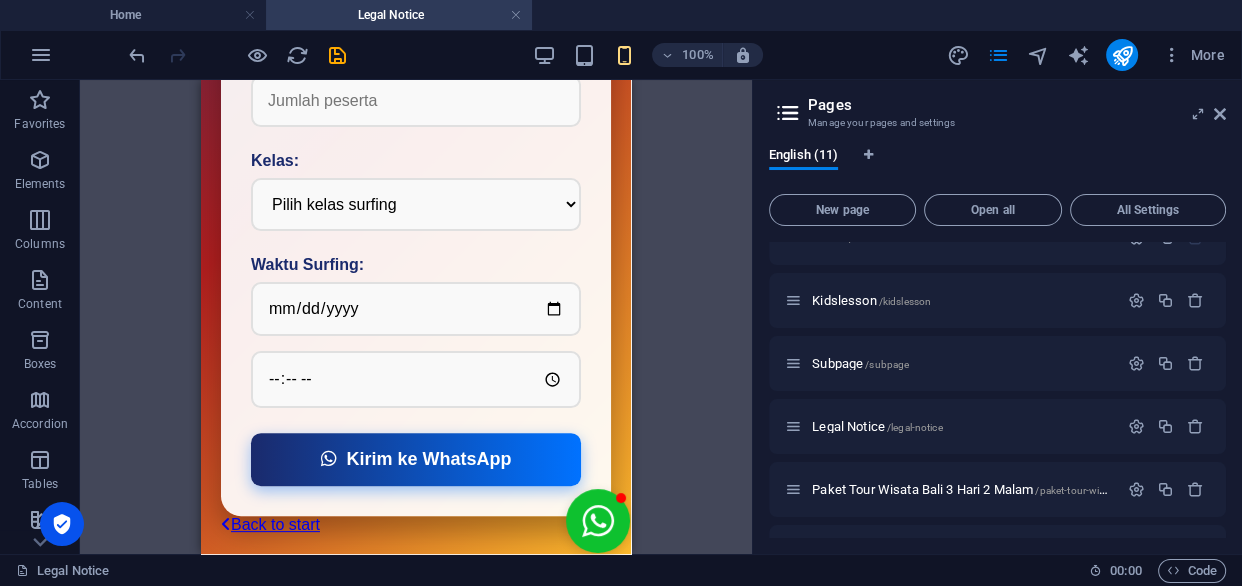 drag, startPoint x: 626, startPoint y: 176, endPoint x: 920, endPoint y: 516, distance: 449.48416 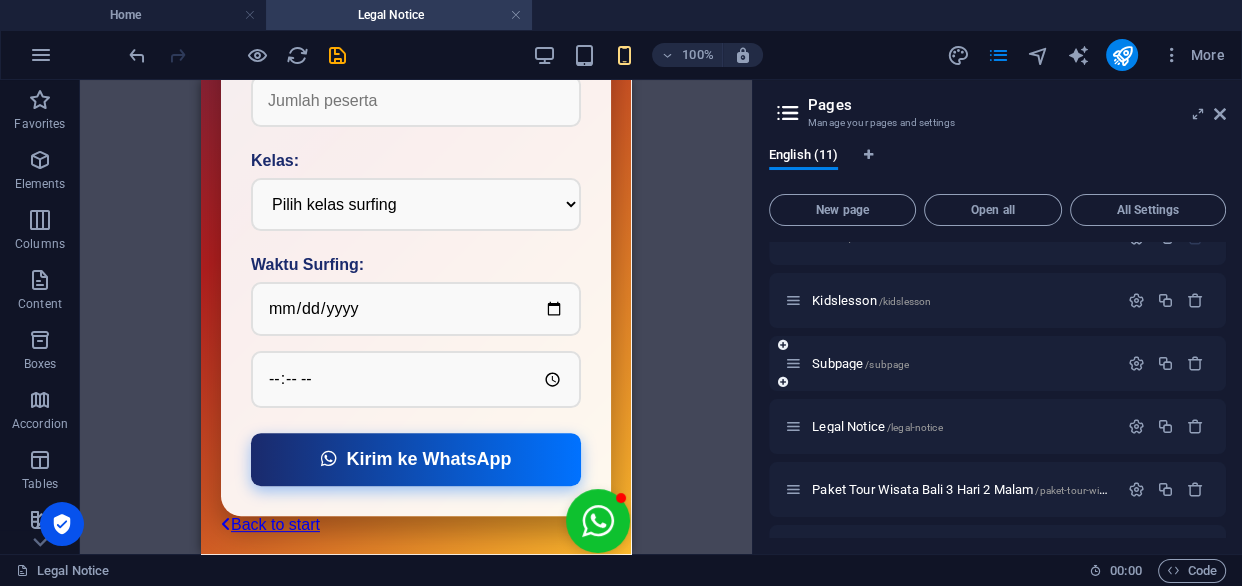 click at bounding box center [793, 363] 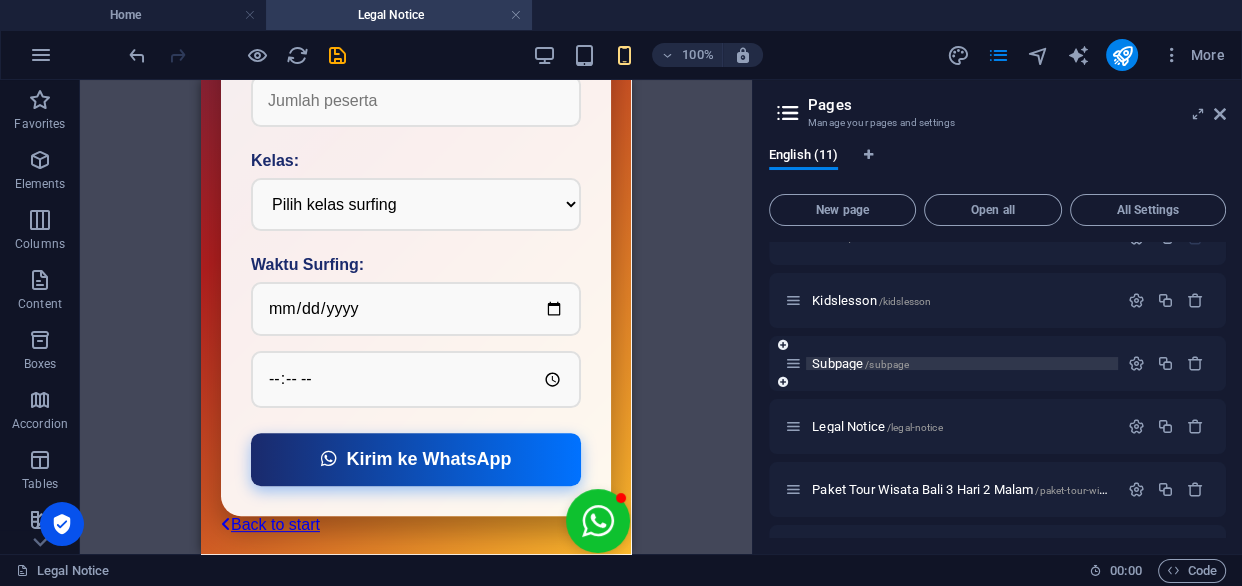 click on "/subpage" at bounding box center [887, 364] 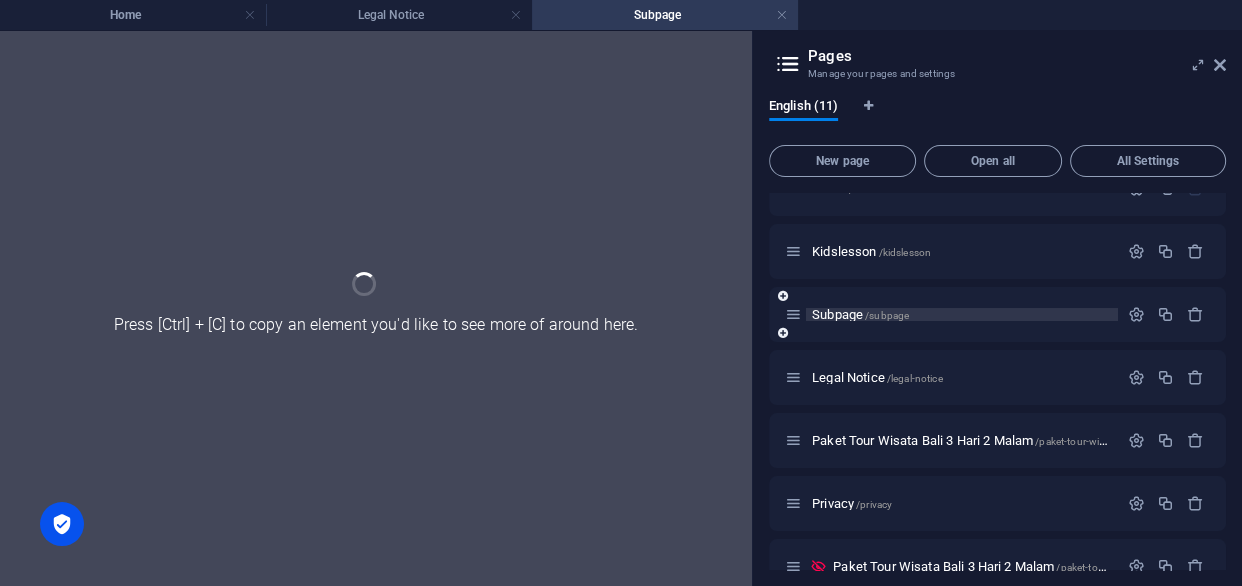 scroll, scrollTop: 0, scrollLeft: 0, axis: both 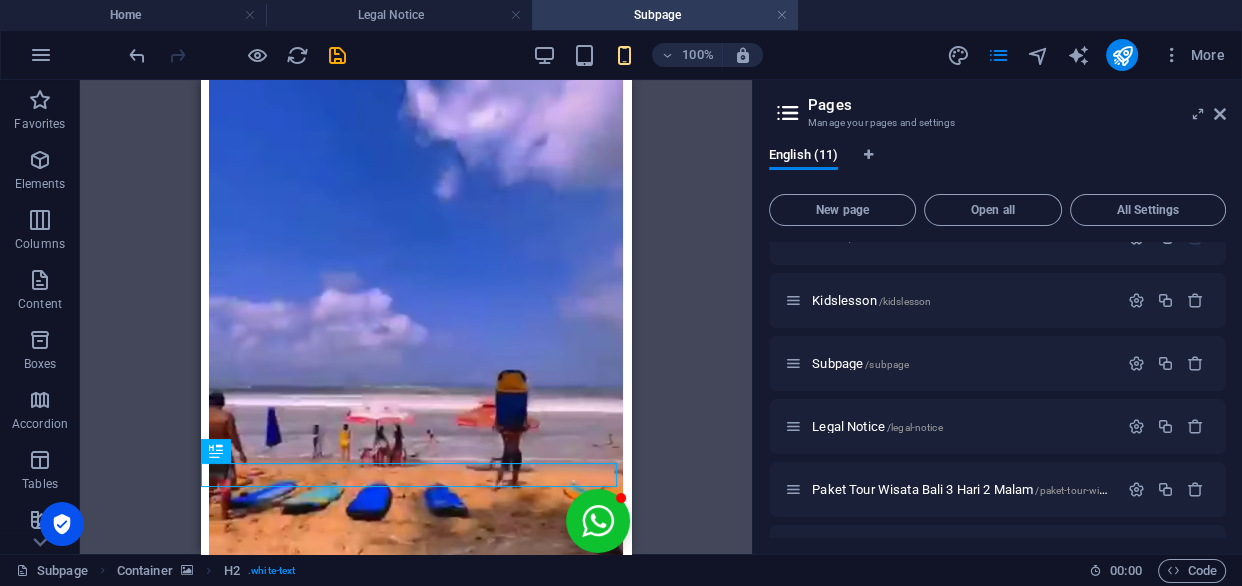 drag, startPoint x: 625, startPoint y: 299, endPoint x: 1073, endPoint y: 417, distance: 463.2796 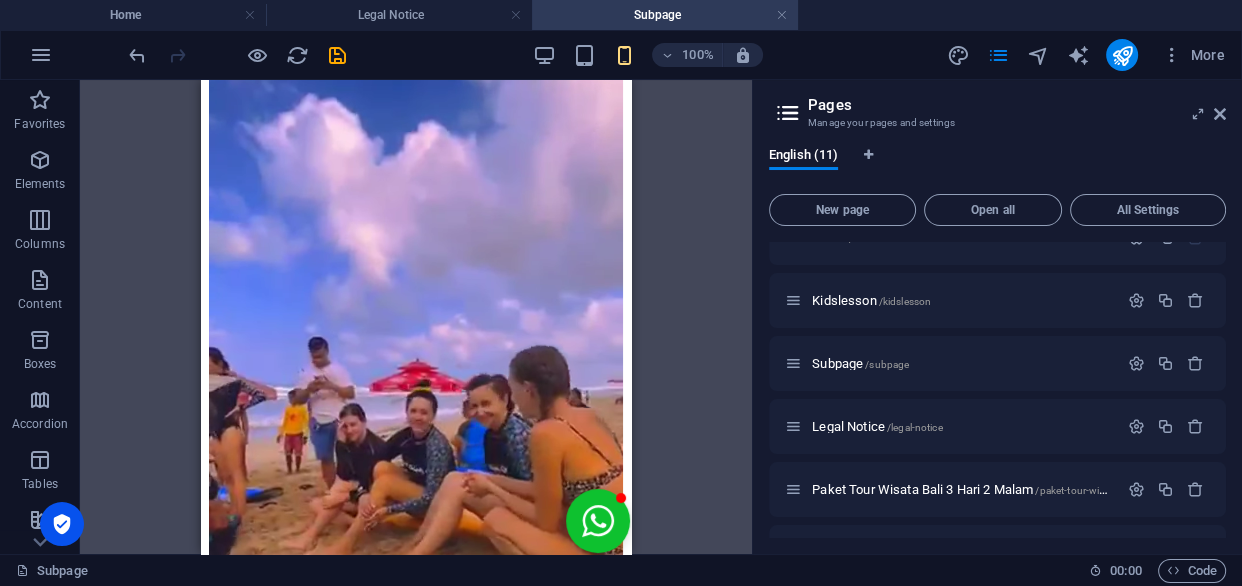 scroll, scrollTop: 360, scrollLeft: 0, axis: vertical 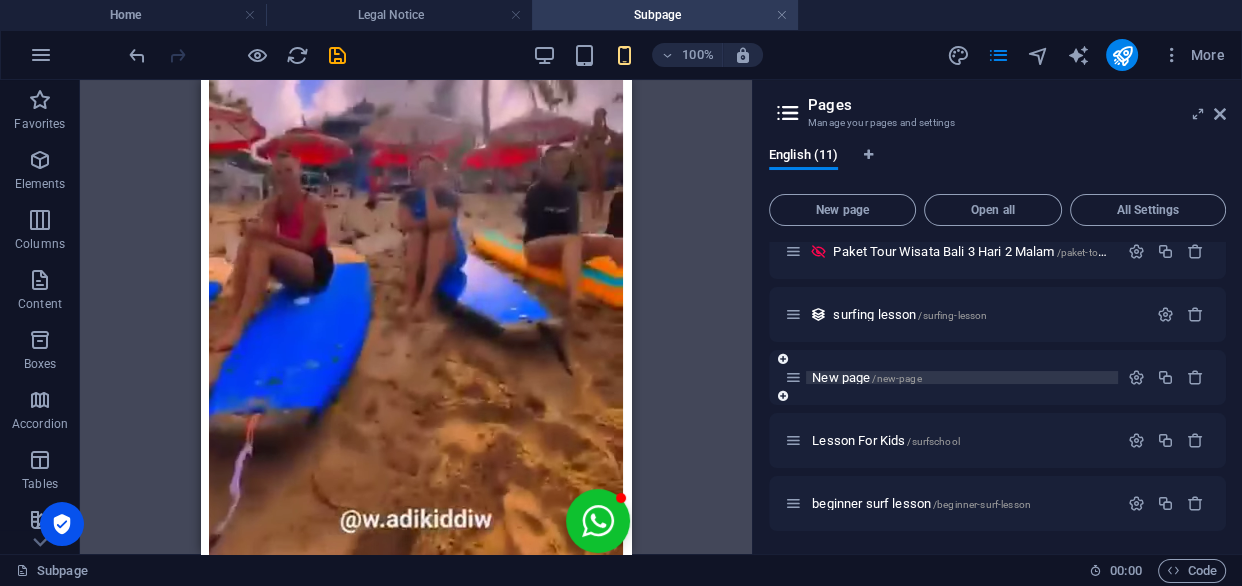 click on "New page /new-page" at bounding box center (962, 377) 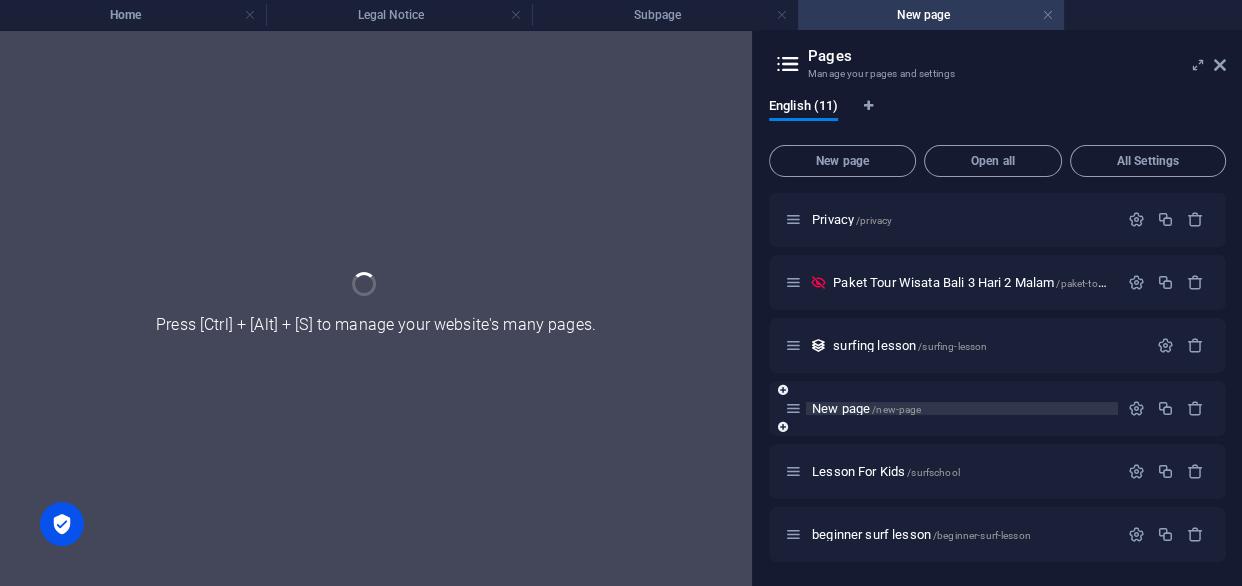 scroll, scrollTop: 0, scrollLeft: 0, axis: both 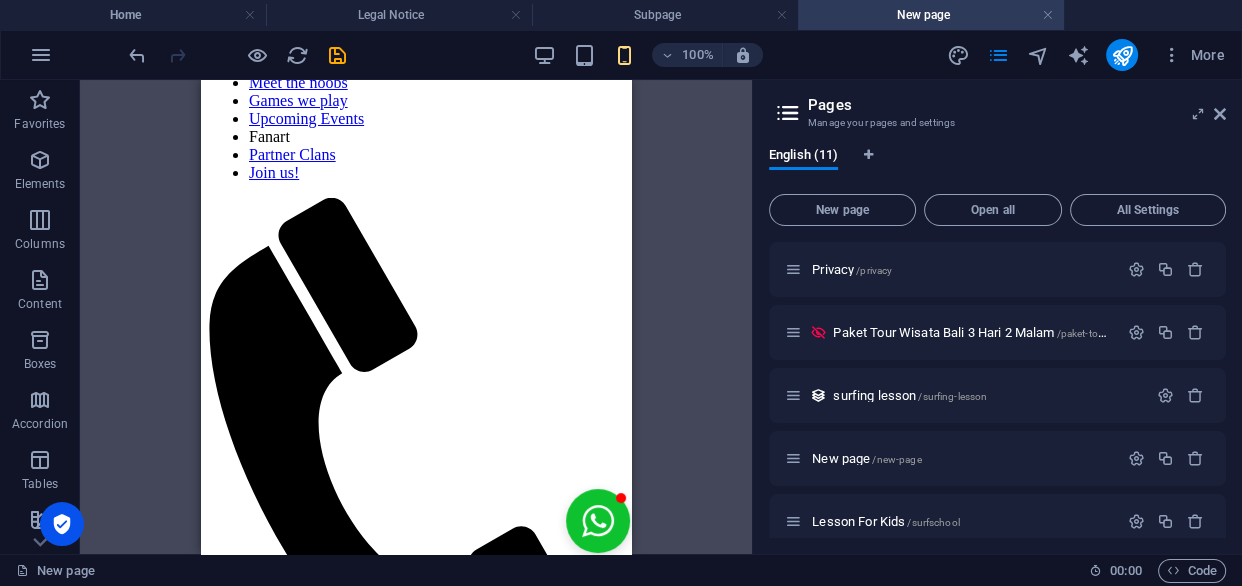 drag, startPoint x: 756, startPoint y: 495, endPoint x: 832, endPoint y: 427, distance: 101.98039 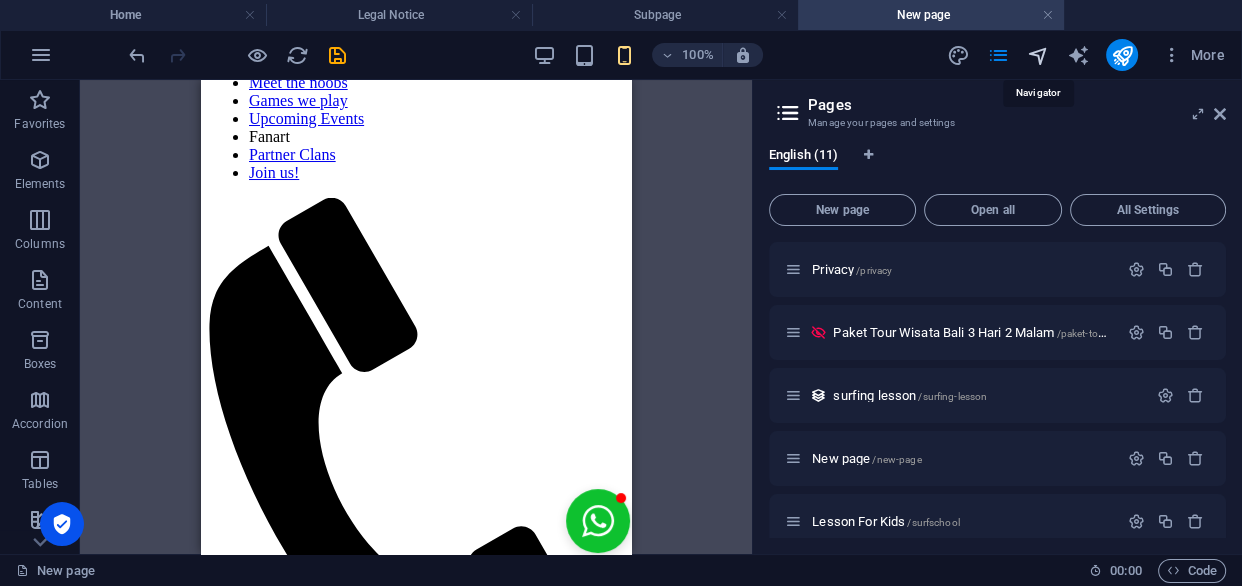 click at bounding box center (1037, 55) 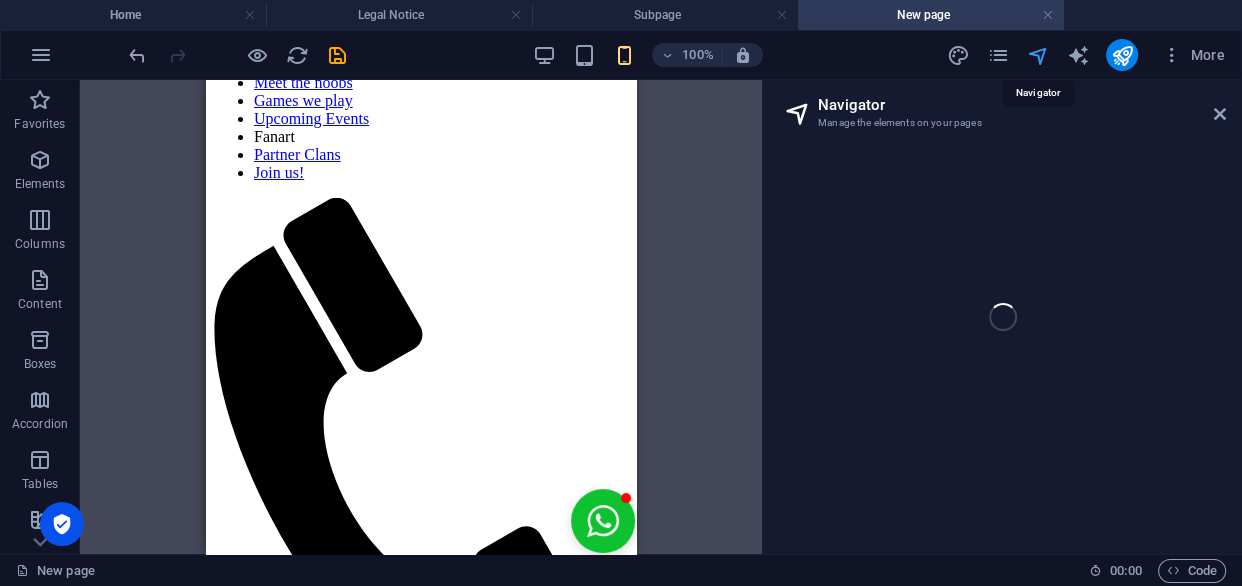 select on "15081435-en" 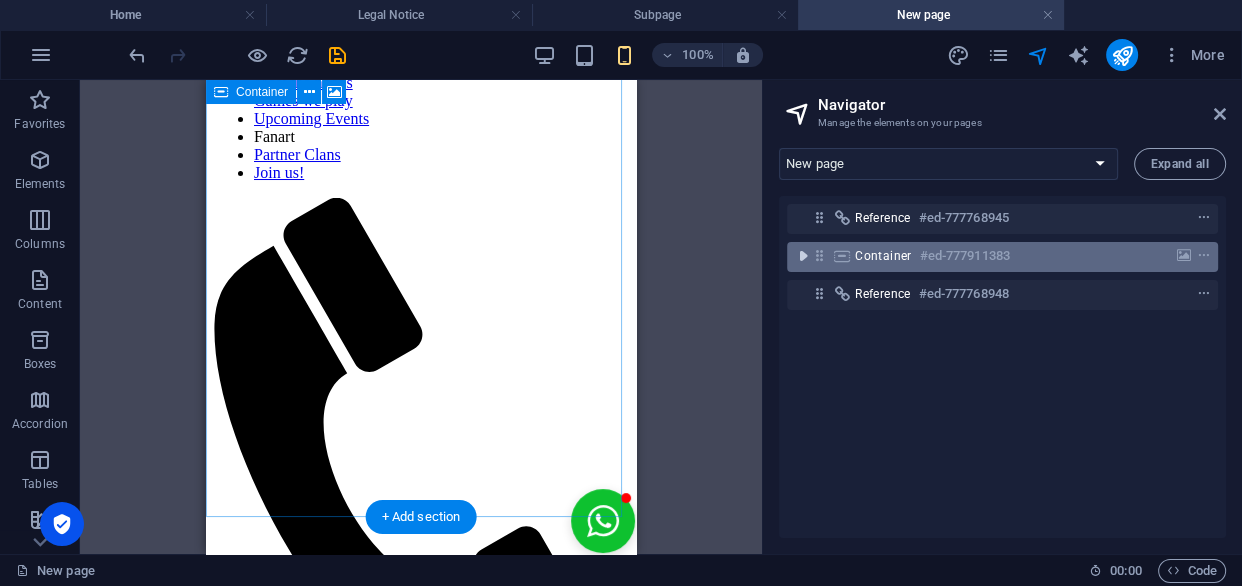 click at bounding box center [803, 256] 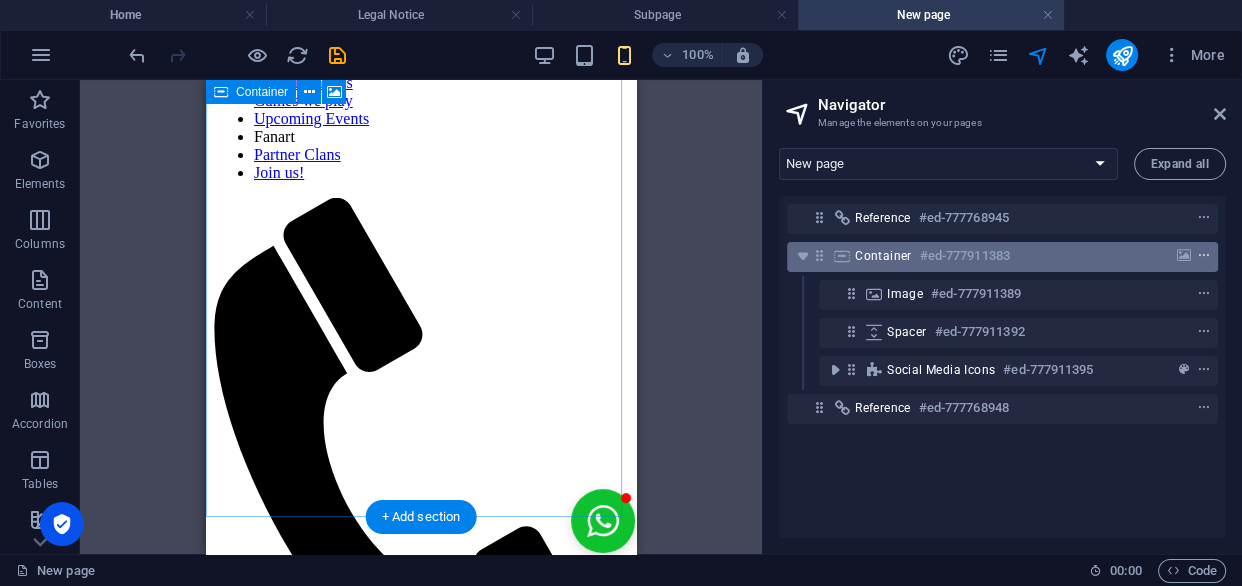 click at bounding box center [1204, 256] 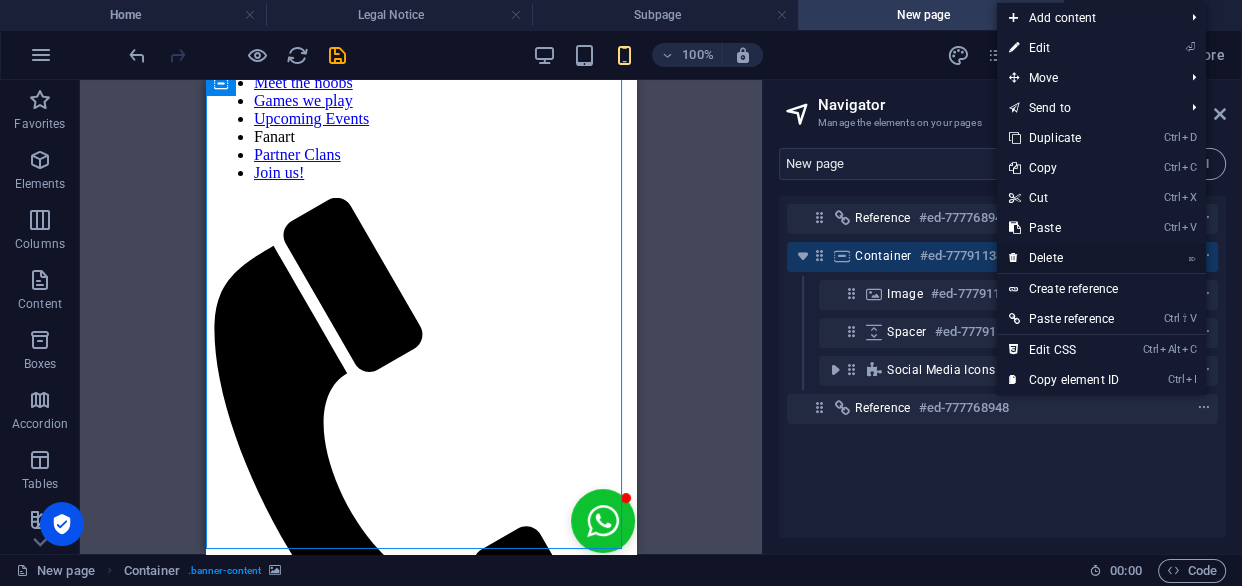 scroll, scrollTop: 8, scrollLeft: 0, axis: vertical 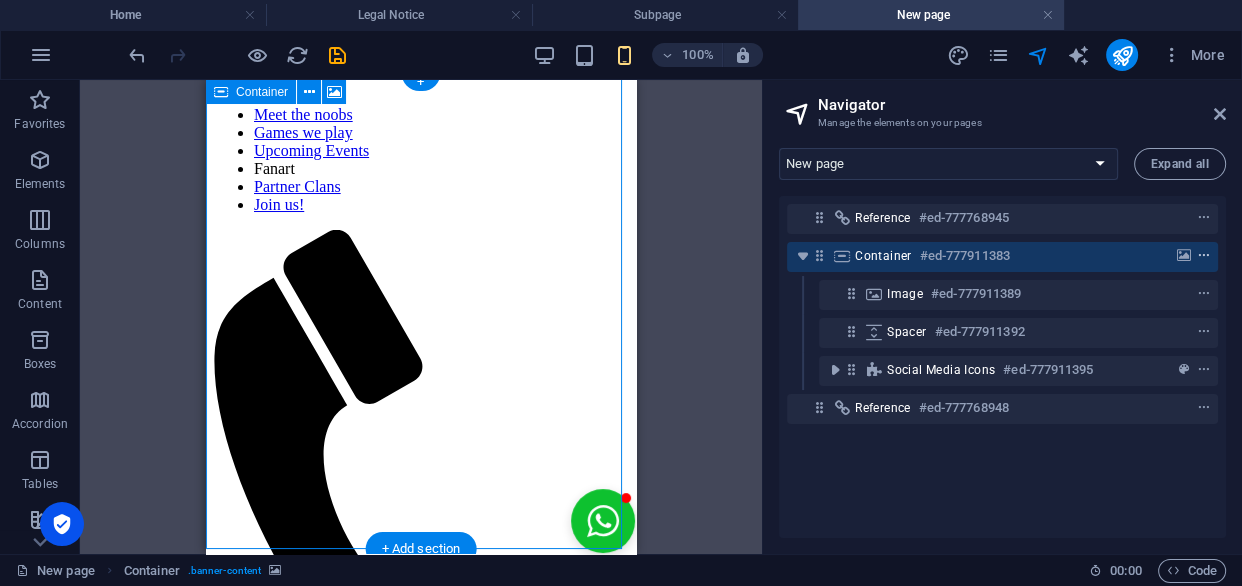 click at bounding box center [1204, 256] 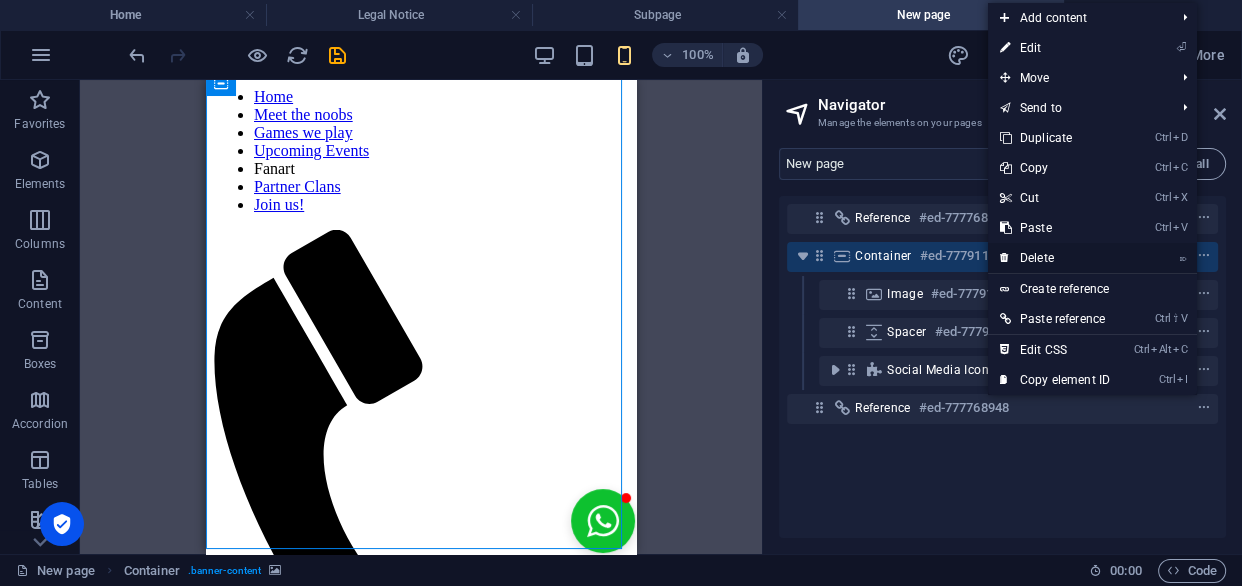 click on "⌦  Delete" at bounding box center (1055, 258) 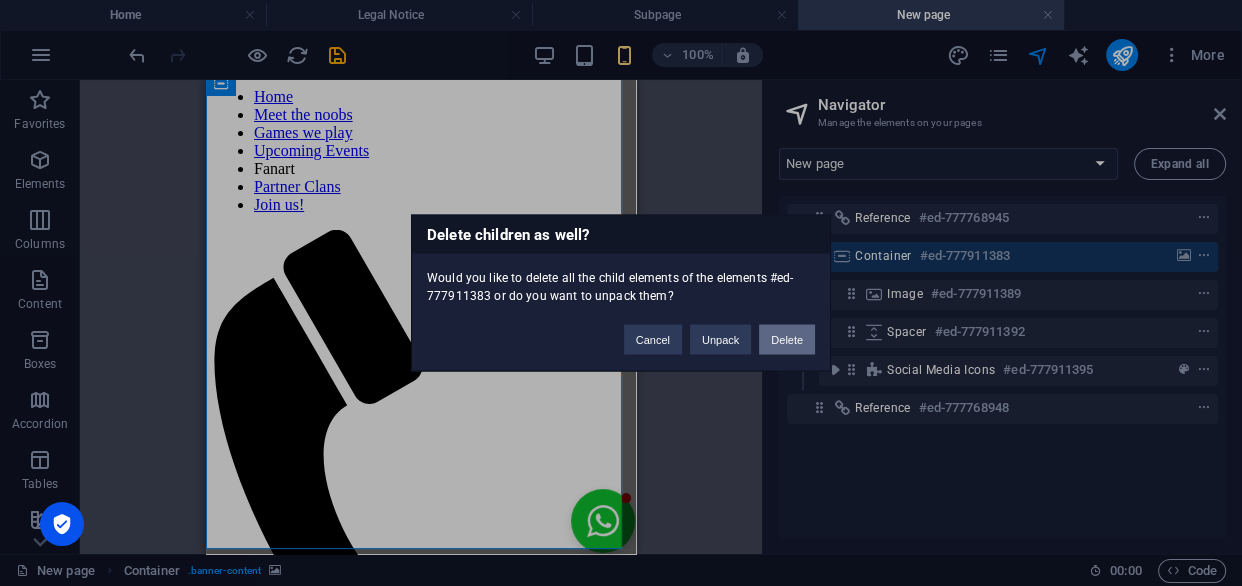 click on "Delete" at bounding box center [787, 340] 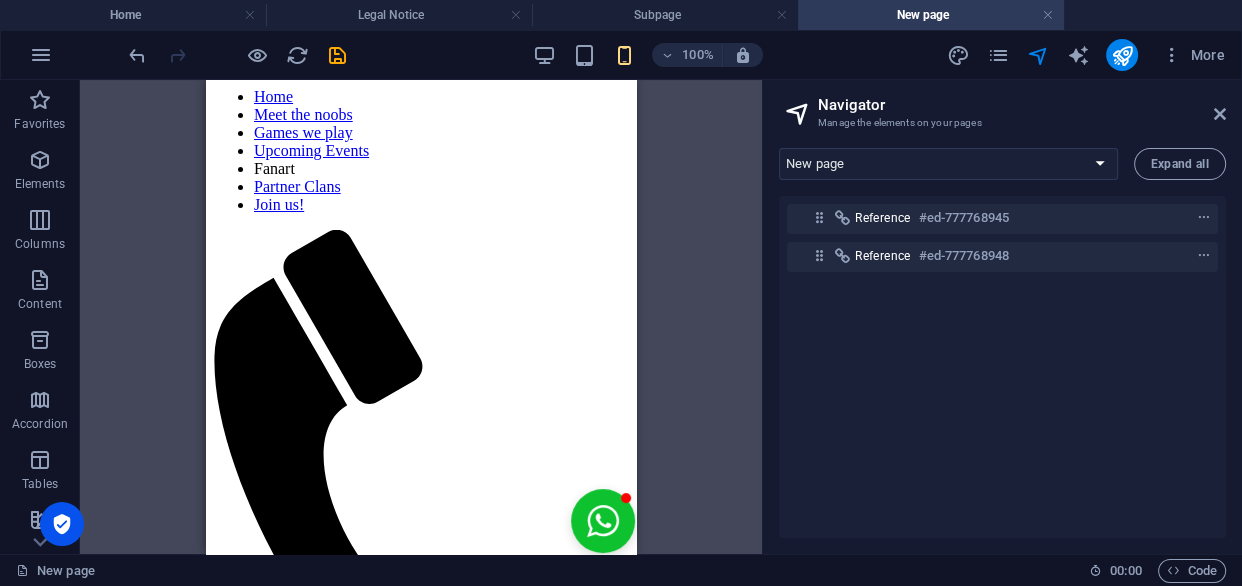 scroll, scrollTop: 0, scrollLeft: 0, axis: both 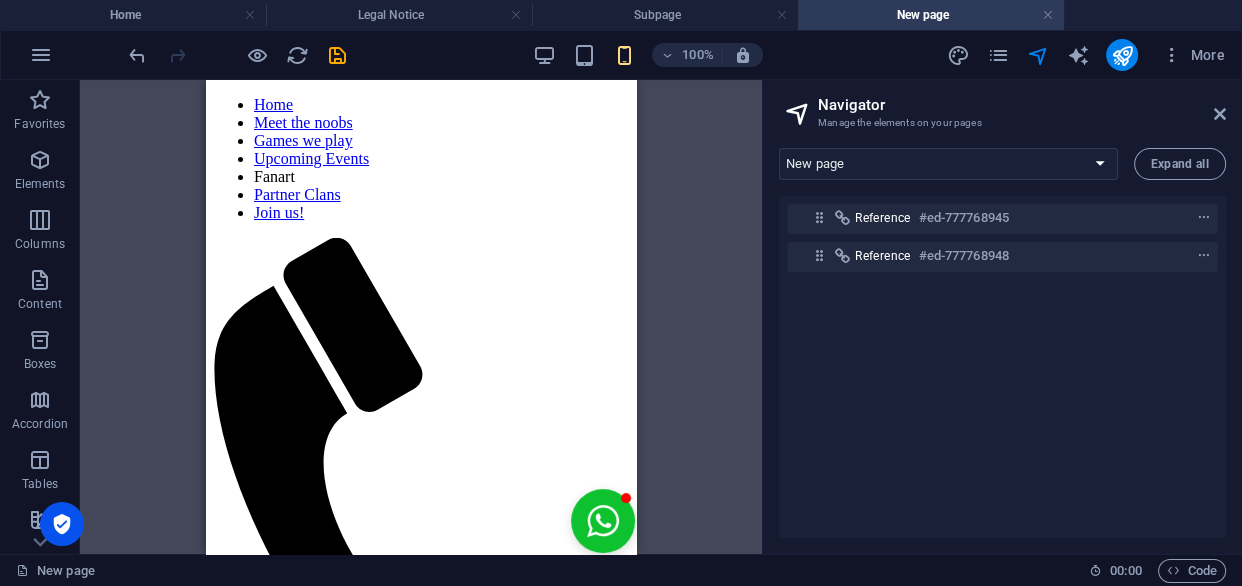 drag, startPoint x: 1201, startPoint y: 401, endPoint x: 425, endPoint y: 257, distance: 789.24774 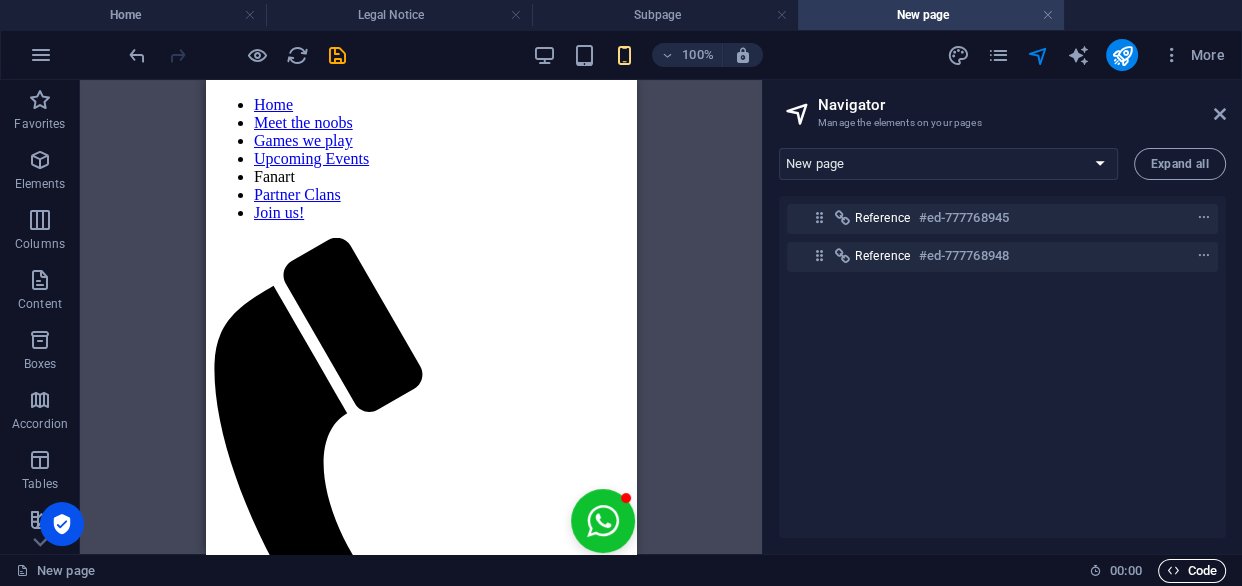 click on "Code" at bounding box center (1192, 571) 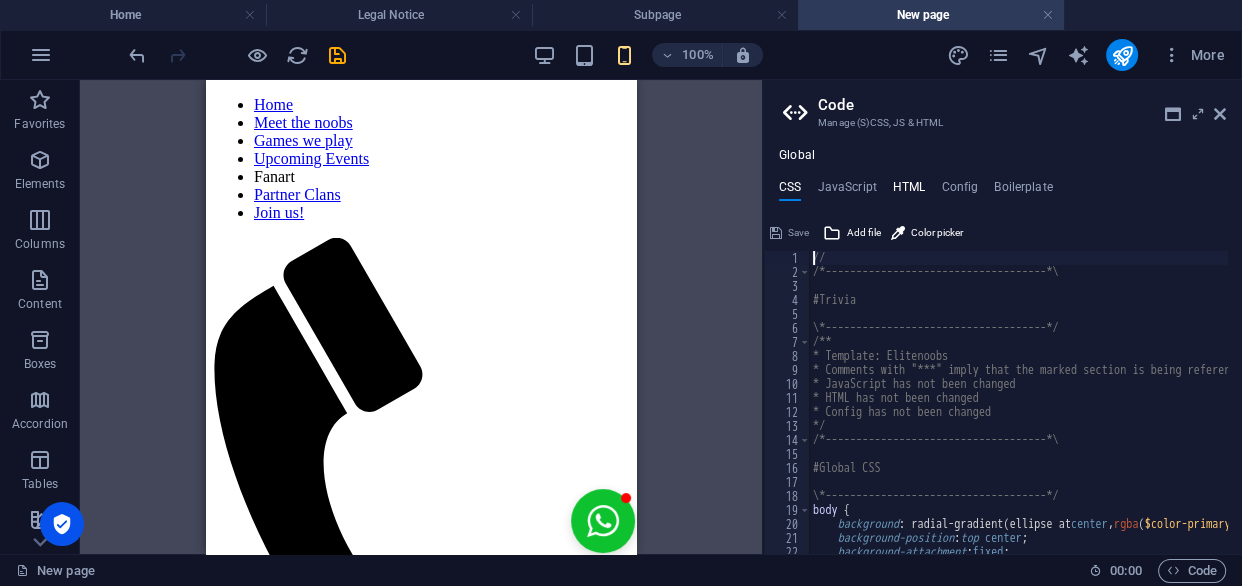 click on "HTML" at bounding box center (909, 191) 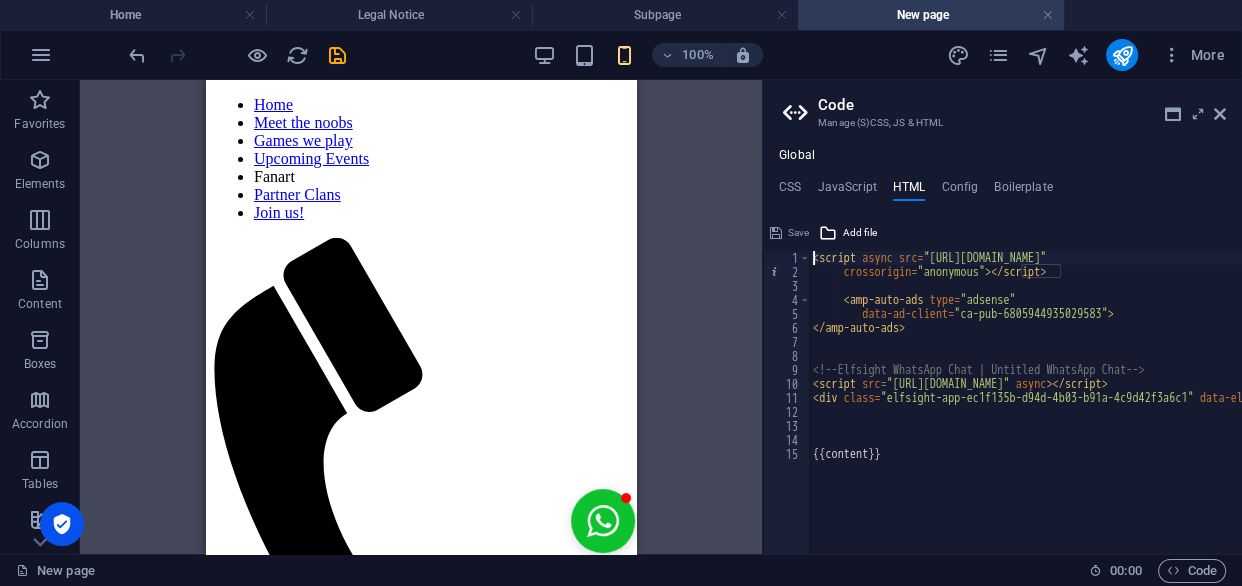click on "Global CSS JavaScript HTML Config Boilerplate // 1 2 3 4 5 6 7 8 9 10 11 12 13 14 15 16 17 18 19 20 21 22 23 //  /*------------------------------------*\     #Trivia       \*------------------------------------*/ /**   * Template: Elitenoobs   * Comments with "***" imply that the marked section is being referenced somewhere else   * JavaScript has not been changed   * HTML has not been changed   * Config has not been changed   */ /*------------------------------------*\     #Global CSS      \*------------------------------------*/ body   {      background : radial-gradient ( ellipse at  center ,  rgba ( $color-primary , 1 )   0% , rgba ( $black , 1 )   100% ) ;      background-position :  top   center ;      background-attachment :  fixed ;     XXXXXXXXXXXXXXXXXXXXXXXXXXXXXXXXXXXXXXXXXXXXXXXXXXXXXXXXXXXXXXXXXXXXXXXXXXXXXXXXXXXXXXXXXXXXXXXXXXXXXXXXXXXXXXXXXXXXXXXXXXXXXXXXXXXXXXXXXXXXXXXXXXXXXXXXXXXXXXXXXXXXXXXXXXXXXXXXXXXXXXXXXXXXXXXXXXXXXXXXXXXXXXXXXXXXXXXXXXXXXXXXXXXXXXXXXXXXXXXXXXXXXXXXXXXXXXXX Save" at bounding box center [1002, 351] 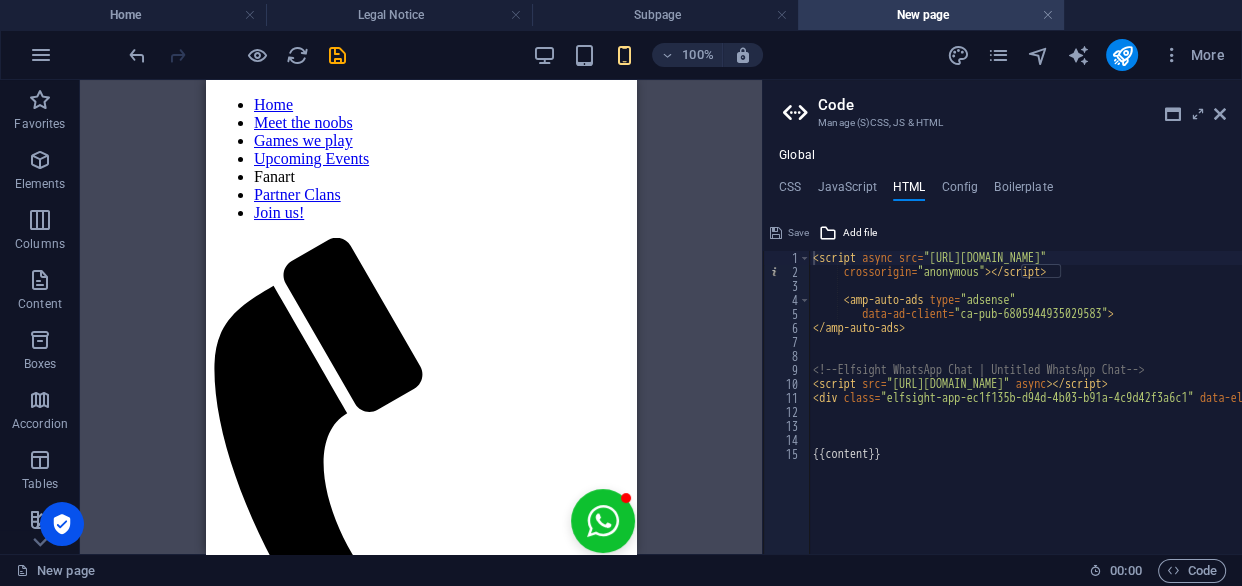 click on "Global" at bounding box center [797, 156] 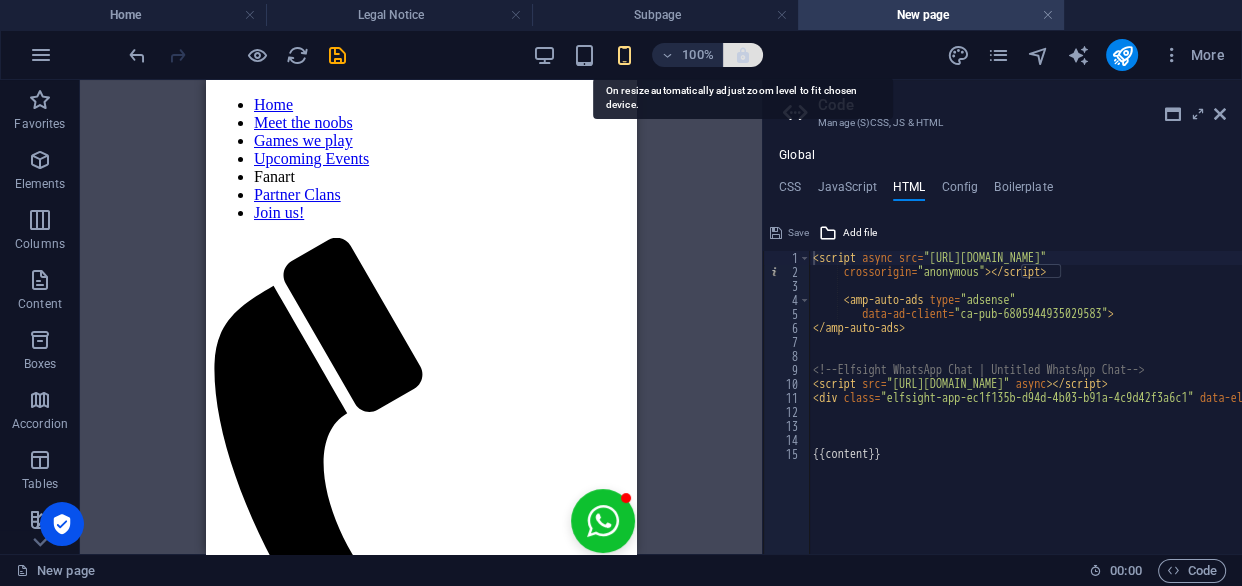 click at bounding box center (743, 55) 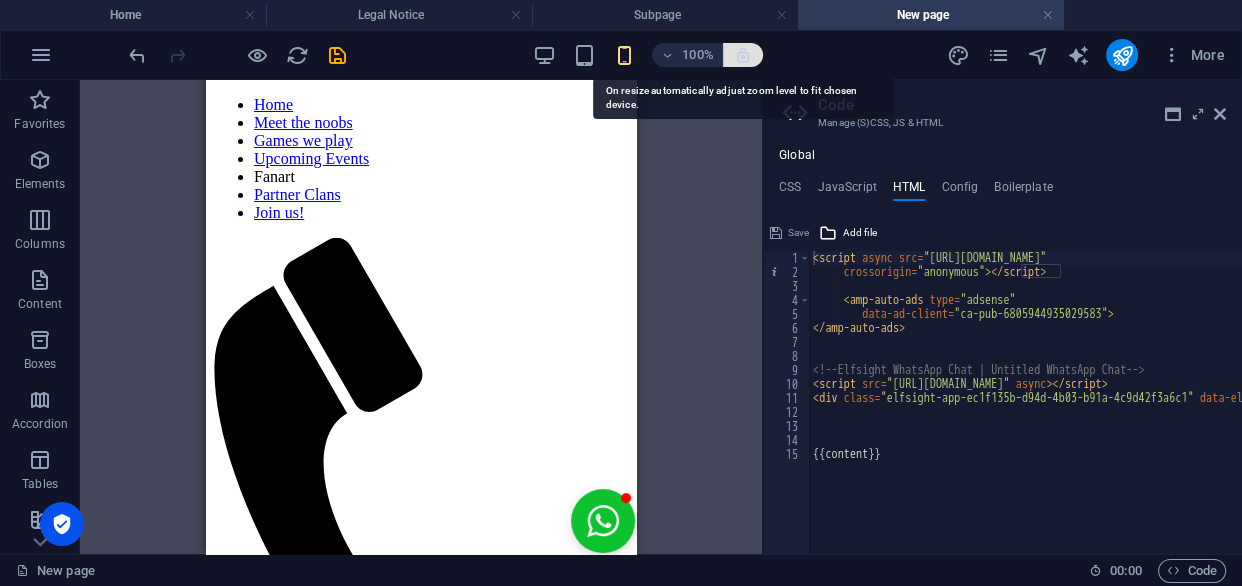 click at bounding box center [743, 55] 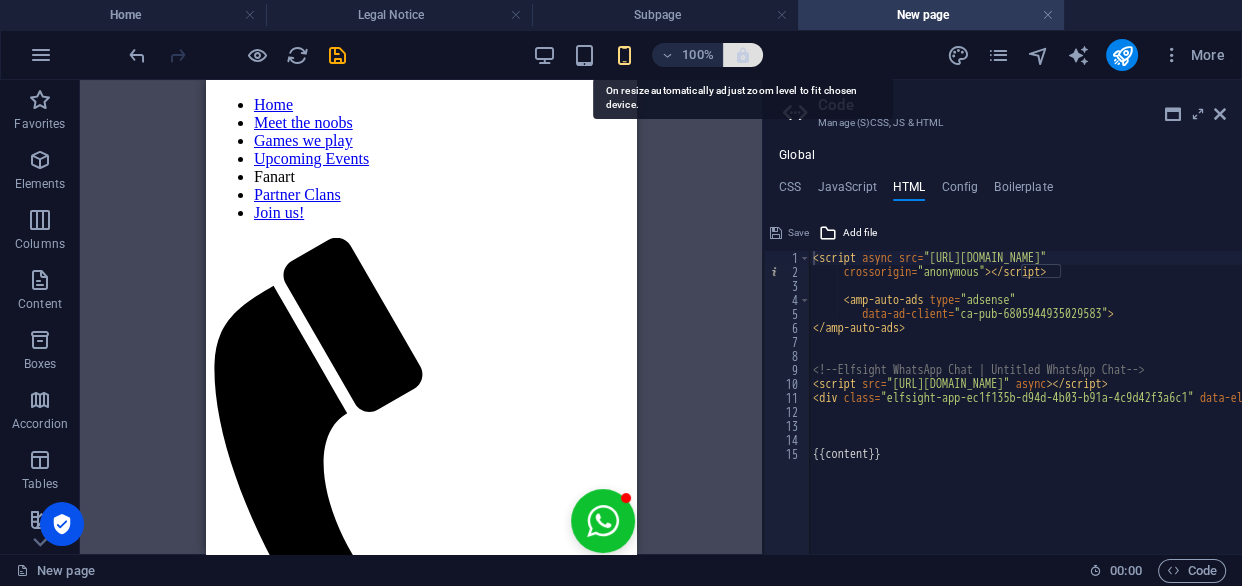 click at bounding box center (743, 55) 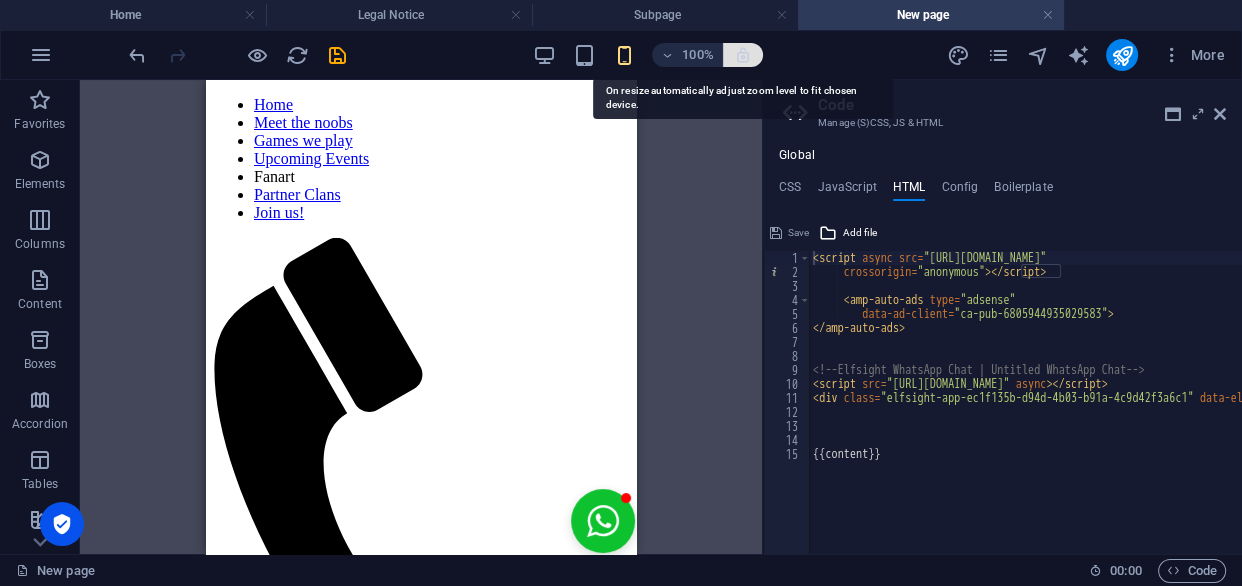 click at bounding box center [743, 55] 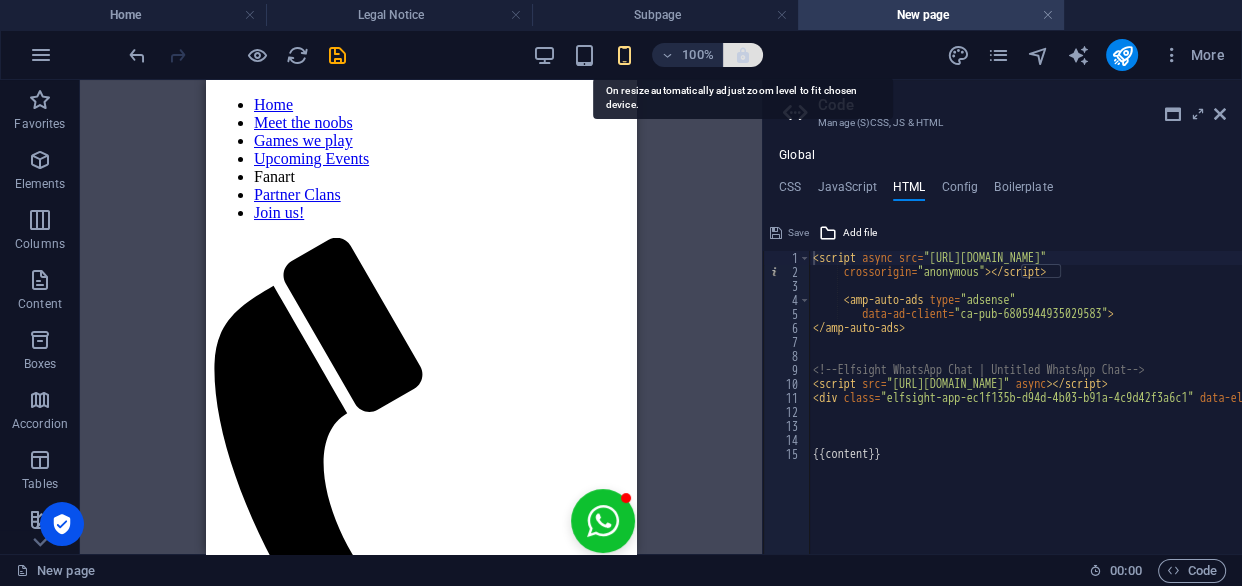 click at bounding box center (743, 55) 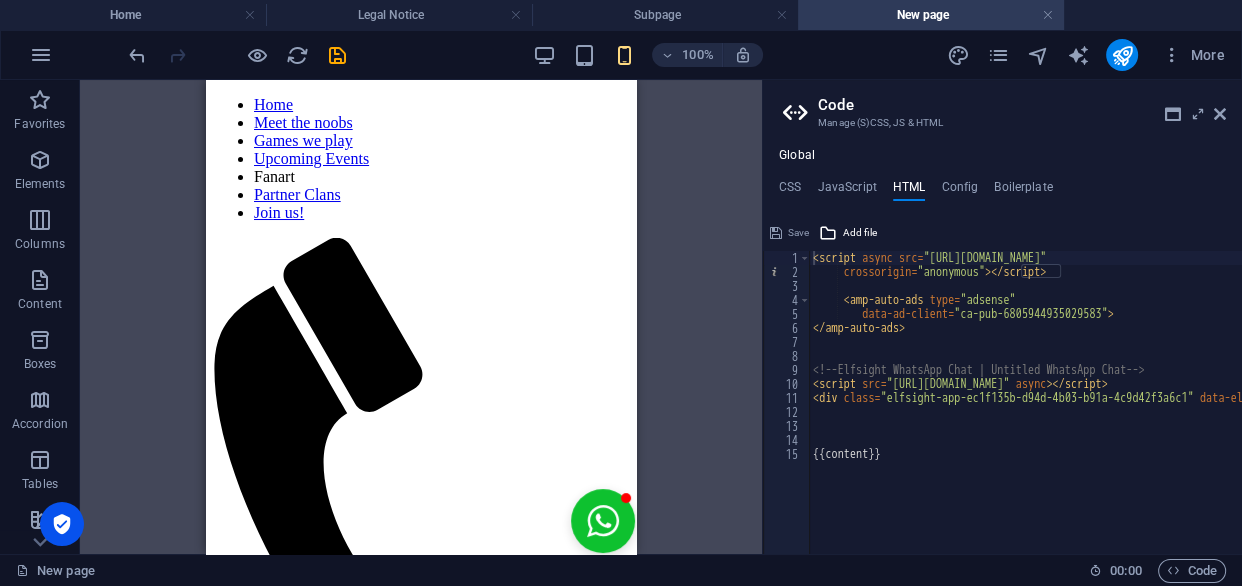click on "Save" at bounding box center (789, 233) 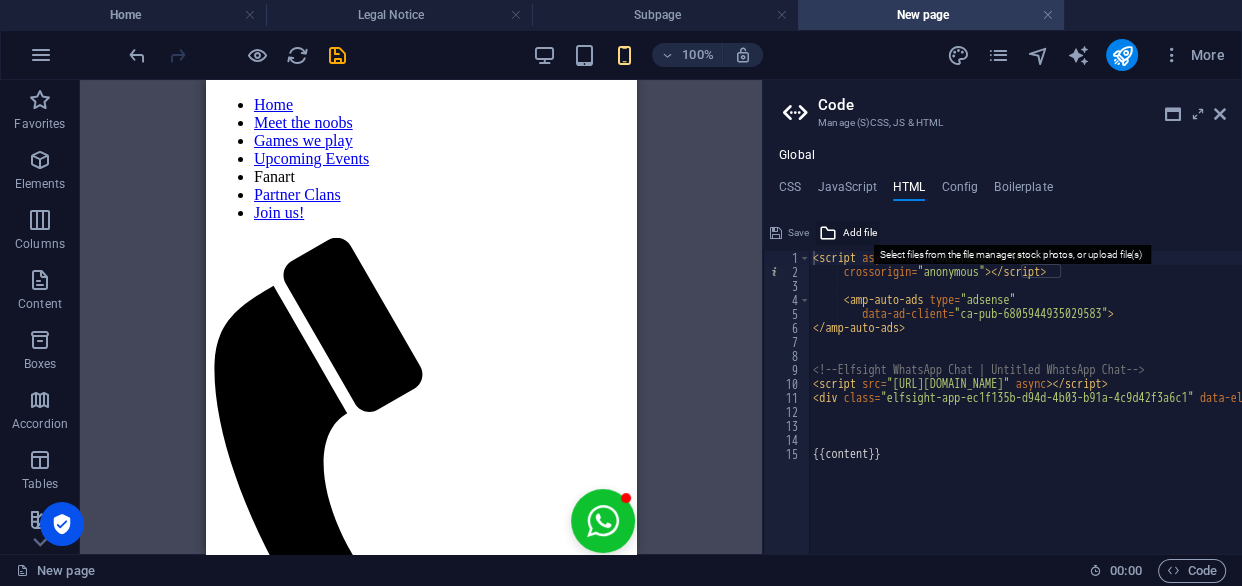 click on "Add file" at bounding box center (860, 233) 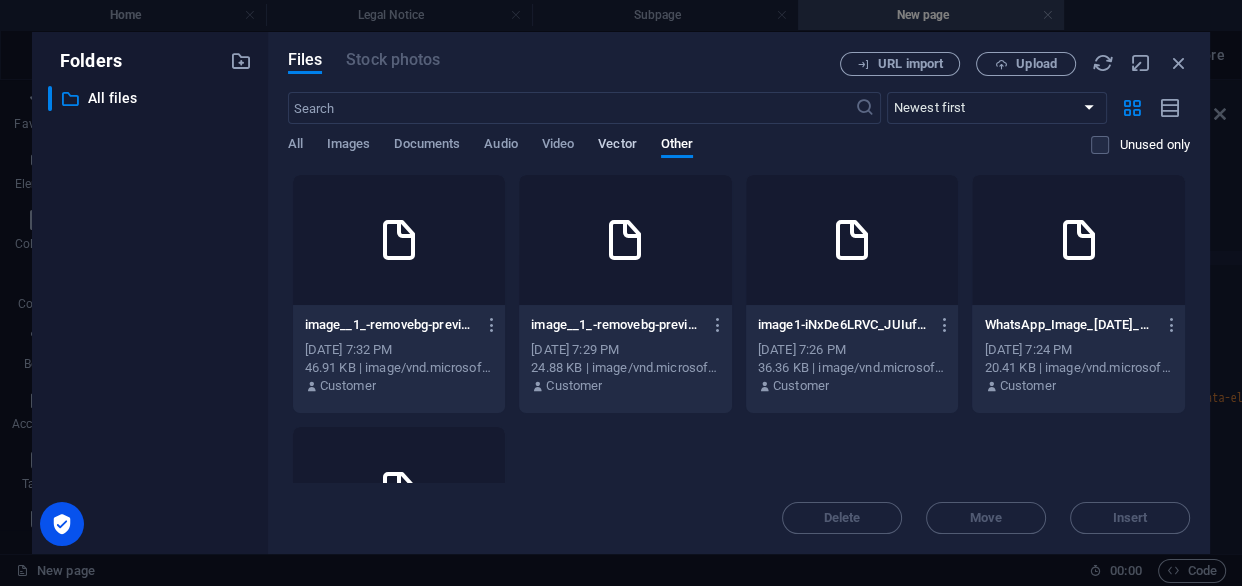 click on "Vector" at bounding box center (617, 146) 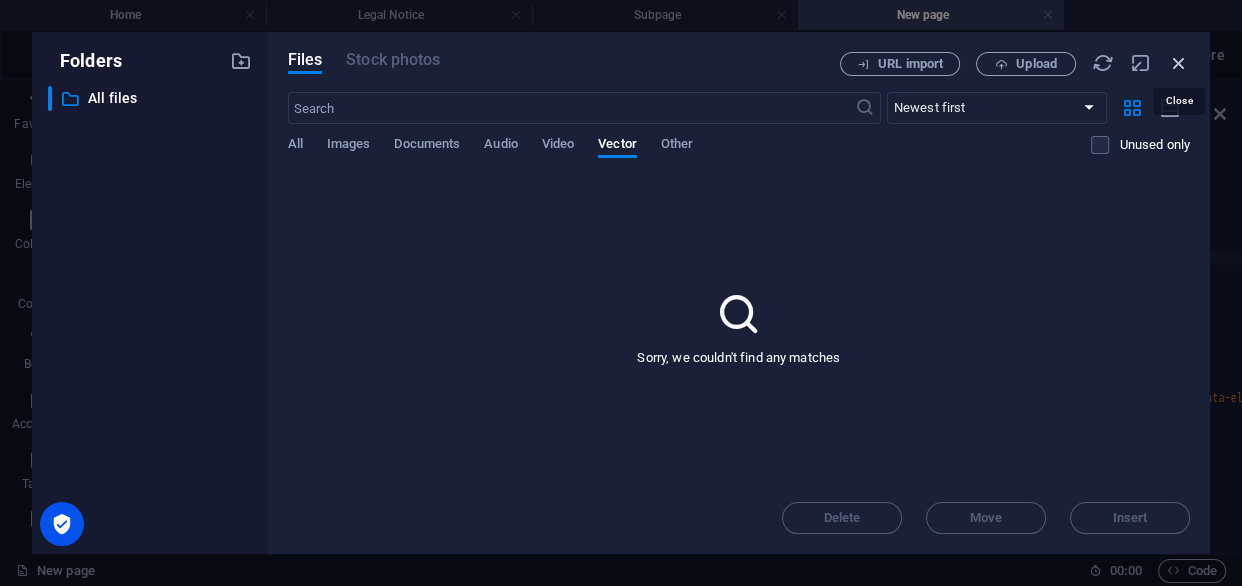 click at bounding box center [1179, 63] 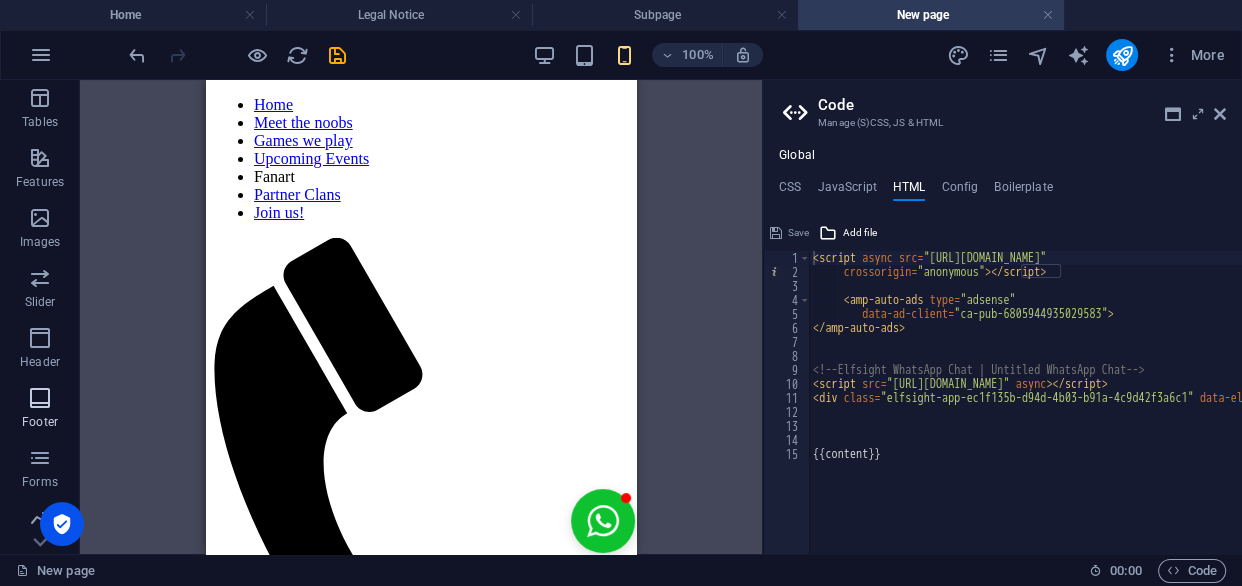 scroll, scrollTop: 363, scrollLeft: 0, axis: vertical 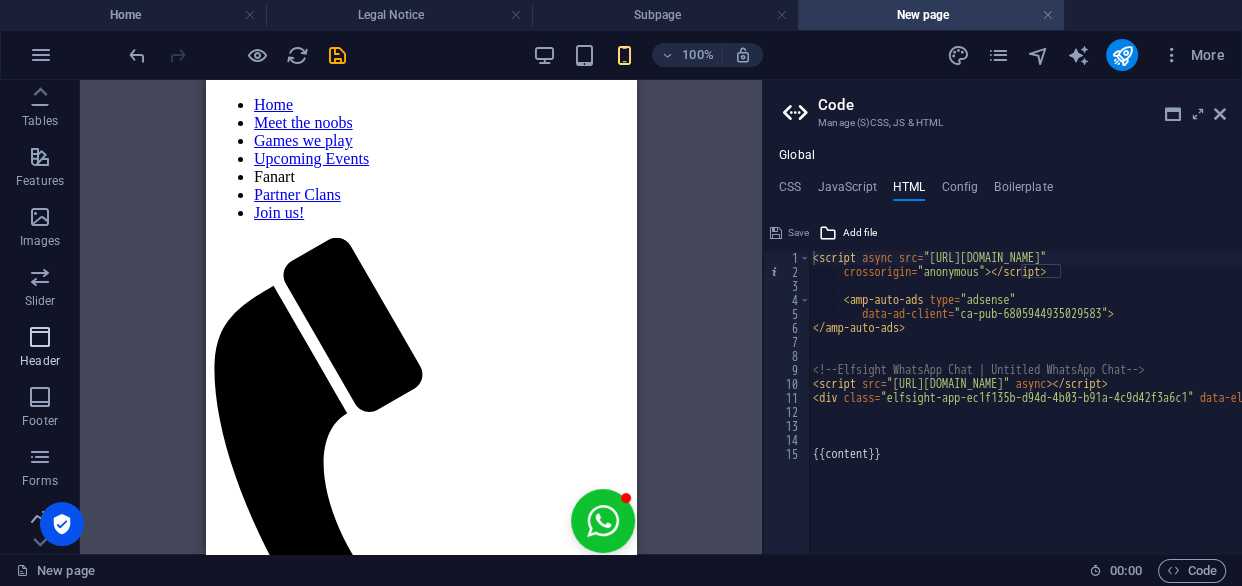 click at bounding box center [40, 337] 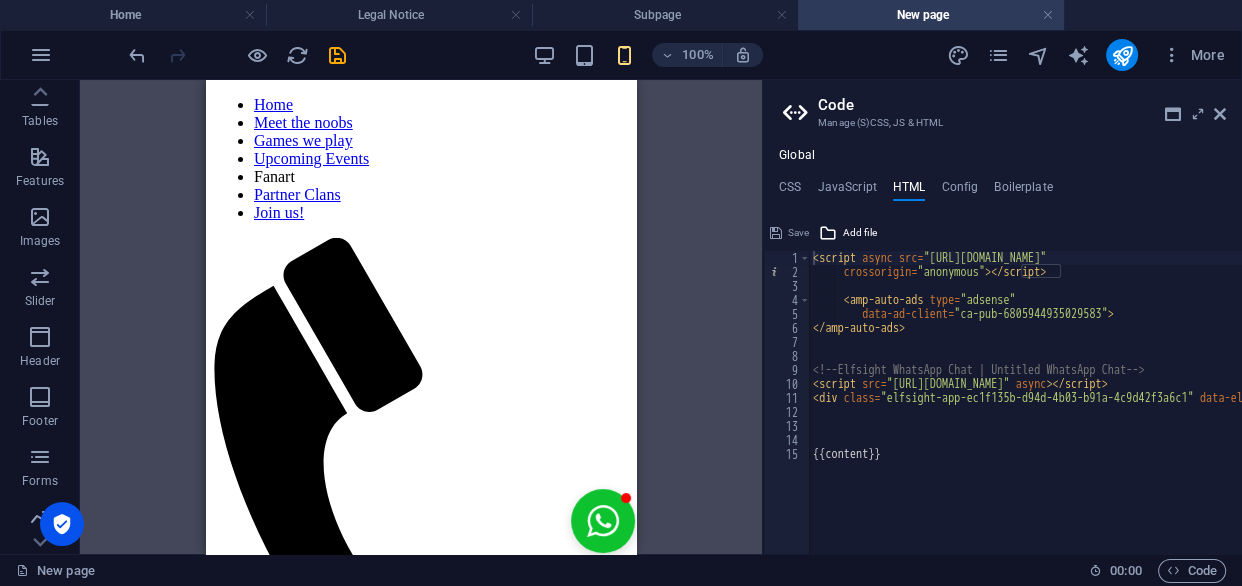 click at bounding box center (1220, 114) 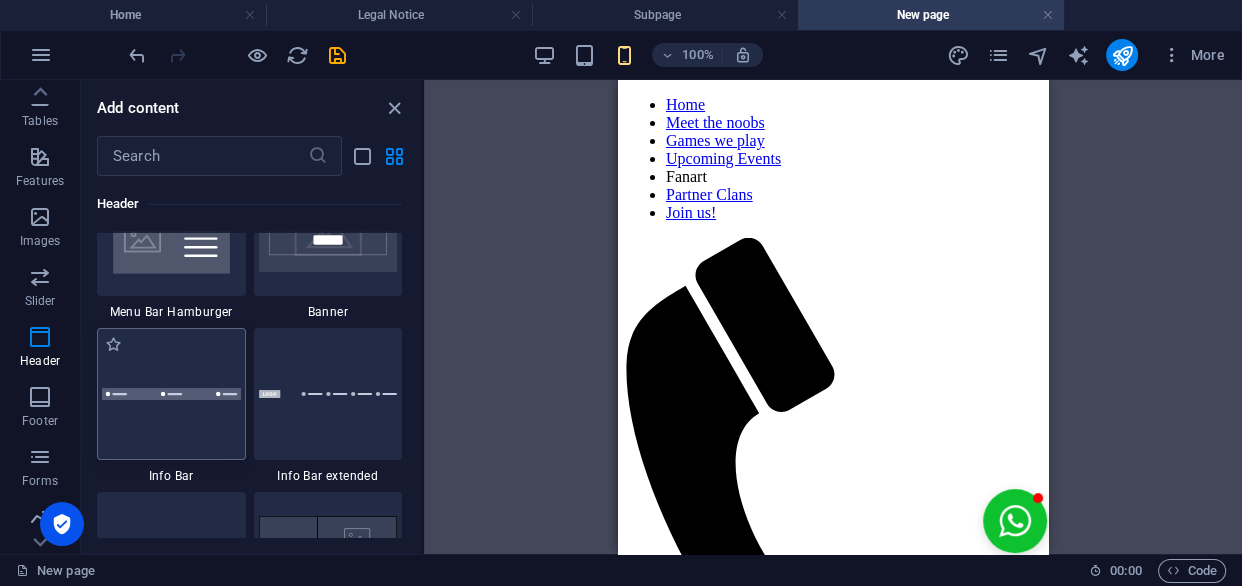 scroll, scrollTop: 12058, scrollLeft: 0, axis: vertical 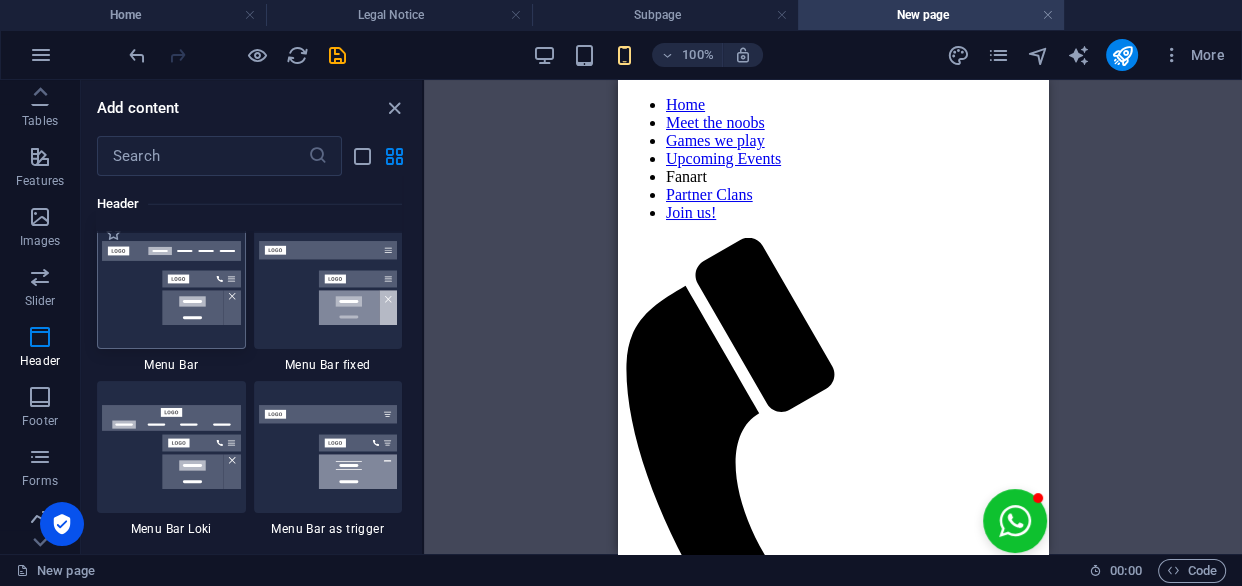 click at bounding box center [171, 283] 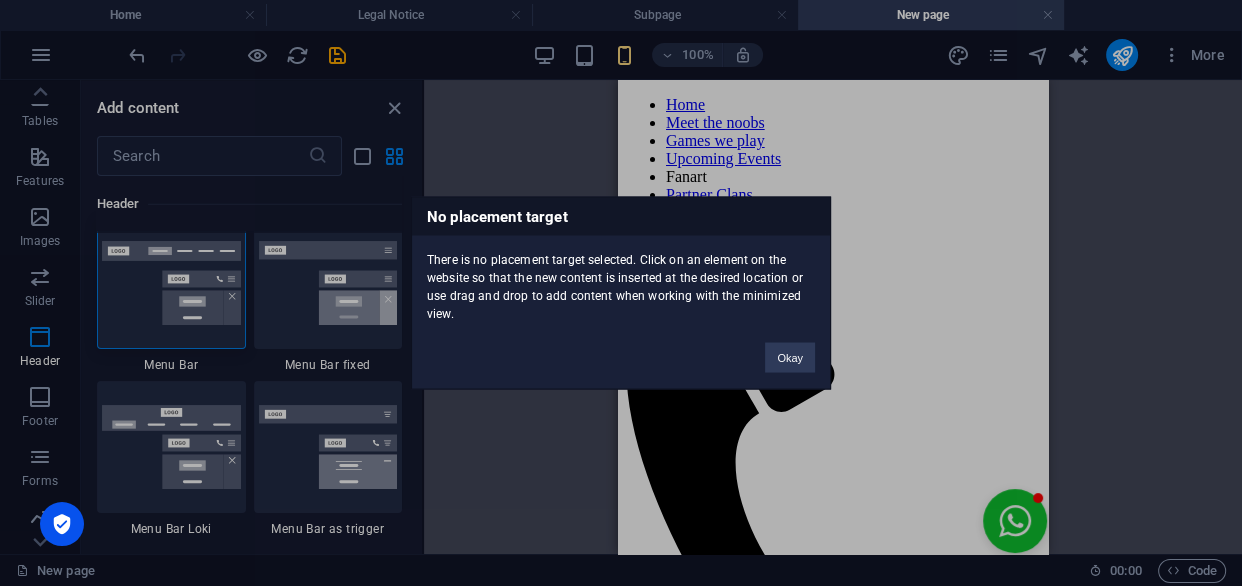 click on "Okay" at bounding box center [790, 348] 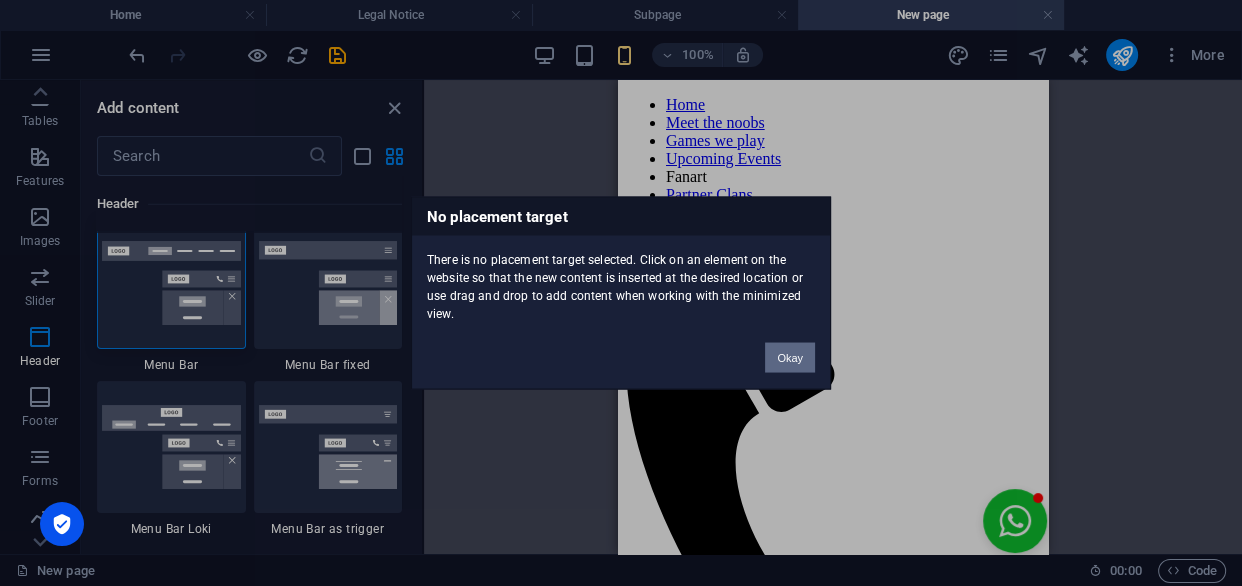 click on "Okay" at bounding box center [790, 358] 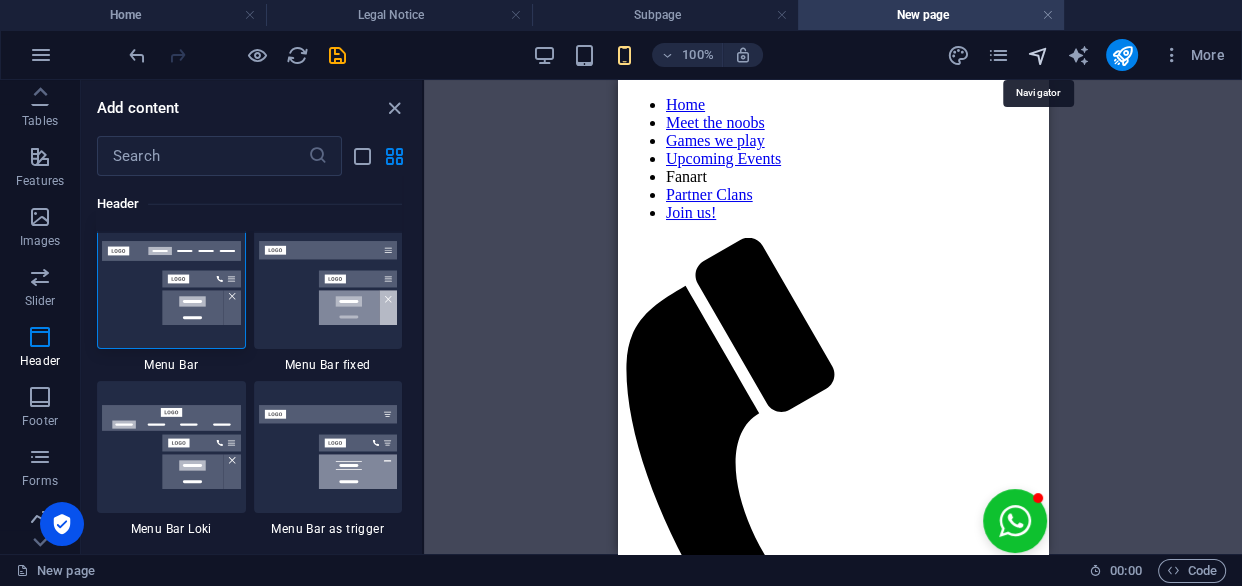 click at bounding box center (1037, 55) 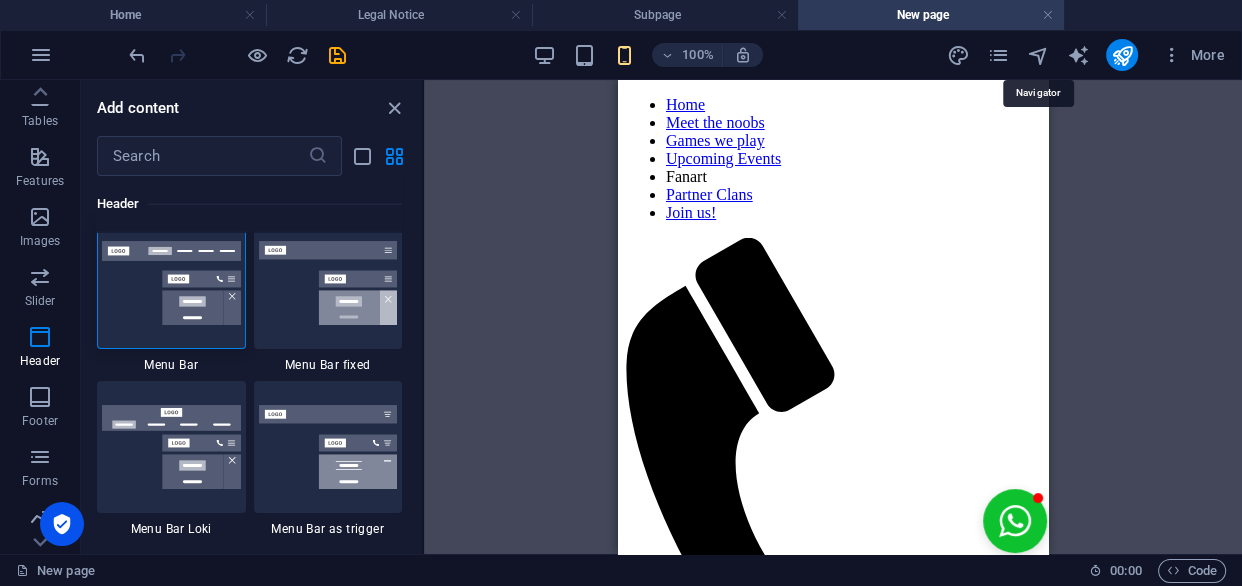 select on "15081435-en" 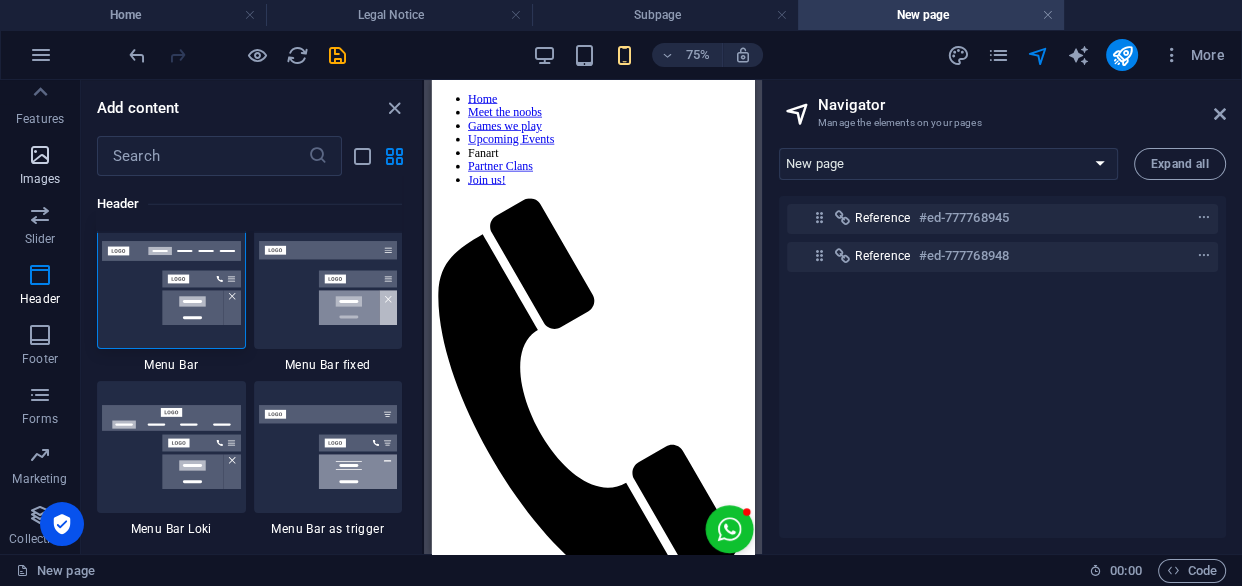 scroll, scrollTop: 0, scrollLeft: 0, axis: both 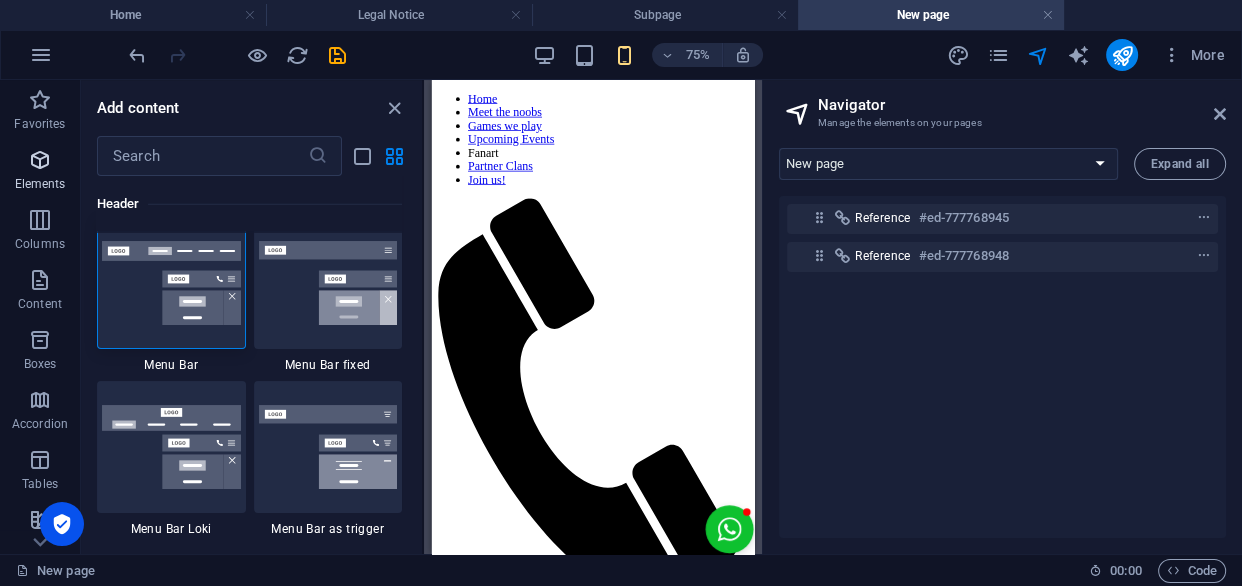 click on "Elements" at bounding box center (40, 184) 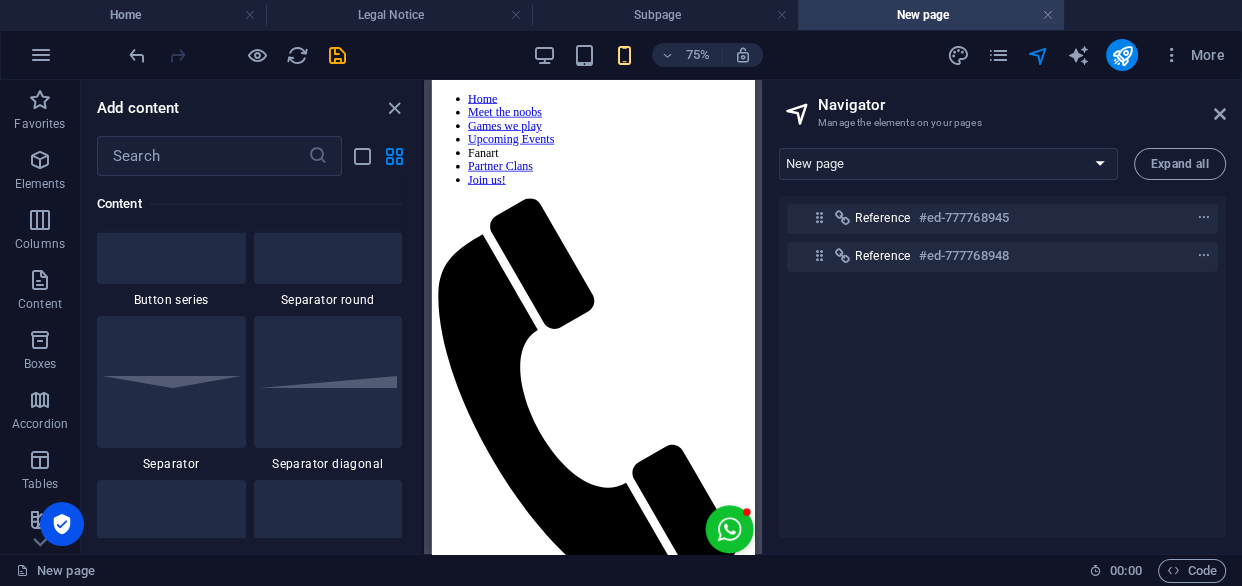 scroll, scrollTop: 212, scrollLeft: 0, axis: vertical 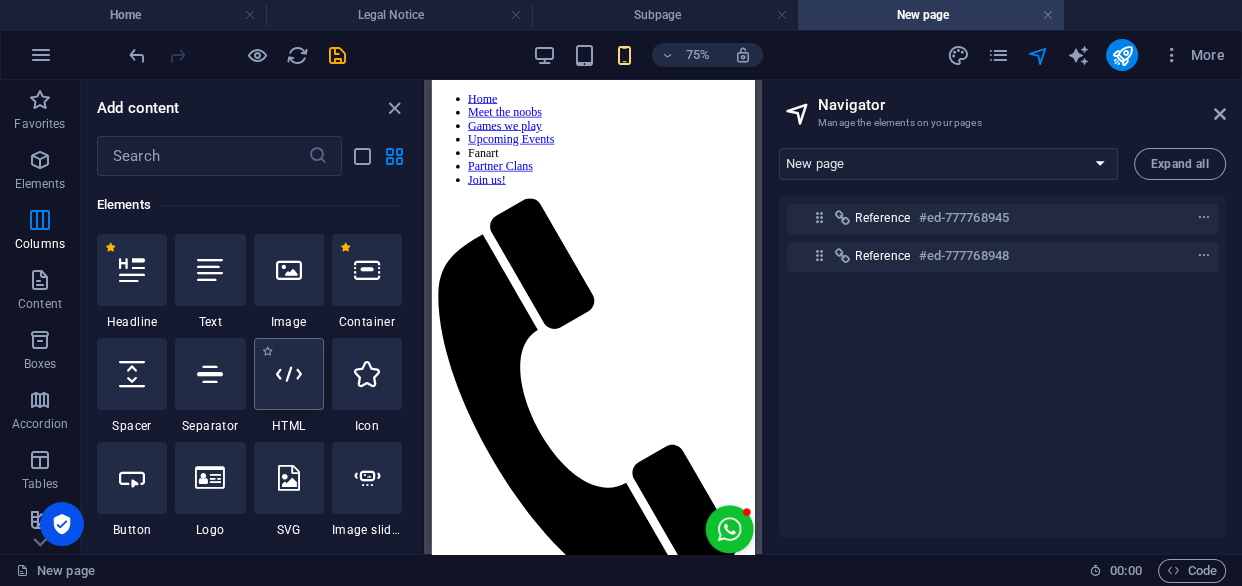 click at bounding box center [289, 374] 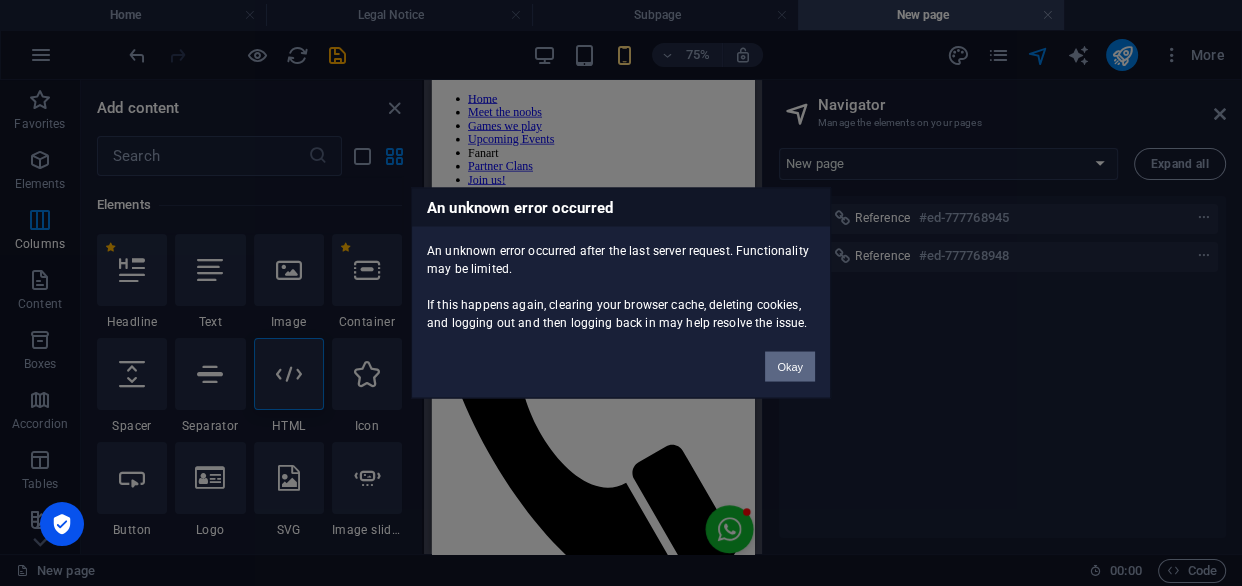 click on "Okay" at bounding box center [790, 367] 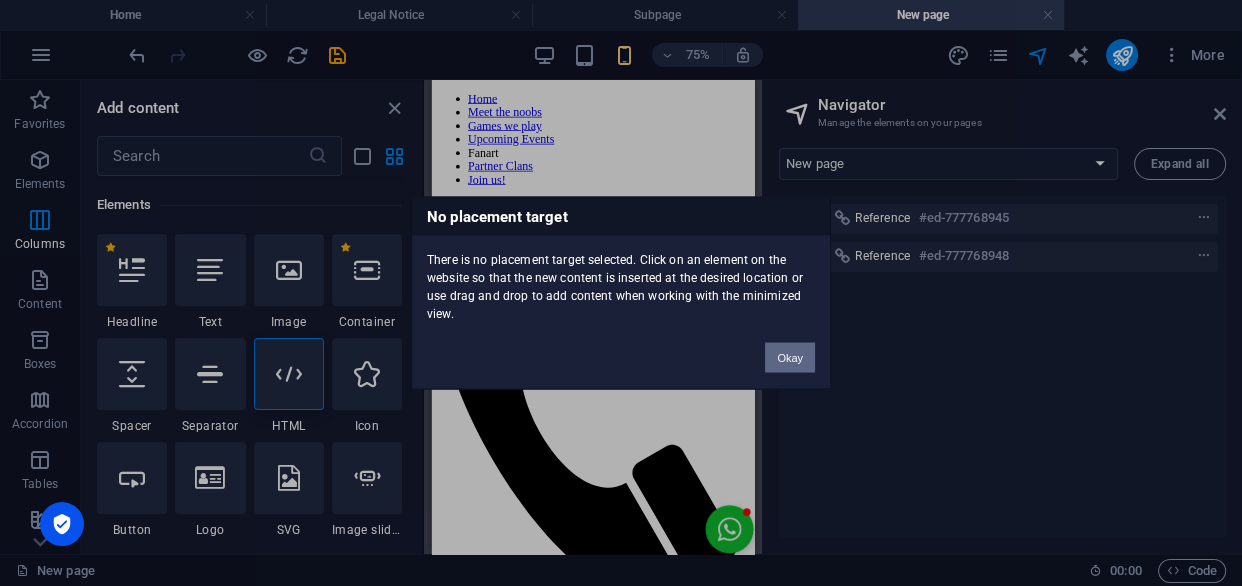 click on "Okay" at bounding box center [790, 358] 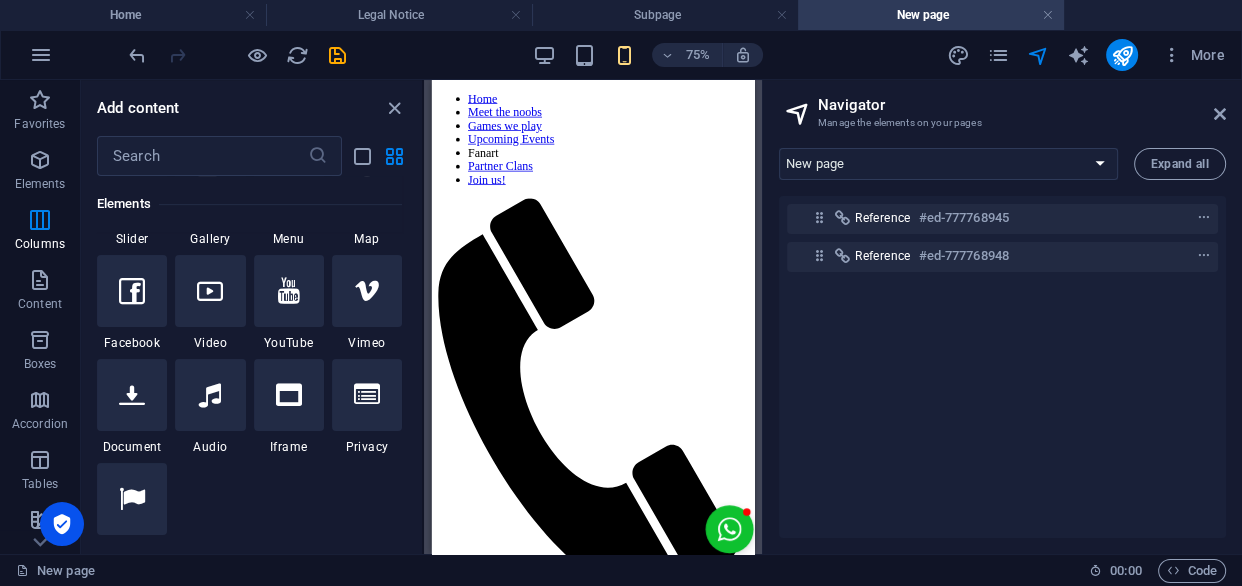 scroll, scrollTop: 758, scrollLeft: 0, axis: vertical 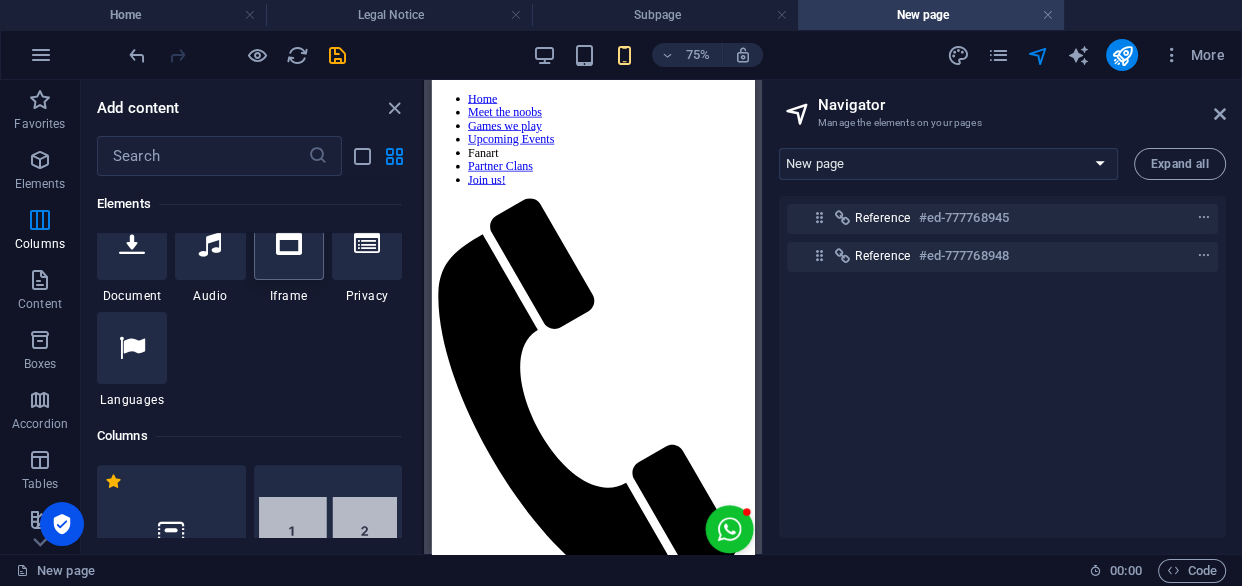 click at bounding box center [289, 244] 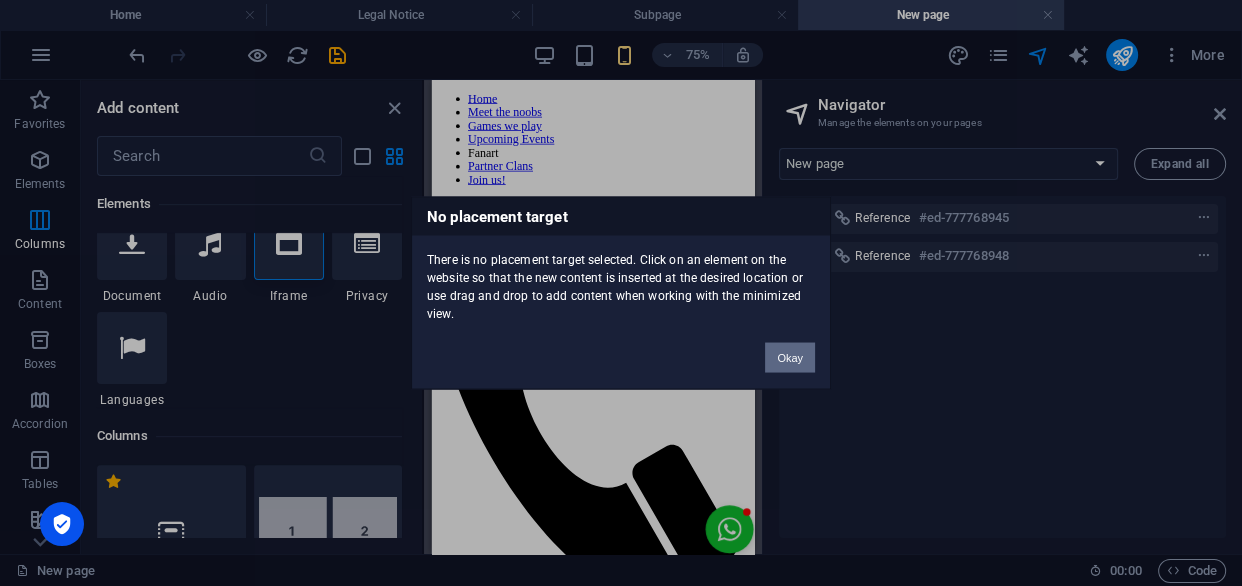 click on "Okay" at bounding box center [790, 358] 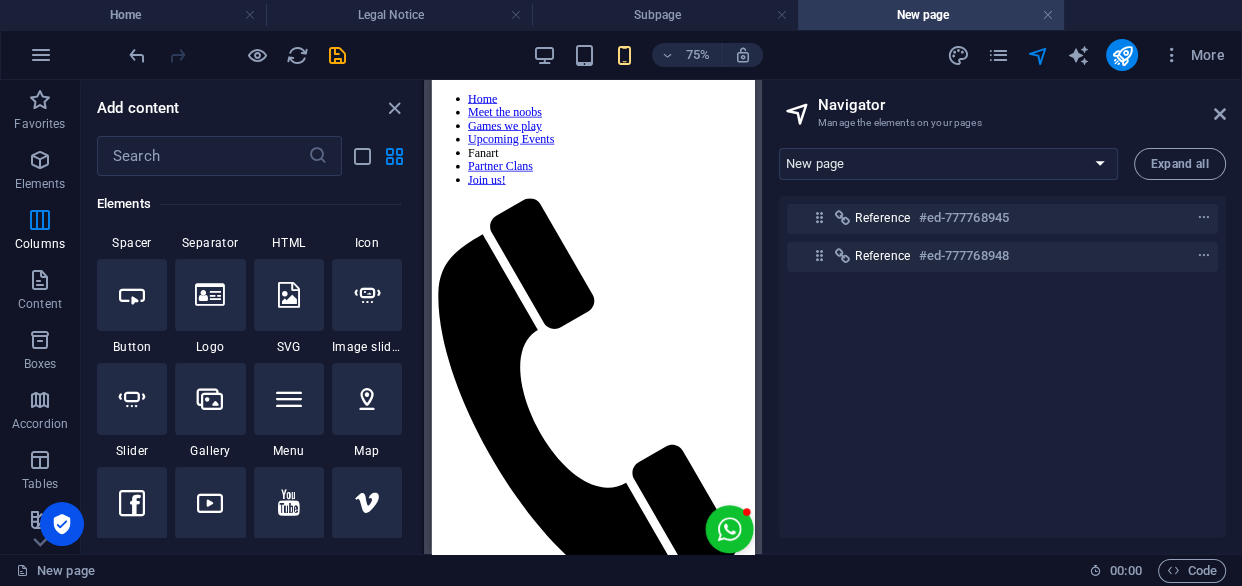 scroll, scrollTop: 212, scrollLeft: 0, axis: vertical 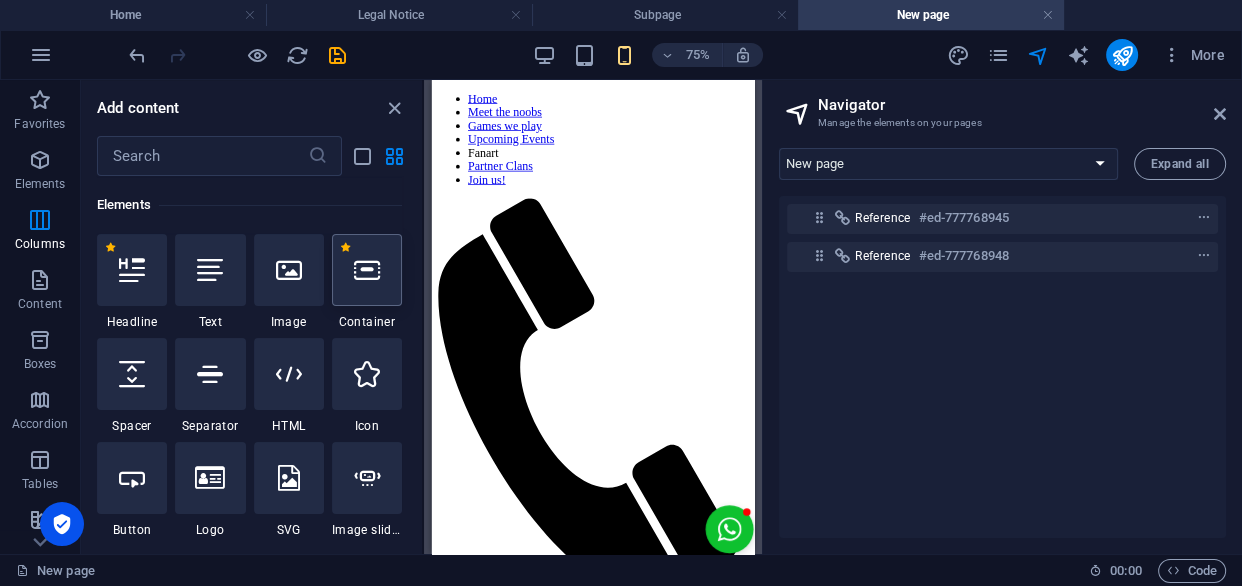 click at bounding box center [367, 270] 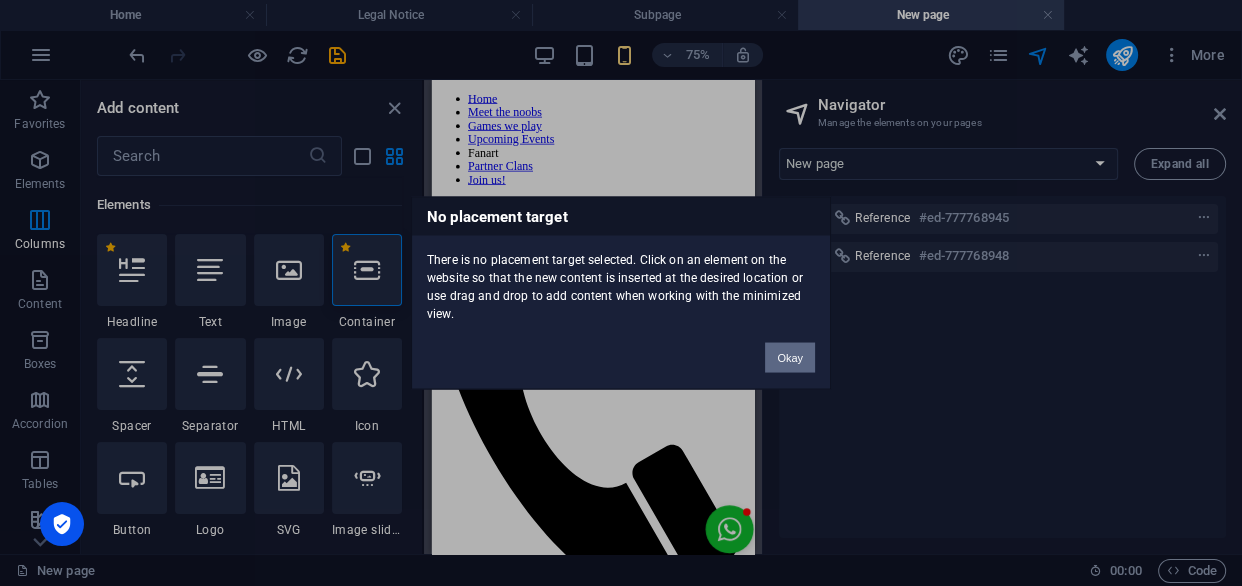 click on "Okay" at bounding box center (790, 358) 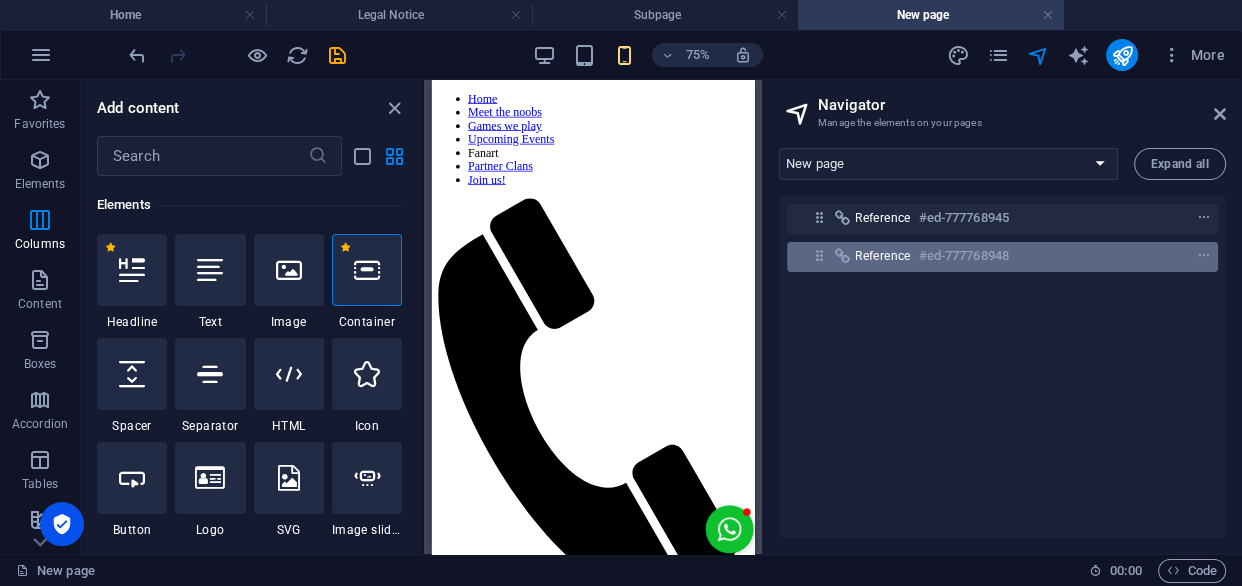 drag, startPoint x: 879, startPoint y: 291, endPoint x: 842, endPoint y: 254, distance: 52.3259 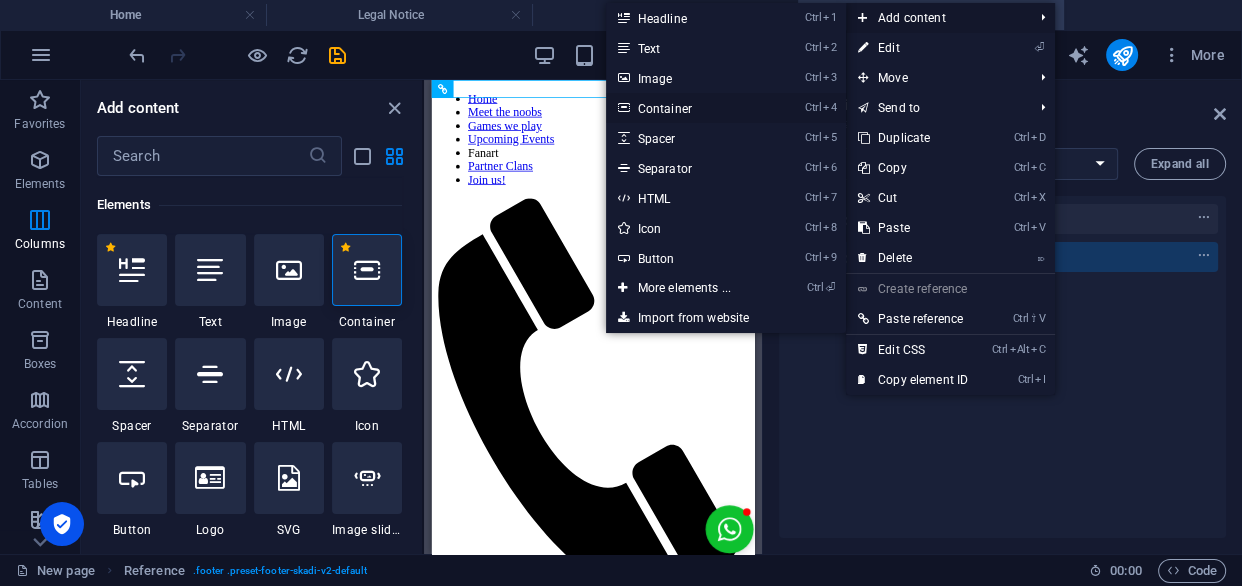 click on "Ctrl 4  Container" at bounding box center [688, 108] 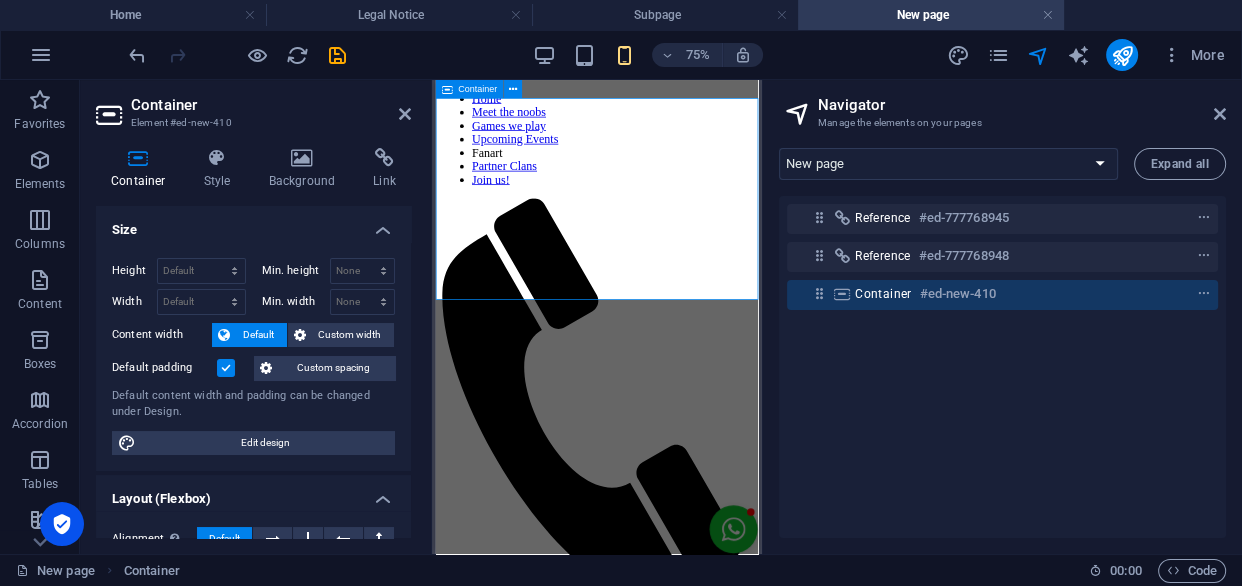 click on "Paste clipboard" at bounding box center [704, 957] 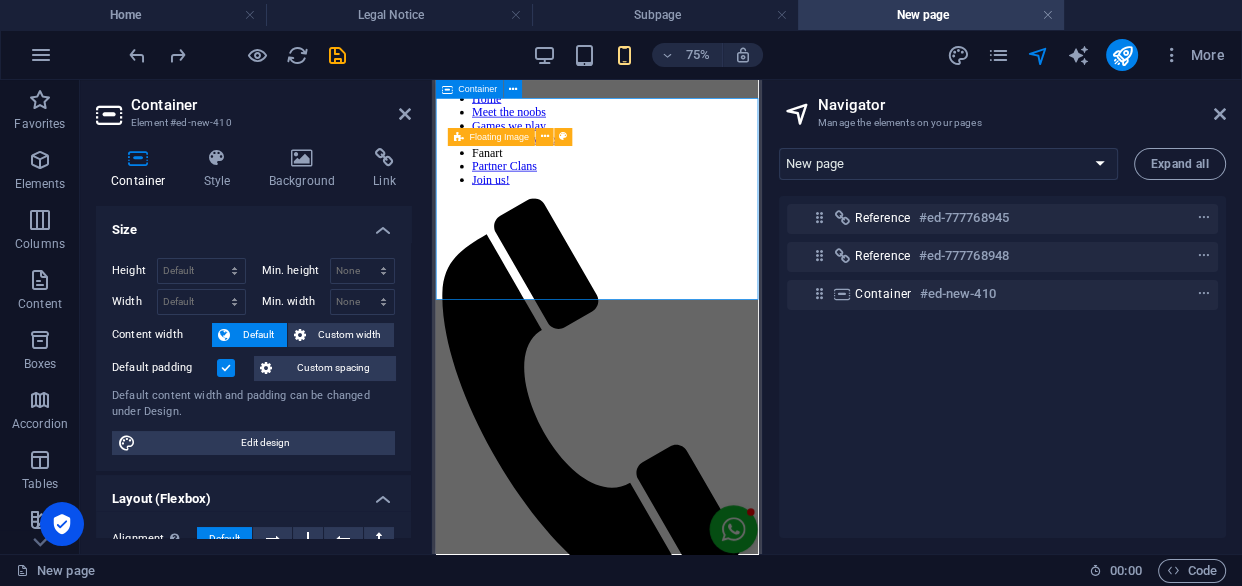 click on "Add elements" at bounding box center (591, 957) 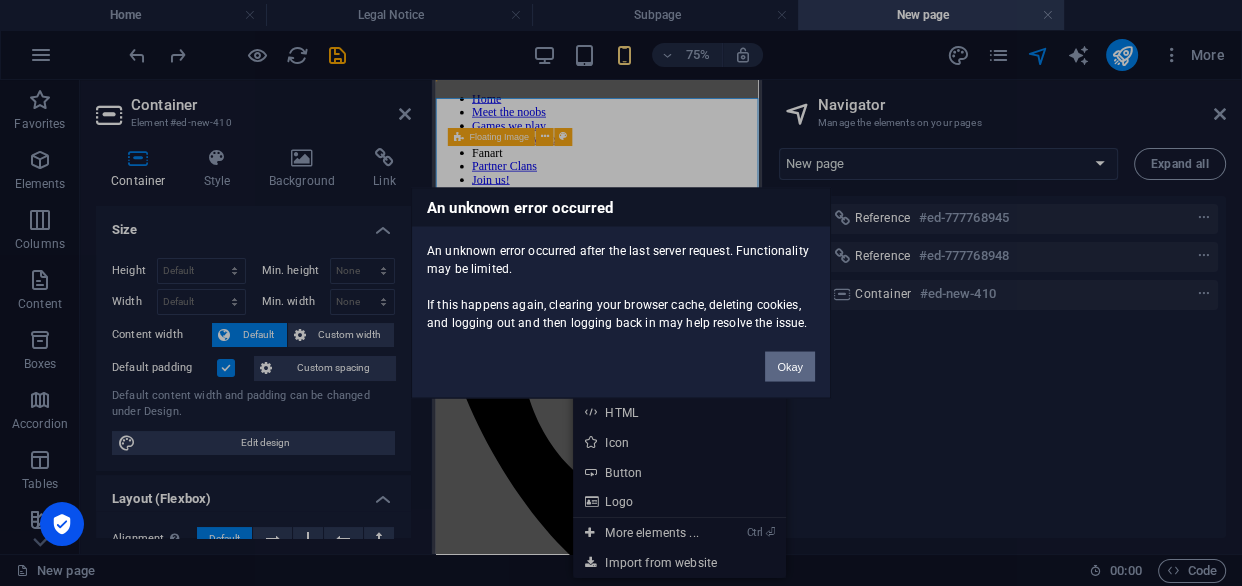 click on "Okay" at bounding box center (790, 367) 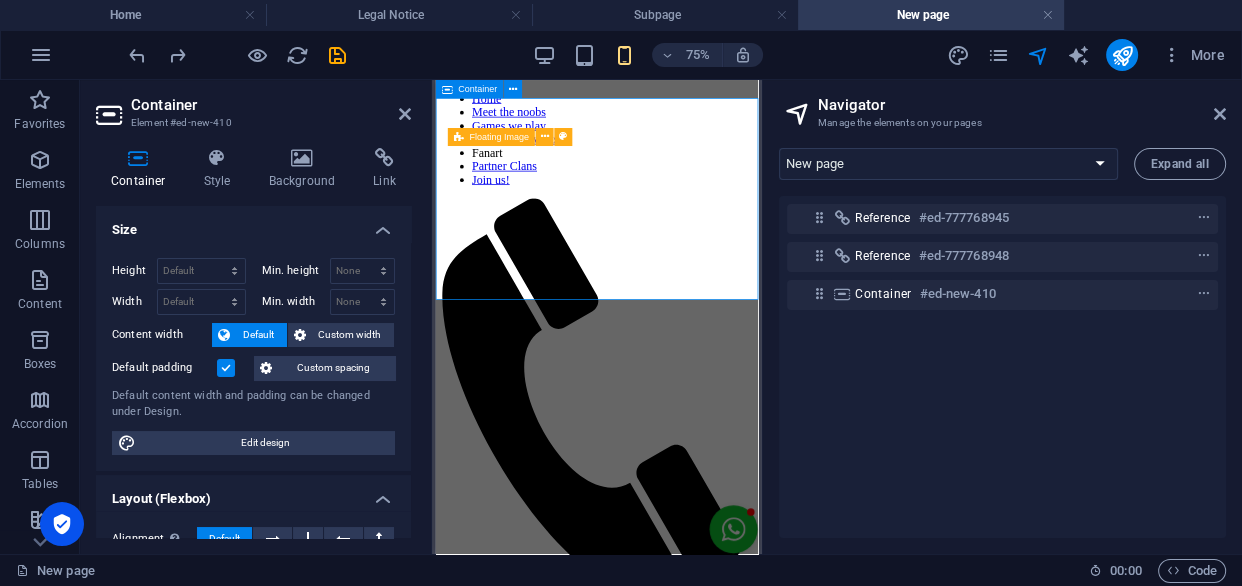 click on "Add elements" at bounding box center (591, 957) 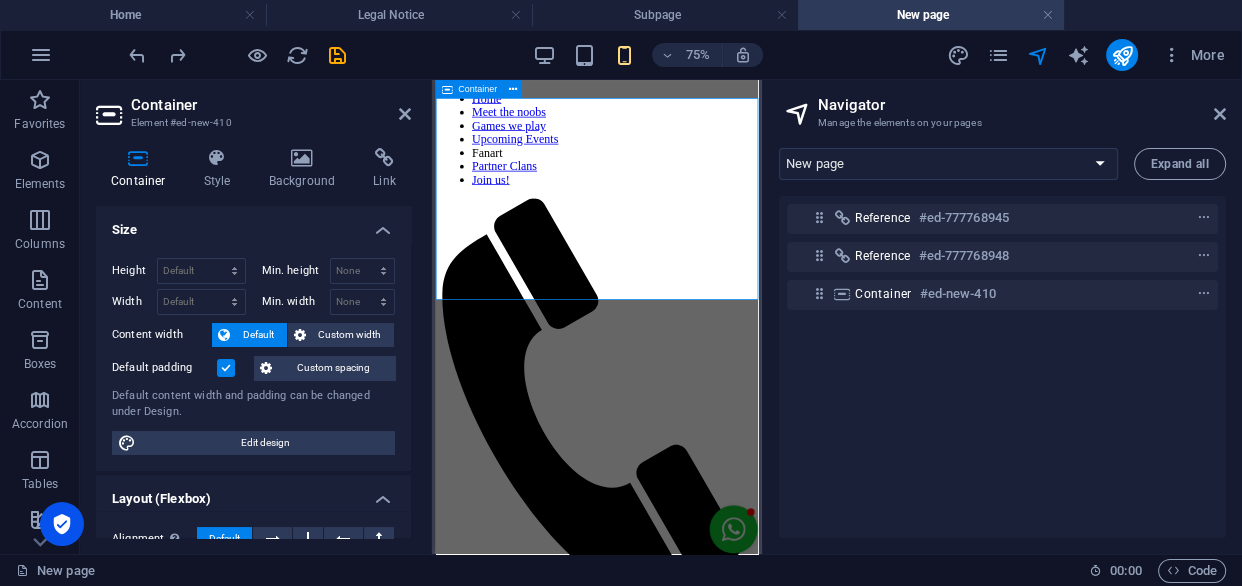 click on "Add elements" at bounding box center [591, 957] 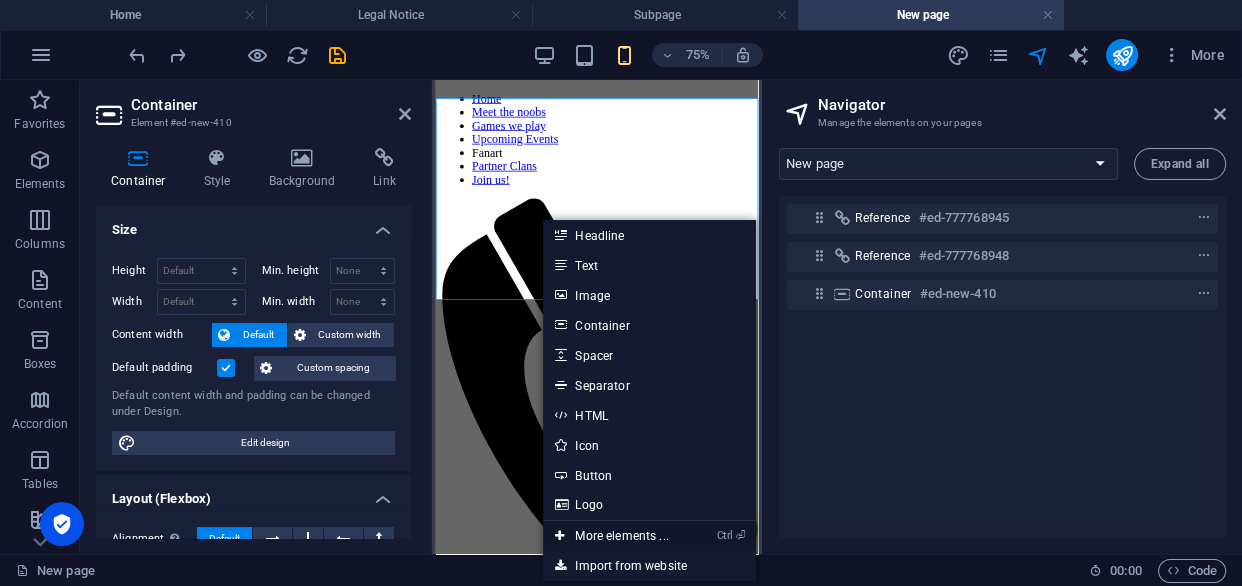 click on "Ctrl ⏎  More elements ..." at bounding box center (611, 536) 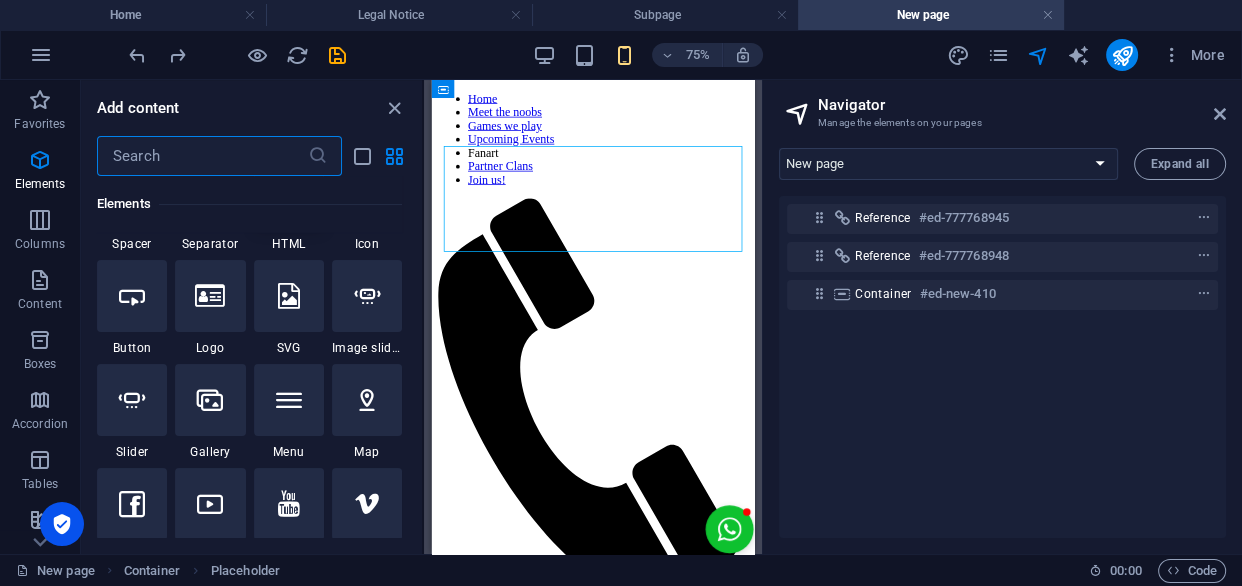 scroll, scrollTop: 576, scrollLeft: 0, axis: vertical 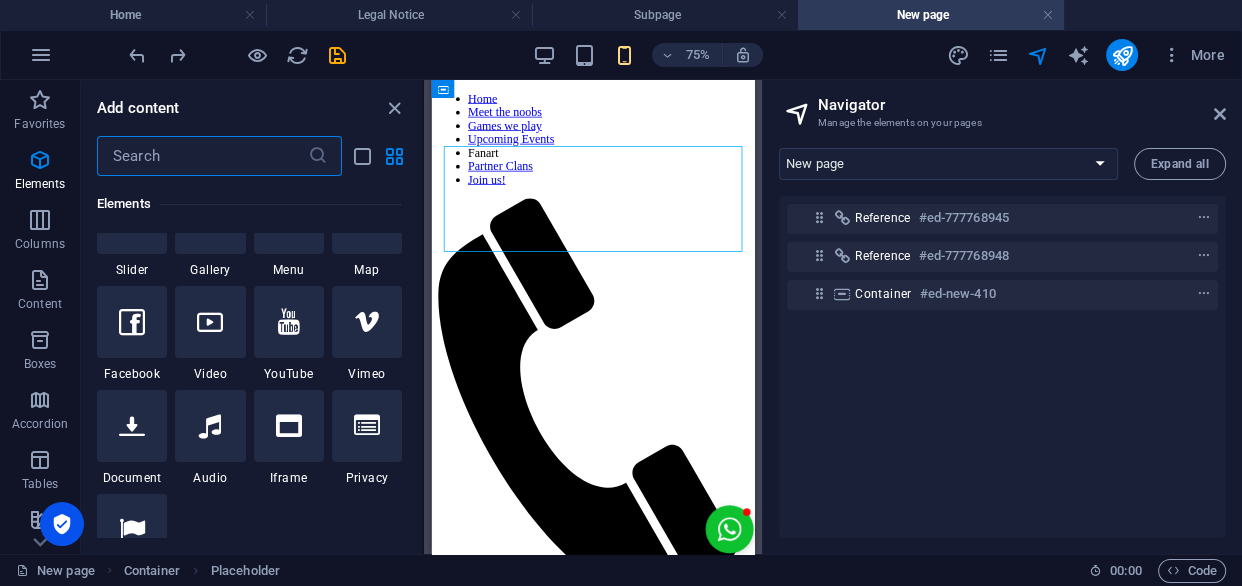 click at bounding box center [289, 426] 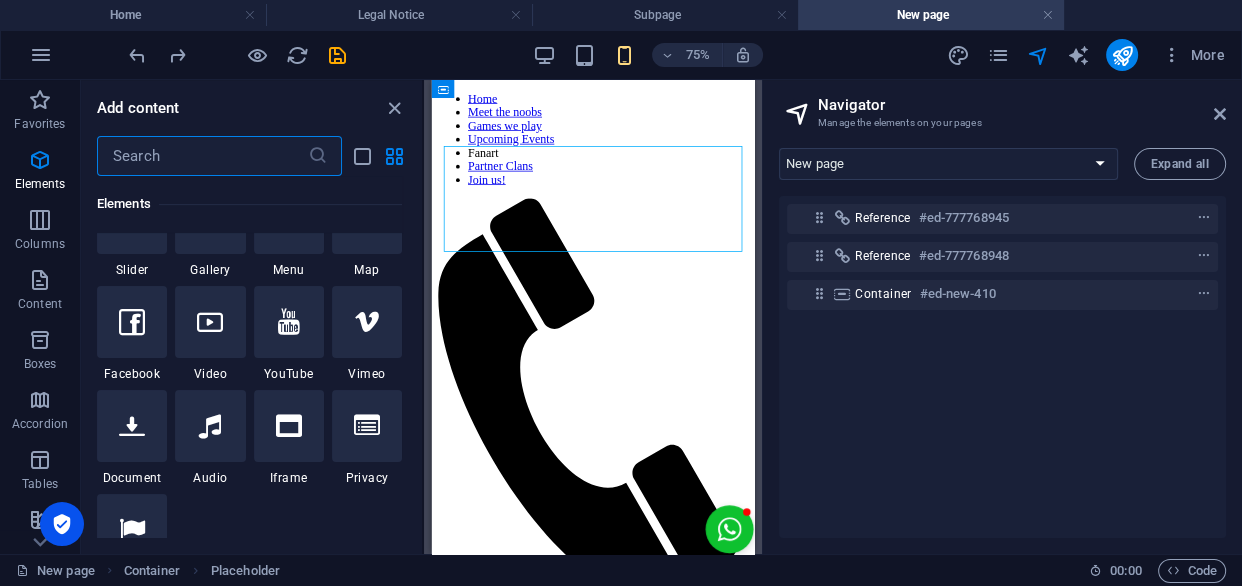select on "%" 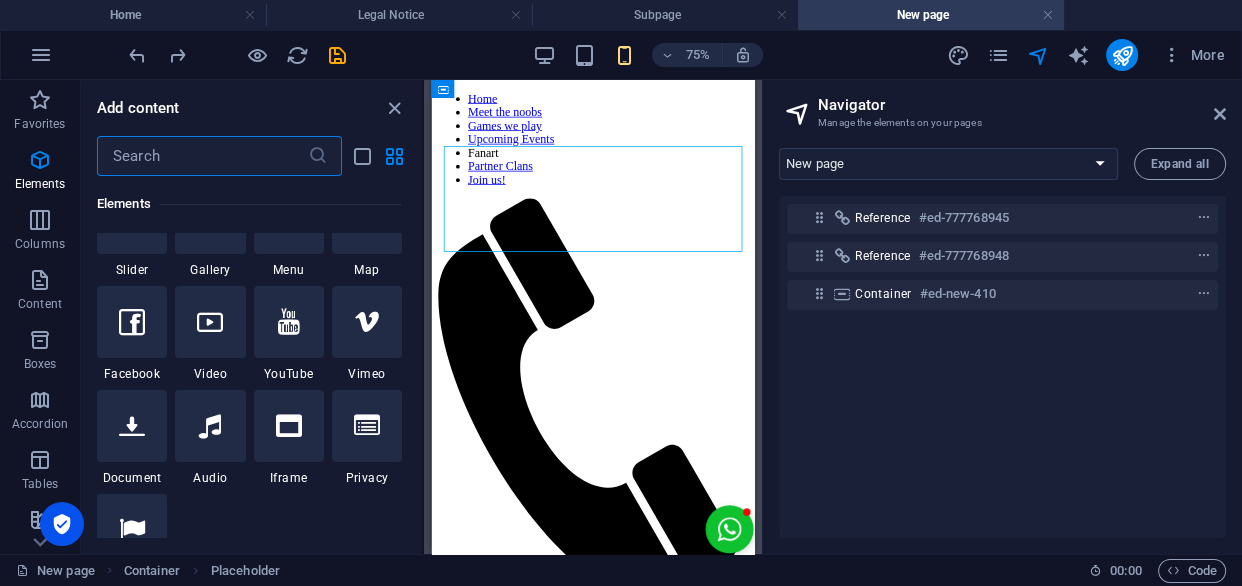 select on "px" 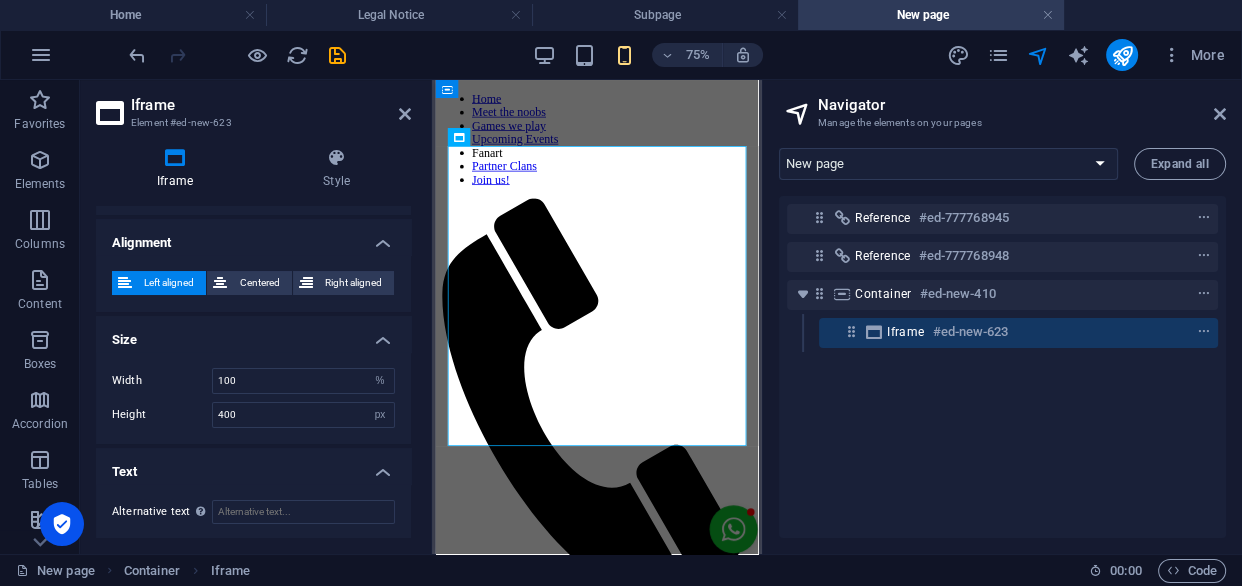 scroll, scrollTop: 0, scrollLeft: 0, axis: both 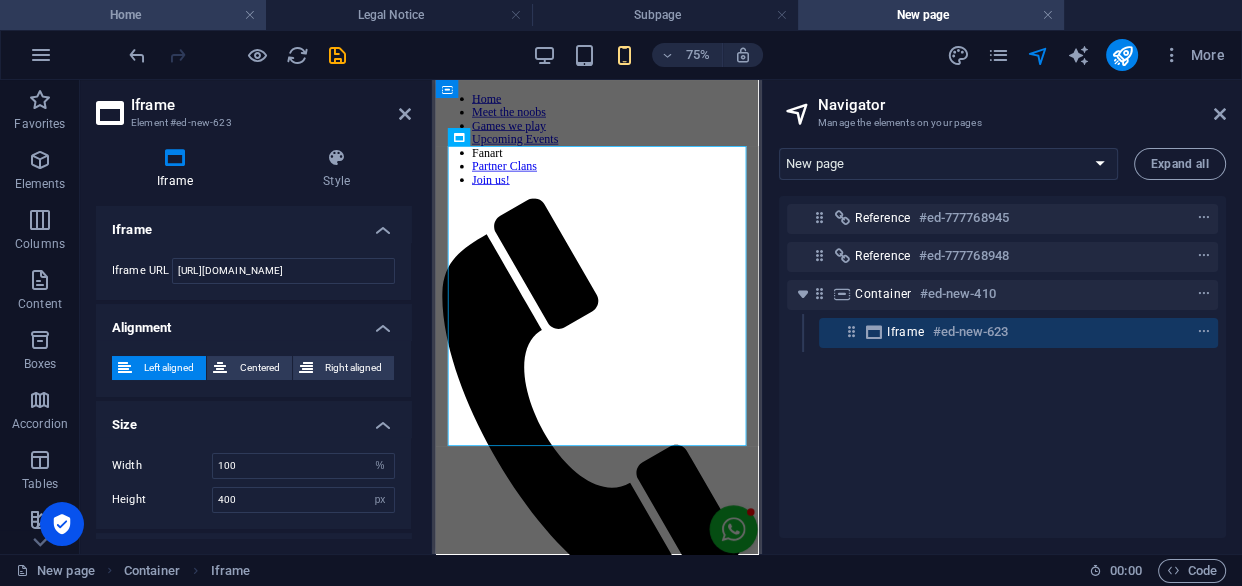 click on "Home" at bounding box center (133, 15) 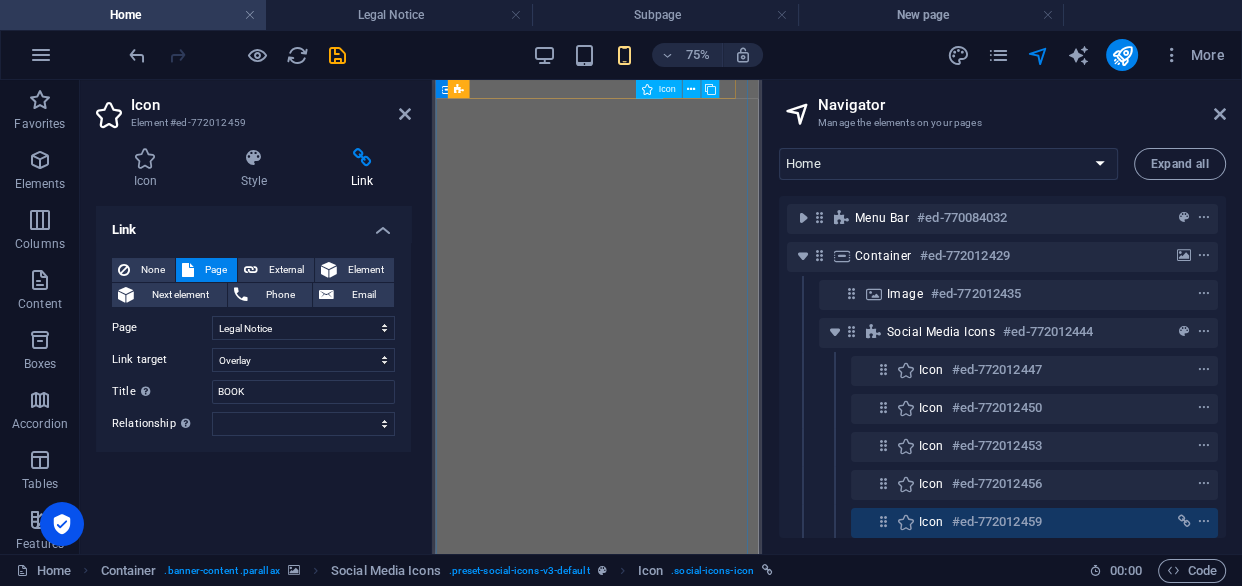click at bounding box center (647, 89) 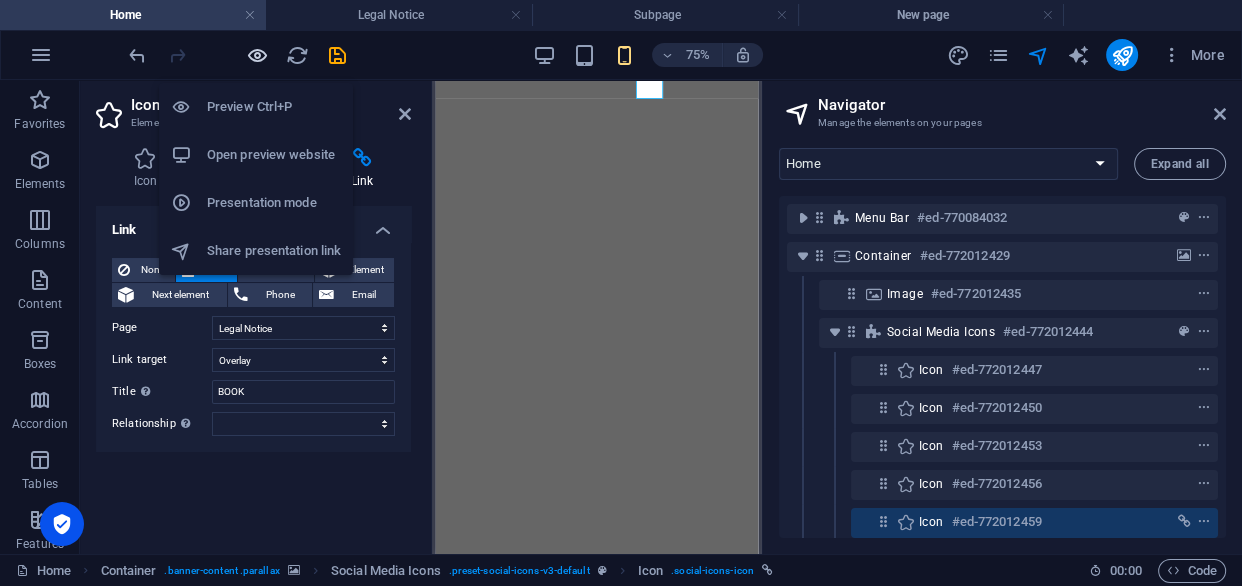 click at bounding box center (257, 55) 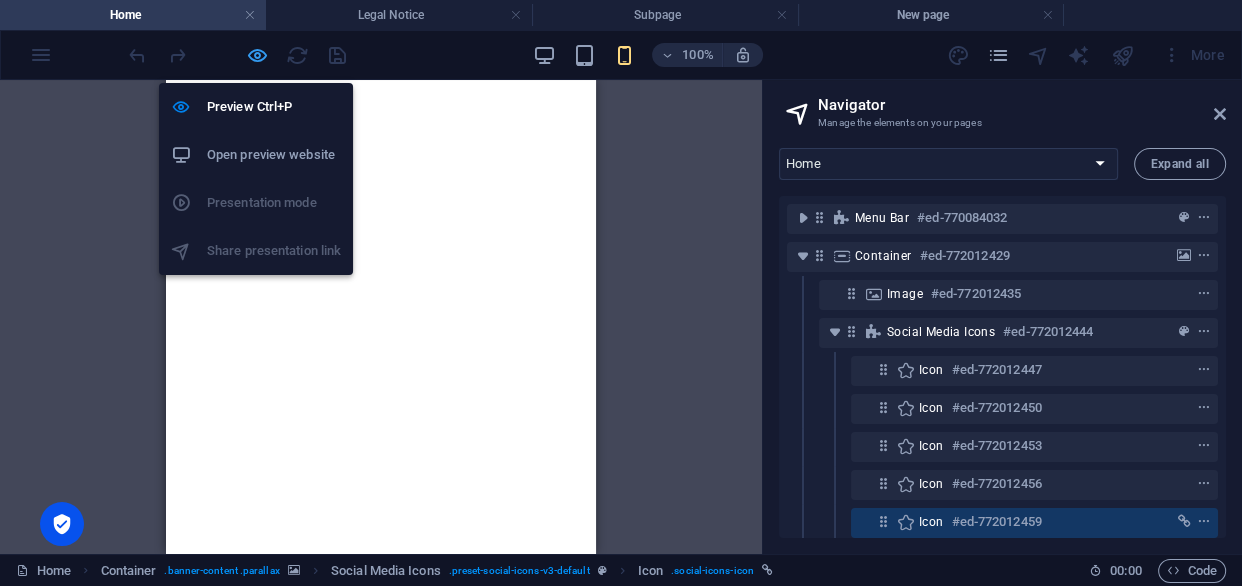 click at bounding box center (257, 55) 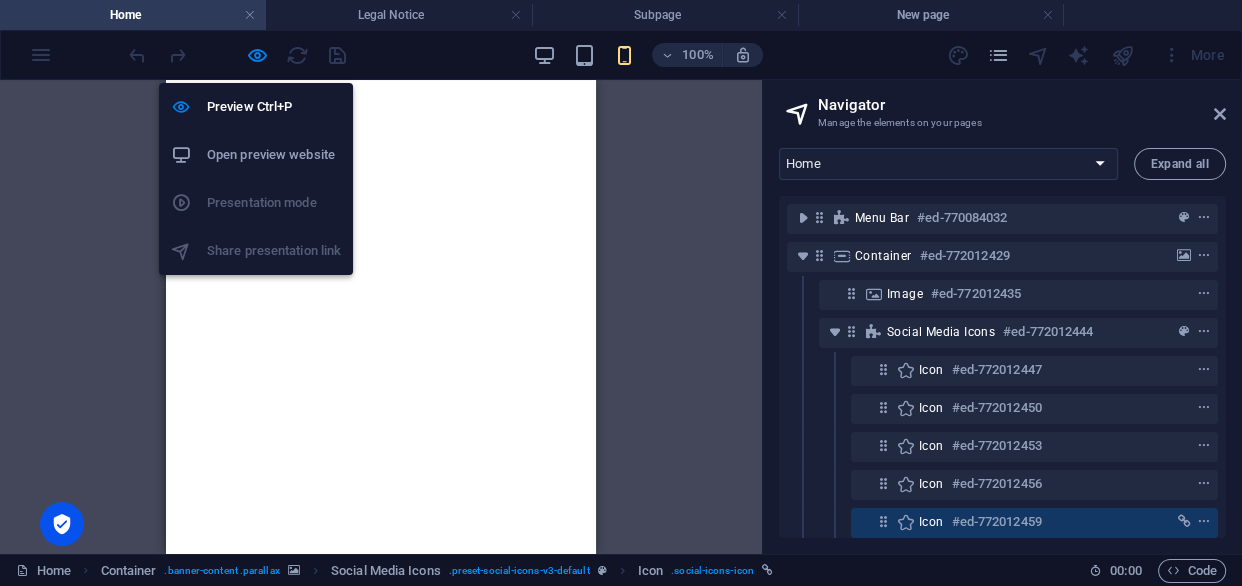 select on "3" 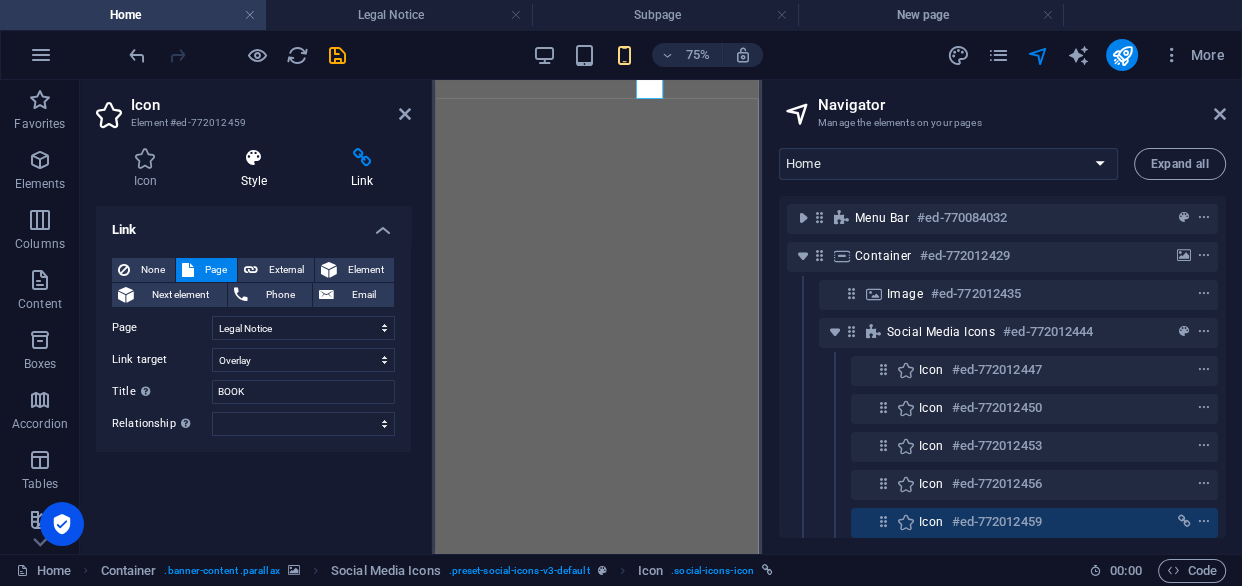 click on "Element" at bounding box center [365, 270] 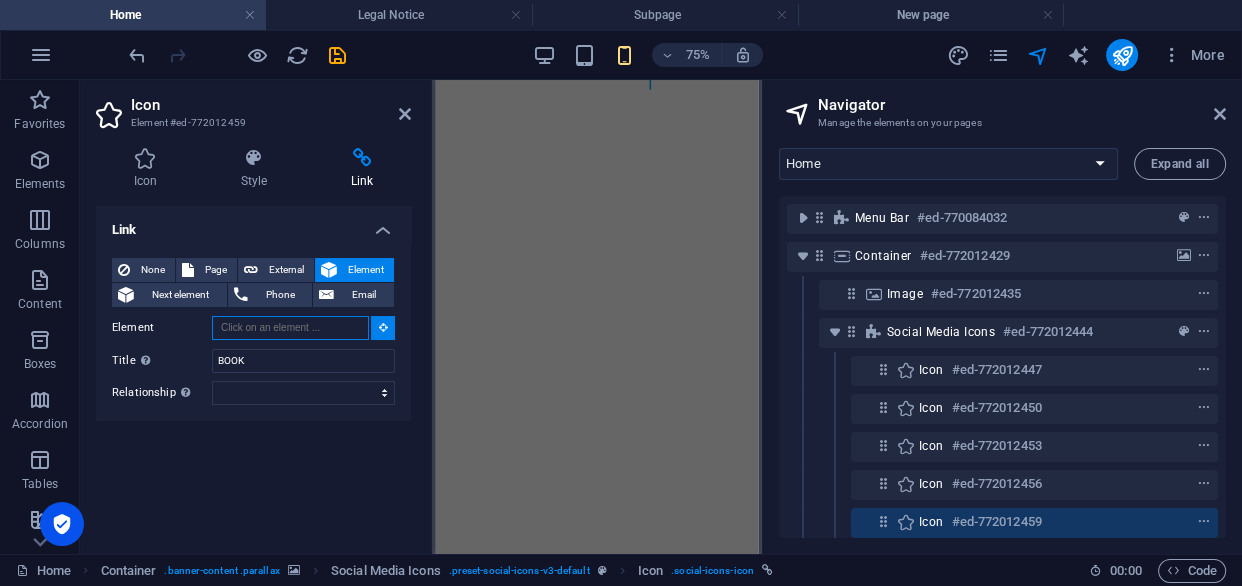 click on "Element" at bounding box center (290, 328) 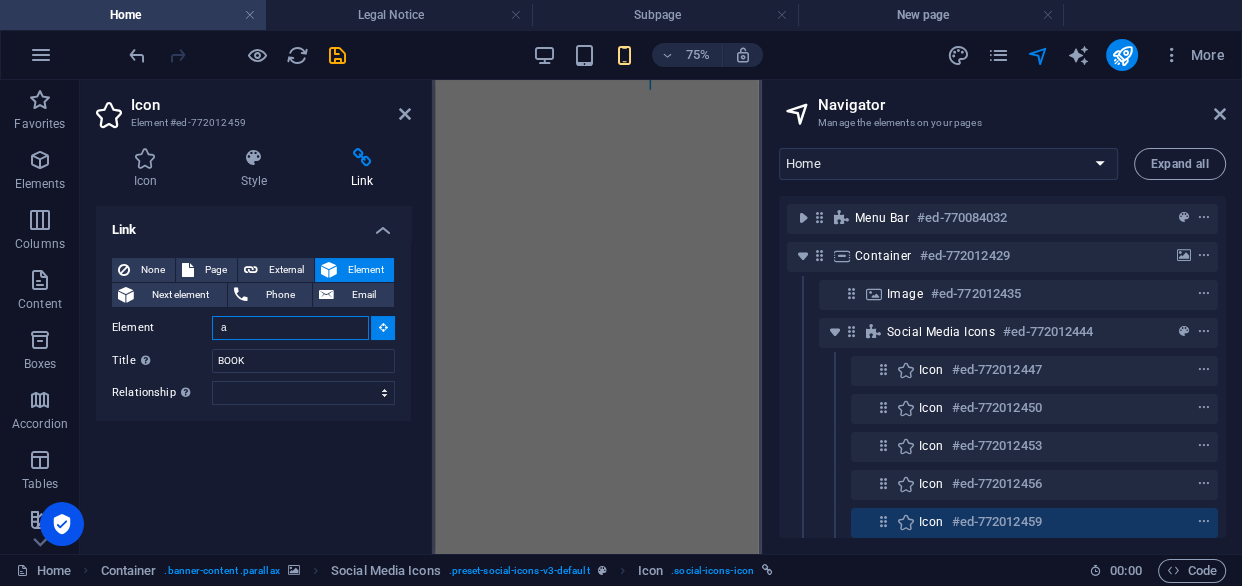 type 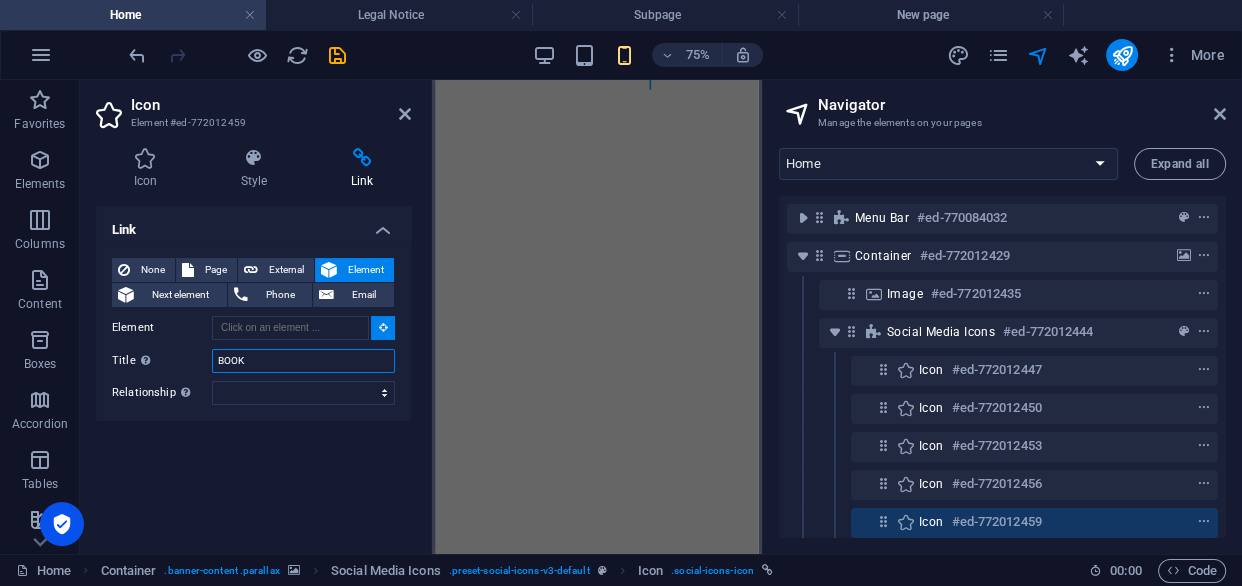 click on "BOOK" at bounding box center (303, 361) 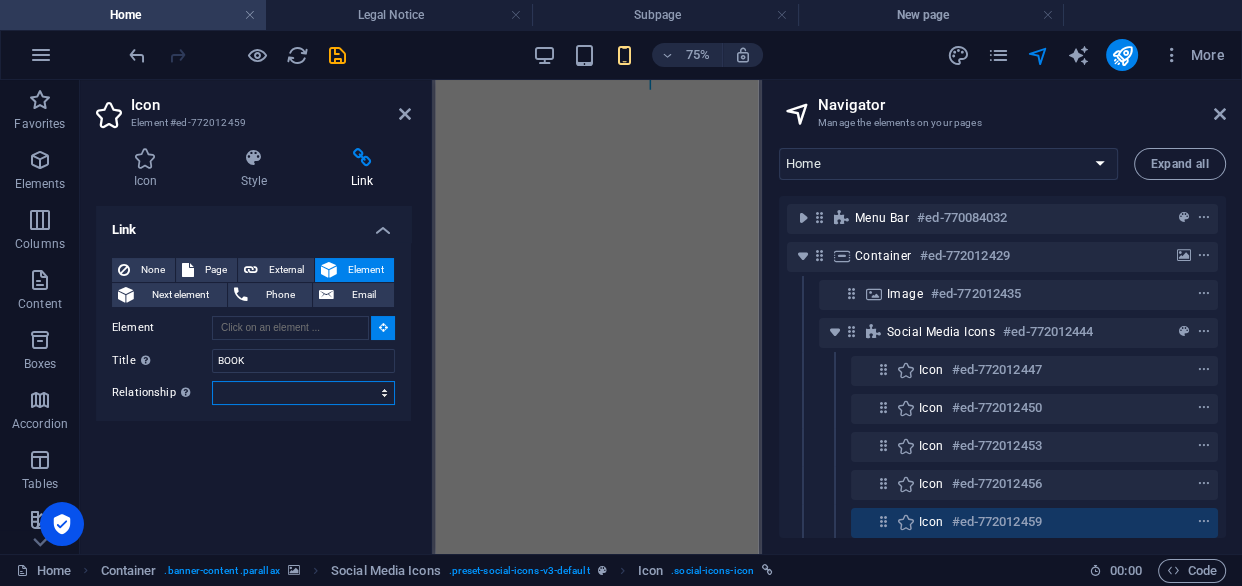 click on "alternate author bookmark external help license next nofollow noreferrer noopener prev search tag" at bounding box center [303, 393] 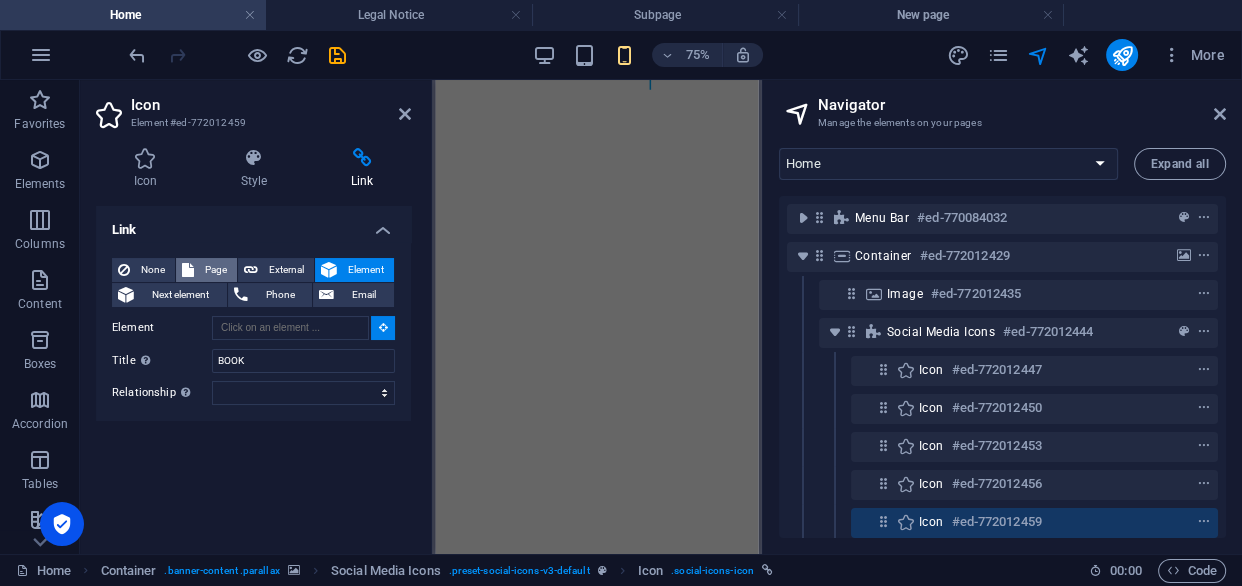 click on "Page" at bounding box center [215, 270] 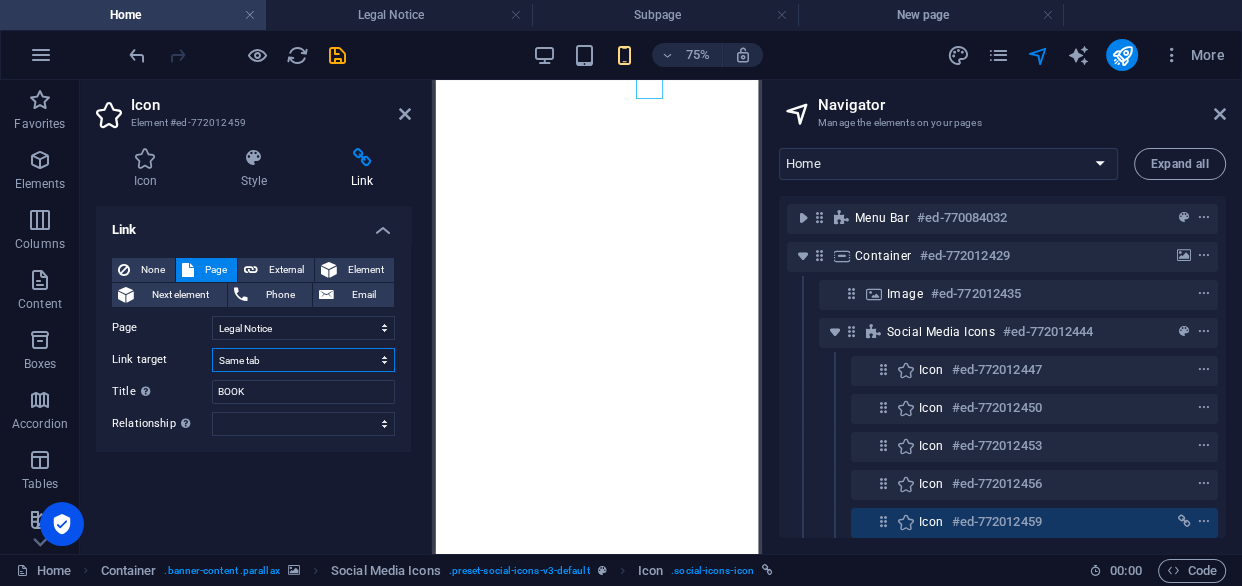 click on "New tab Same tab Overlay" at bounding box center (303, 360) 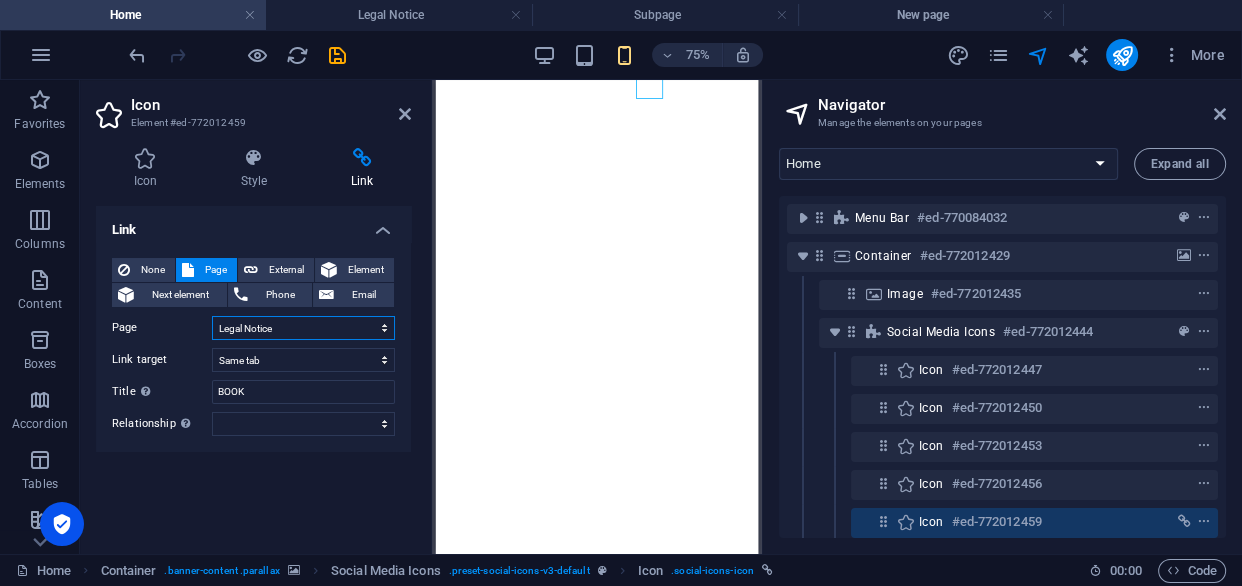 click on "Home Kidslesson Subpage Legal Notice Paket Tour Wisata Bali 3 Hari 2 Malam Privacy Paket Tour Wisata Bali 3 Hari 2 Malam New page Lesson For Kids beginner surf lesson" at bounding box center (303, 328) 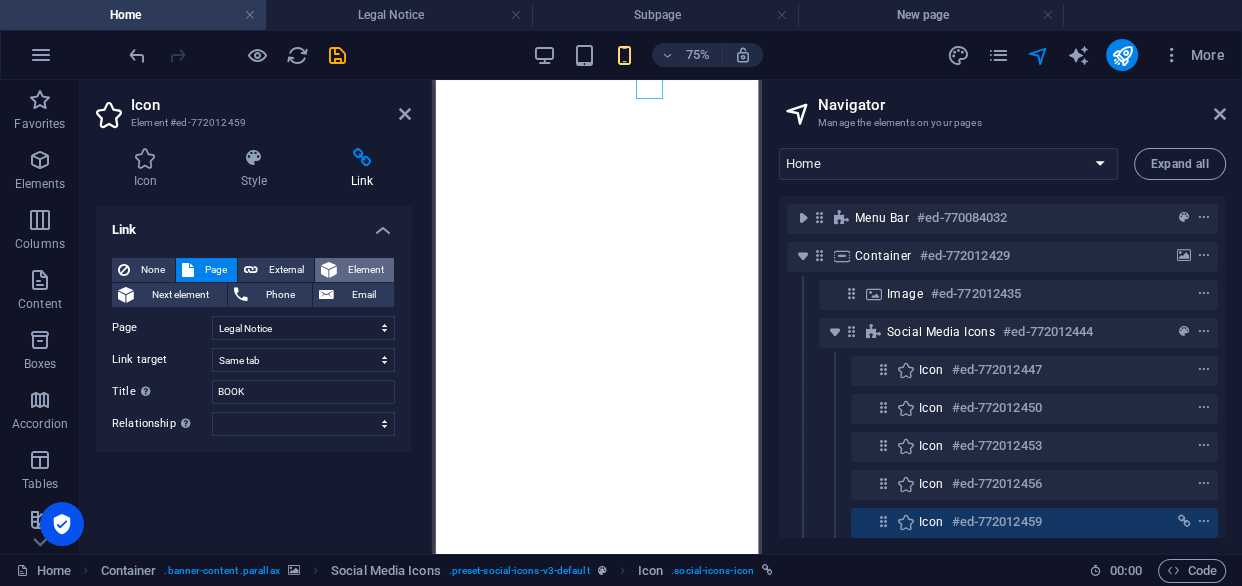 click on "Element" at bounding box center [365, 270] 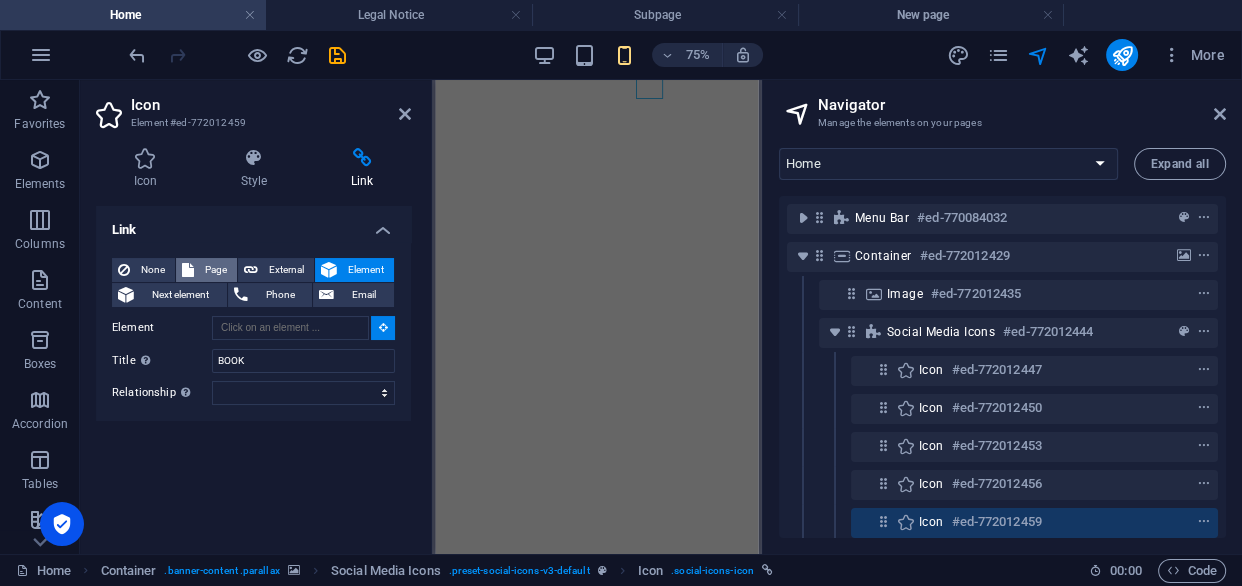 click on "Page" at bounding box center [206, 270] 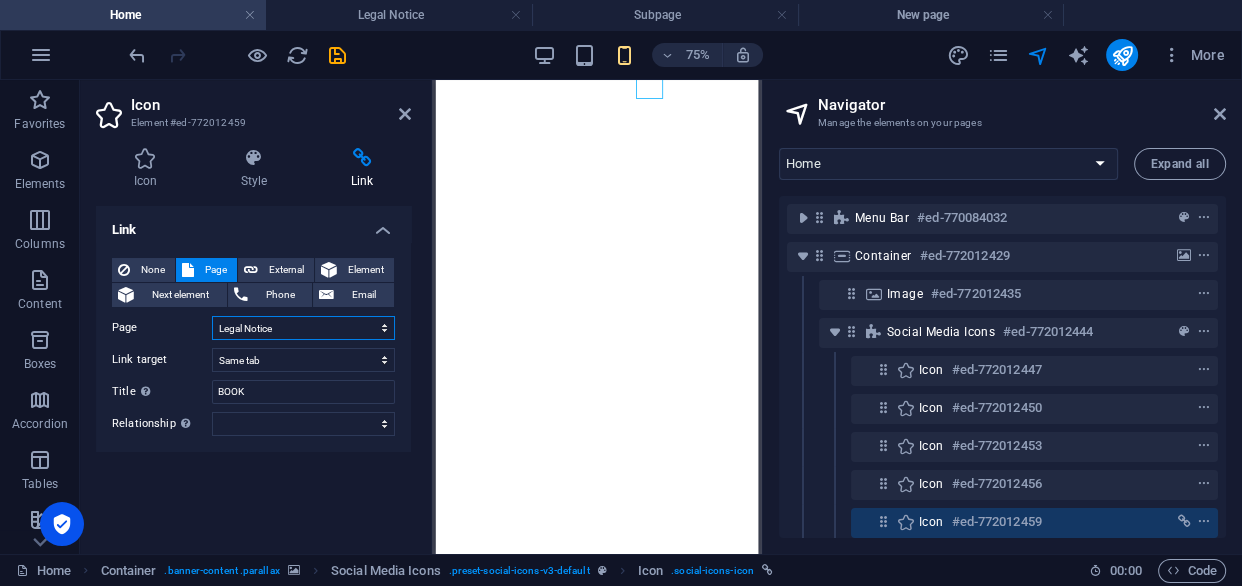 click on "Home Kidslesson Subpage Legal Notice Paket Tour Wisata Bali 3 Hari 2 Malam Privacy Paket Tour Wisata Bali 3 Hari 2 Malam New page Lesson For Kids beginner surf lesson" at bounding box center [303, 328] 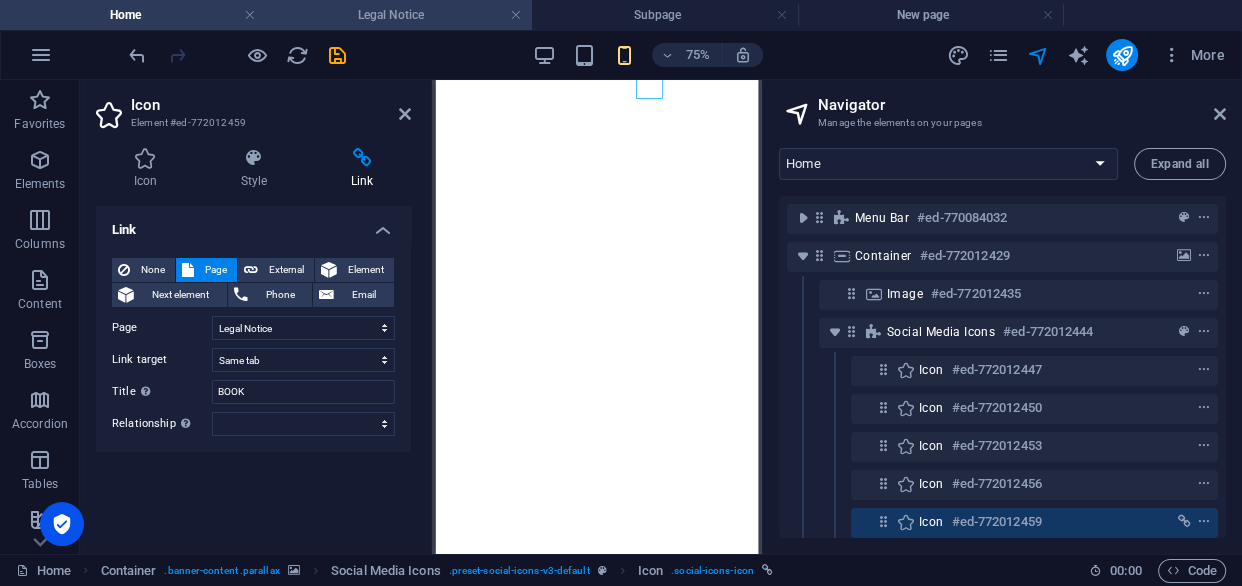 click on "Legal Notice" at bounding box center [399, 15] 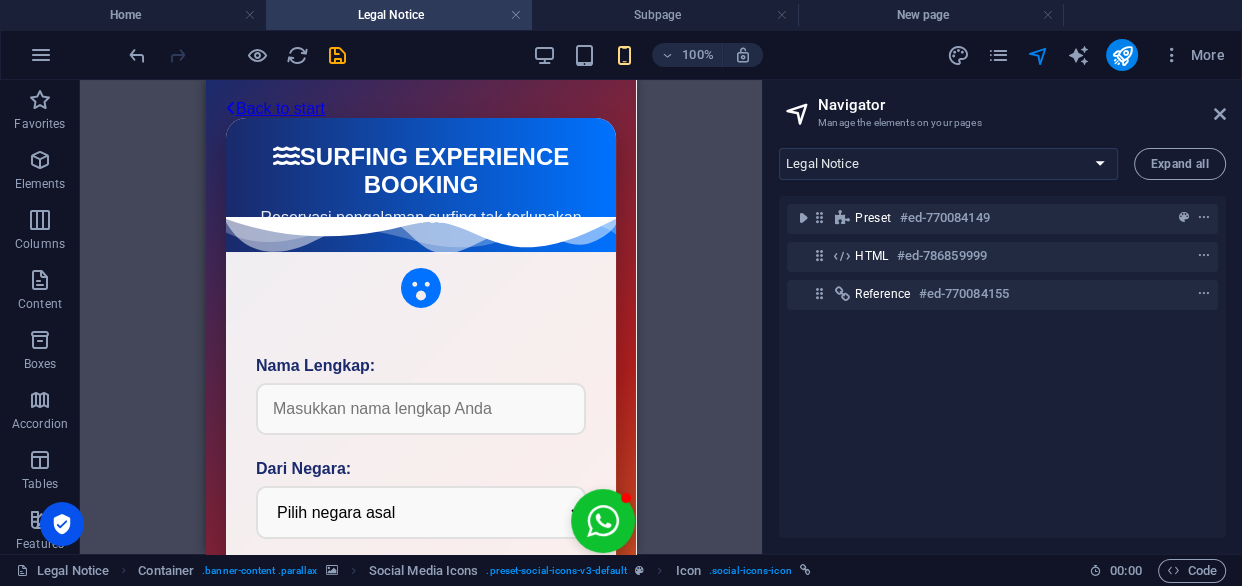scroll, scrollTop: 623, scrollLeft: 0, axis: vertical 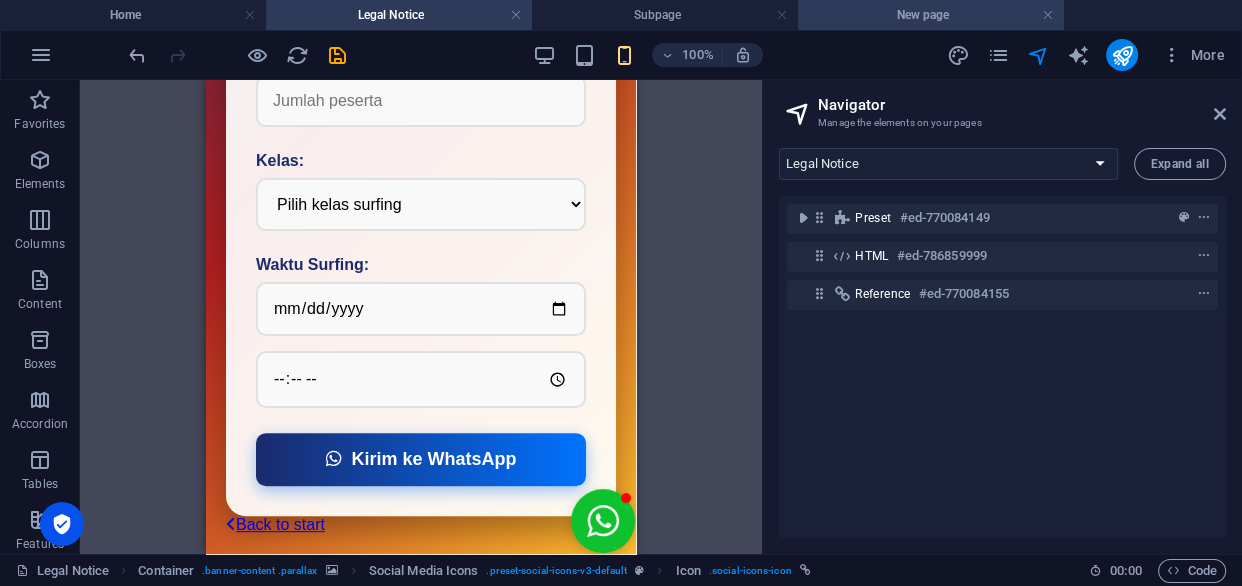 click on "New page" at bounding box center [931, 15] 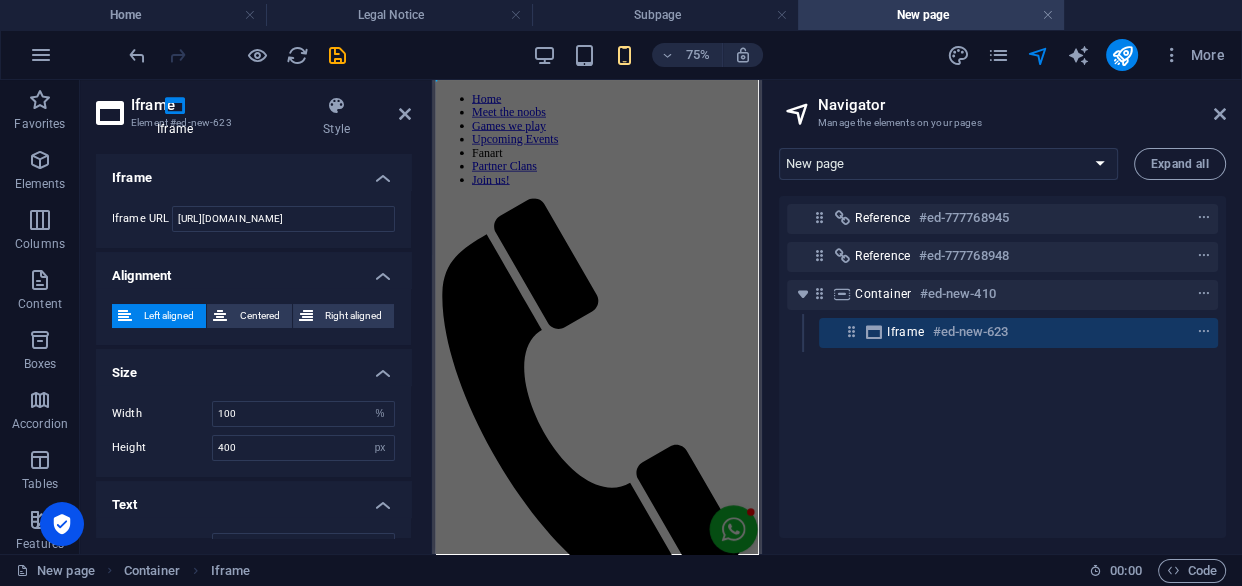 scroll, scrollTop: 0, scrollLeft: 0, axis: both 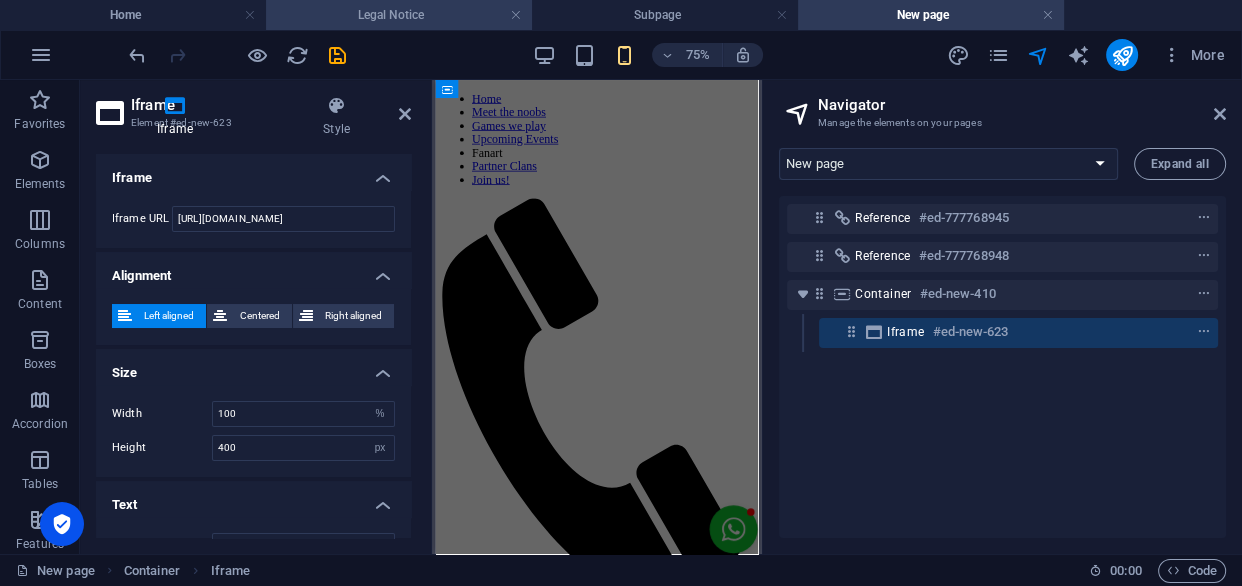 click on "Legal Notice" at bounding box center (399, 15) 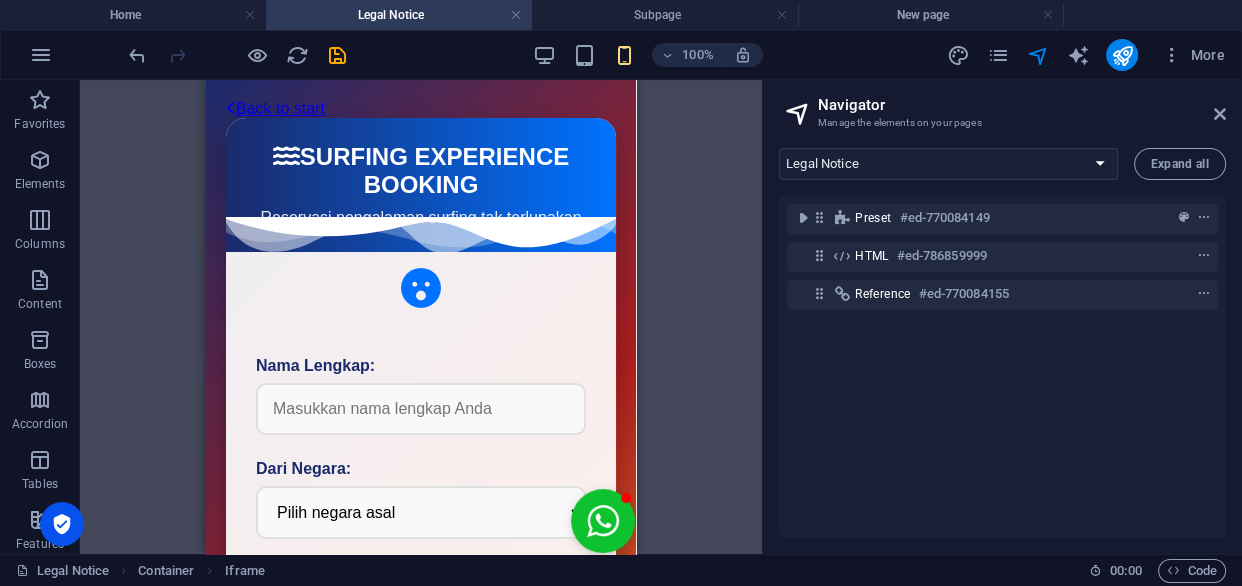 scroll, scrollTop: 623, scrollLeft: 0, axis: vertical 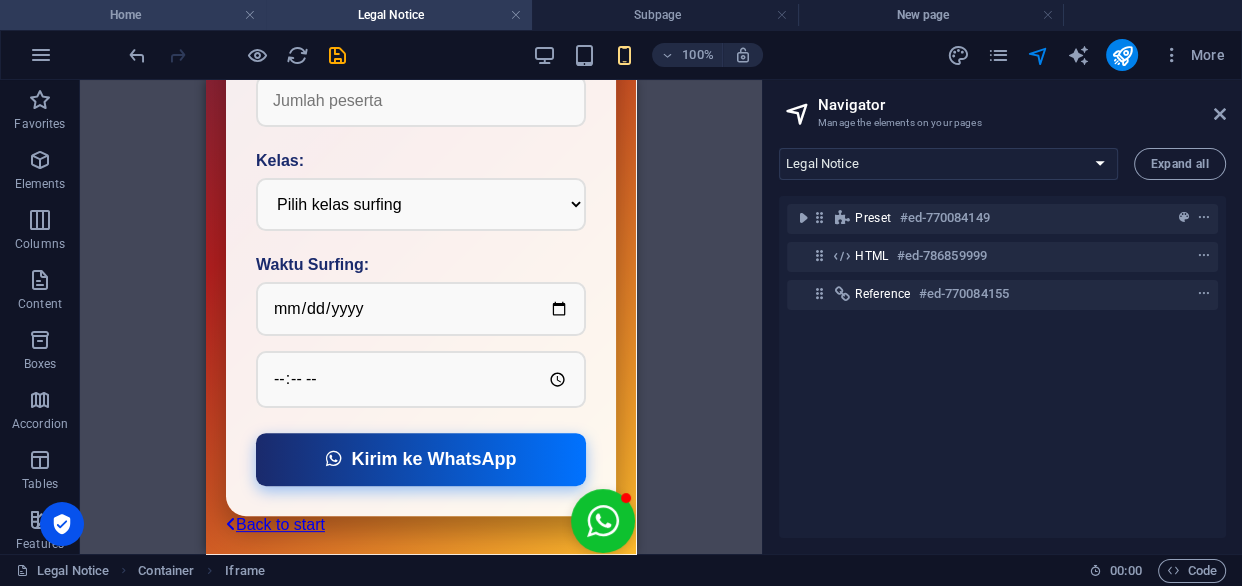 click on "Home" at bounding box center [133, 15] 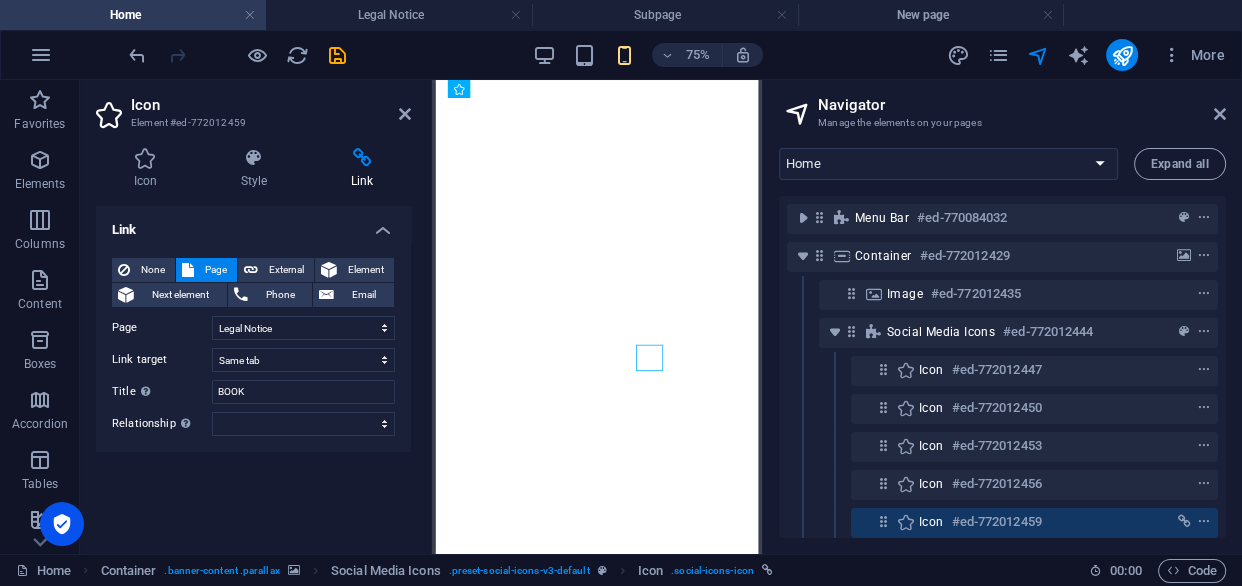scroll, scrollTop: 0, scrollLeft: 0, axis: both 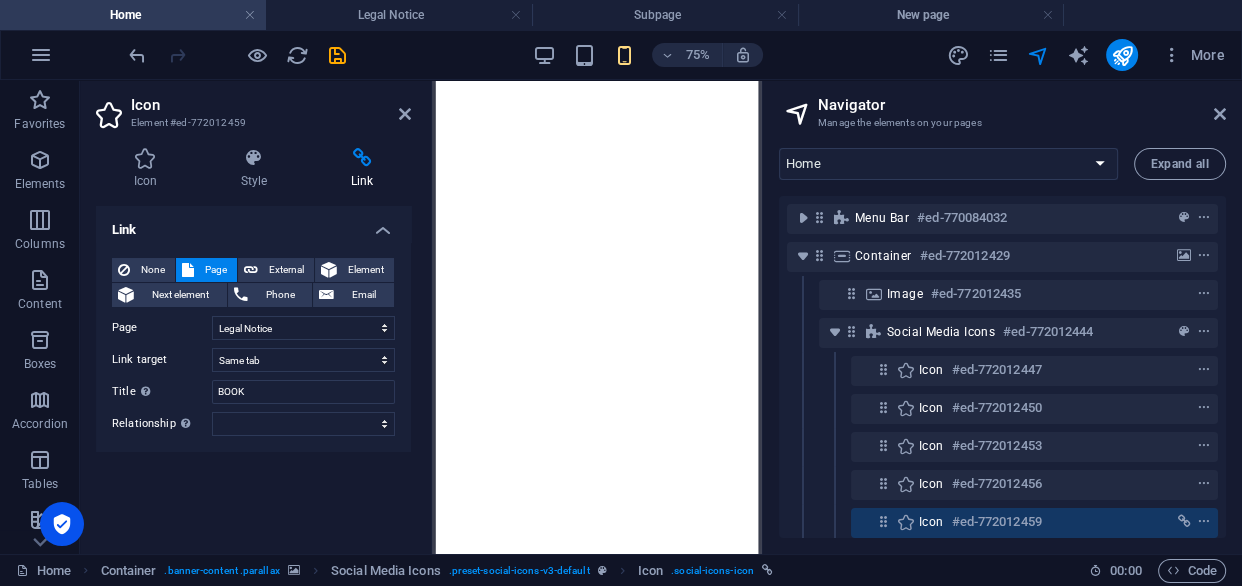 drag, startPoint x: 1225, startPoint y: 283, endPoint x: 1218, endPoint y: 358, distance: 75.32596 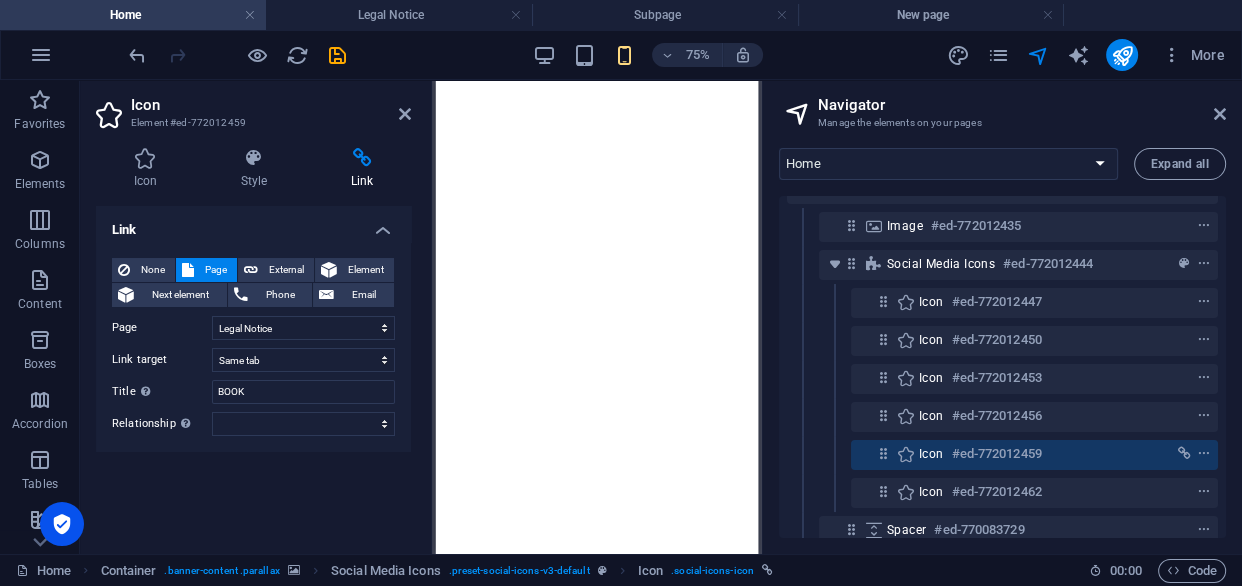 scroll, scrollTop: 210, scrollLeft: 0, axis: vertical 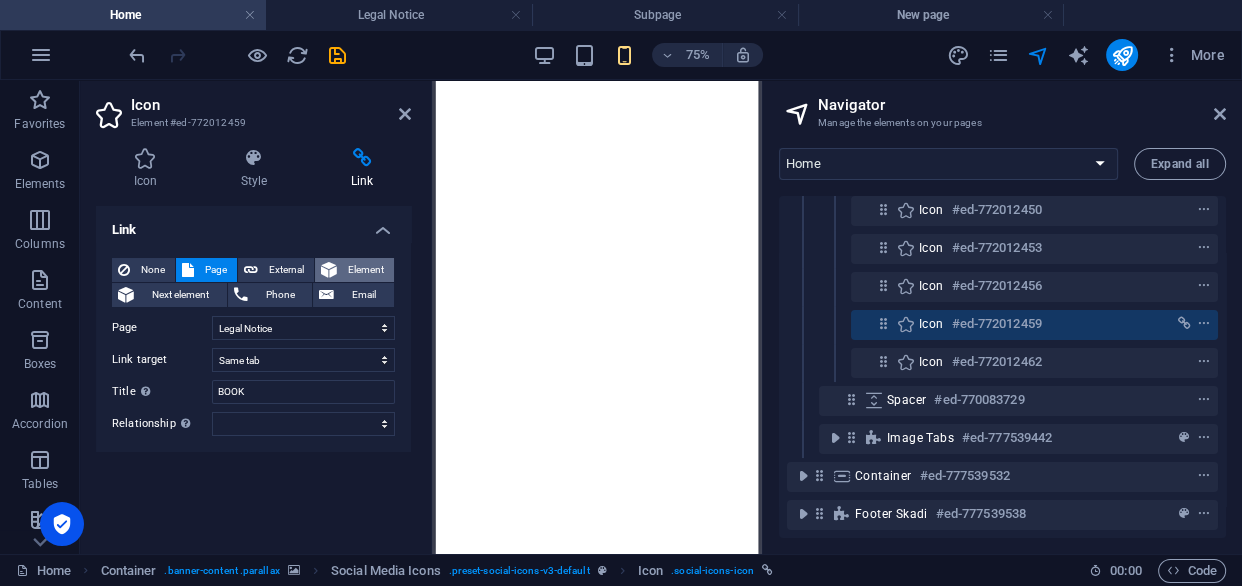 click on "Element" at bounding box center [365, 270] 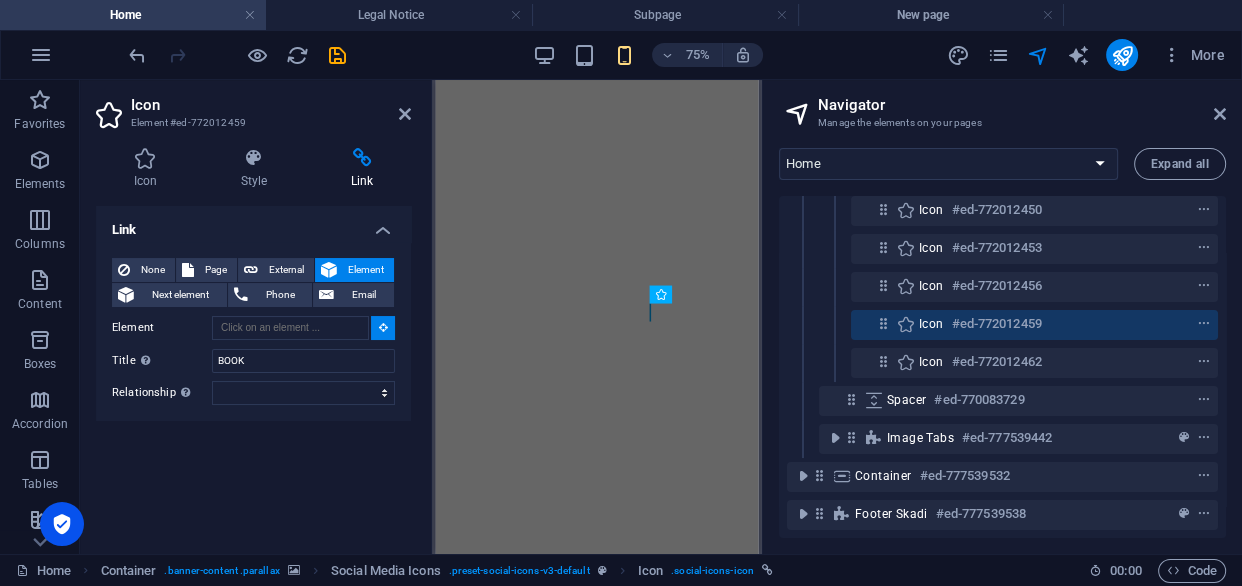 click at bounding box center (383, 328) 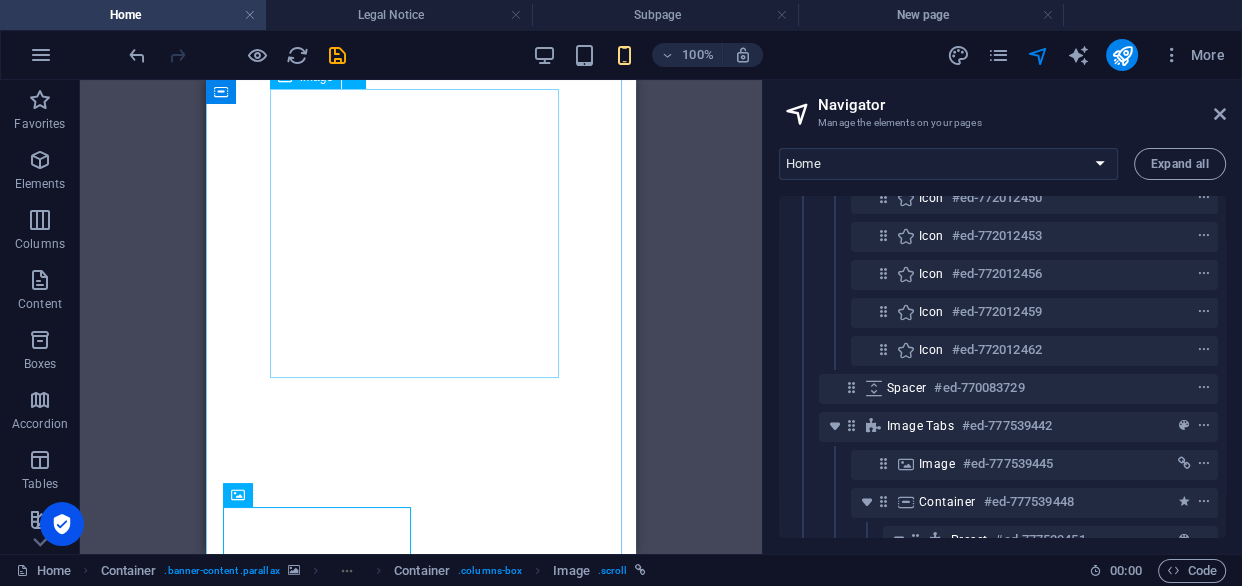 scroll, scrollTop: 503, scrollLeft: 36, axis: both 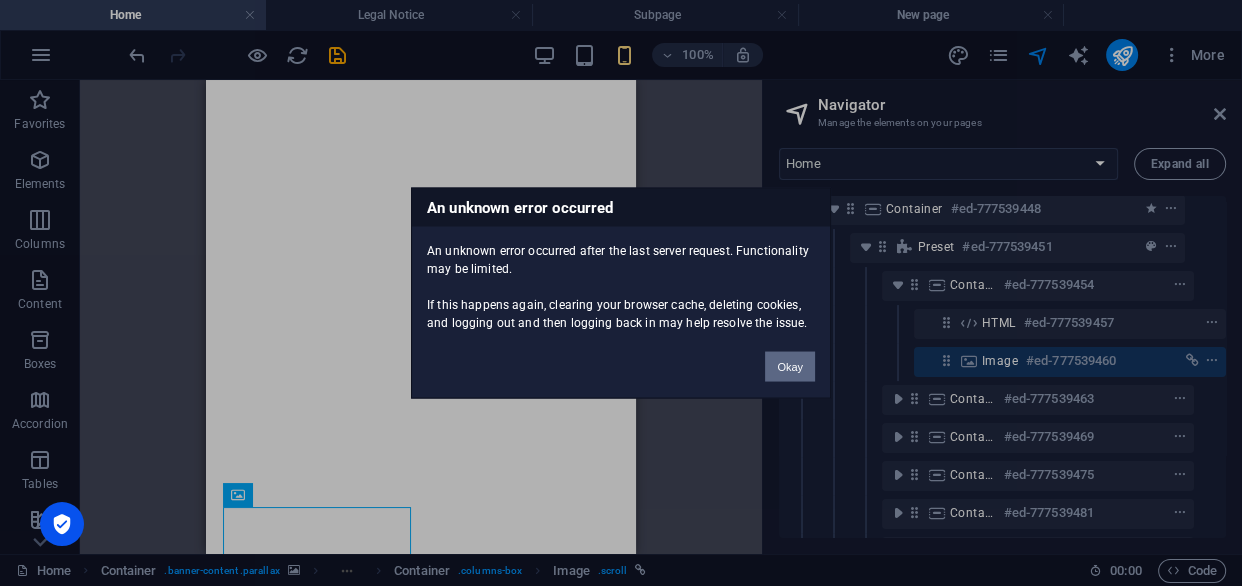 click on "Okay" at bounding box center (790, 367) 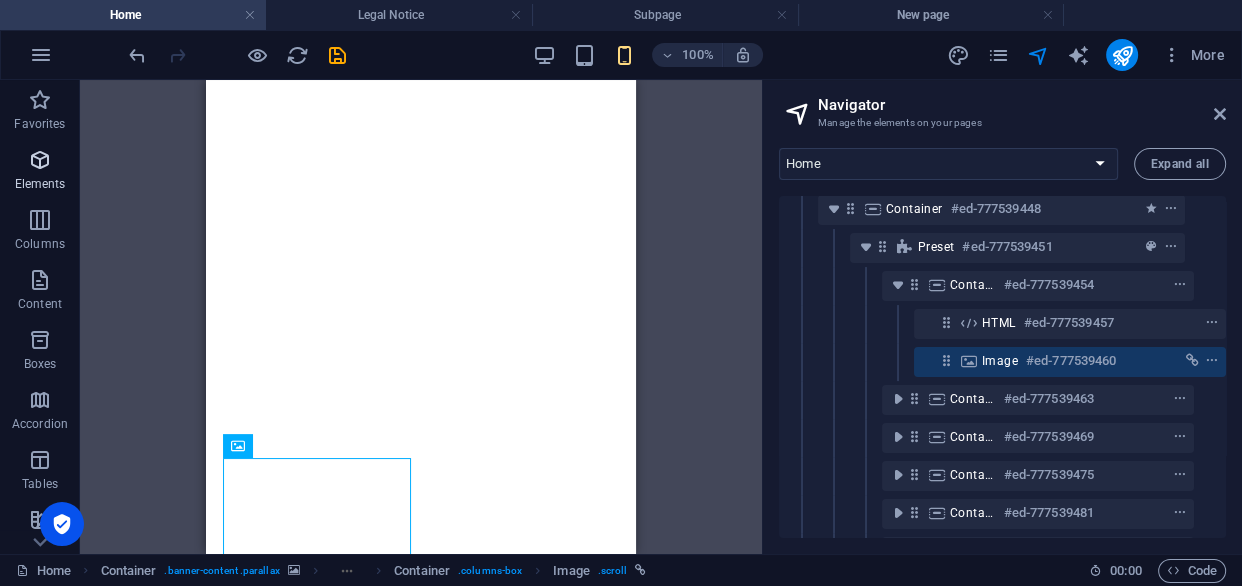 click on "Elements" at bounding box center [40, 172] 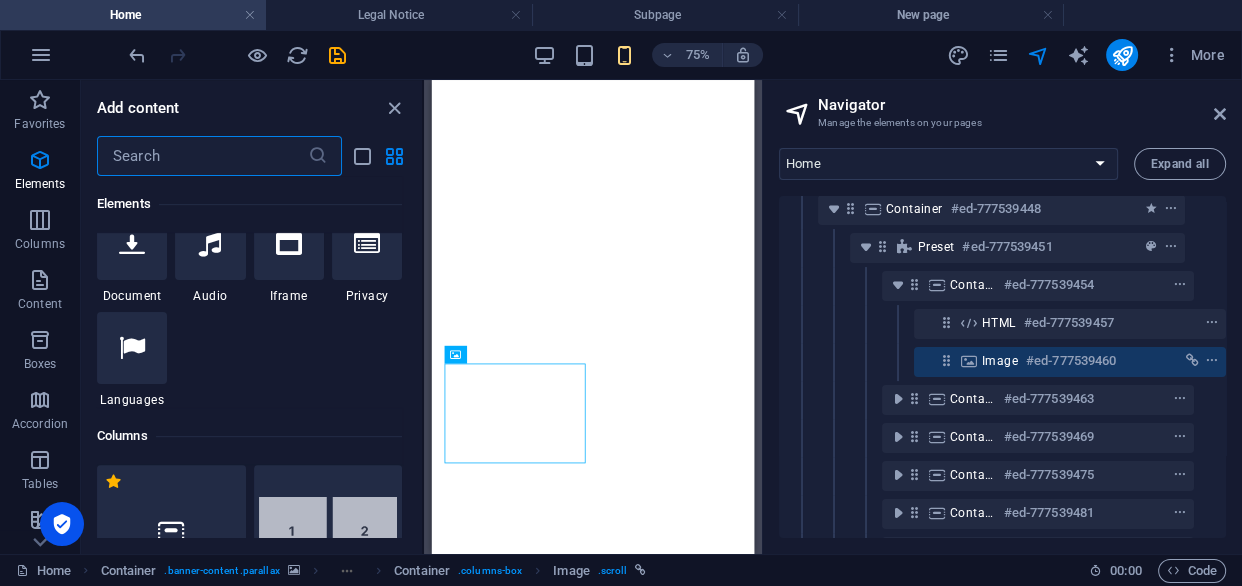 scroll, scrollTop: 576, scrollLeft: 0, axis: vertical 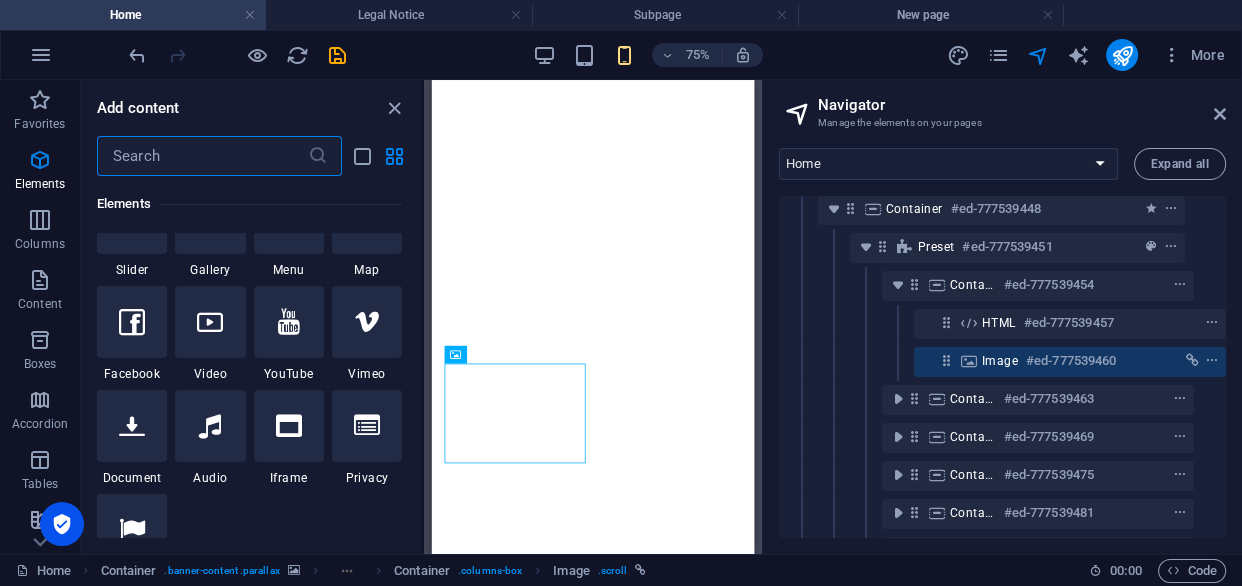 click on "New page" at bounding box center (931, 15) 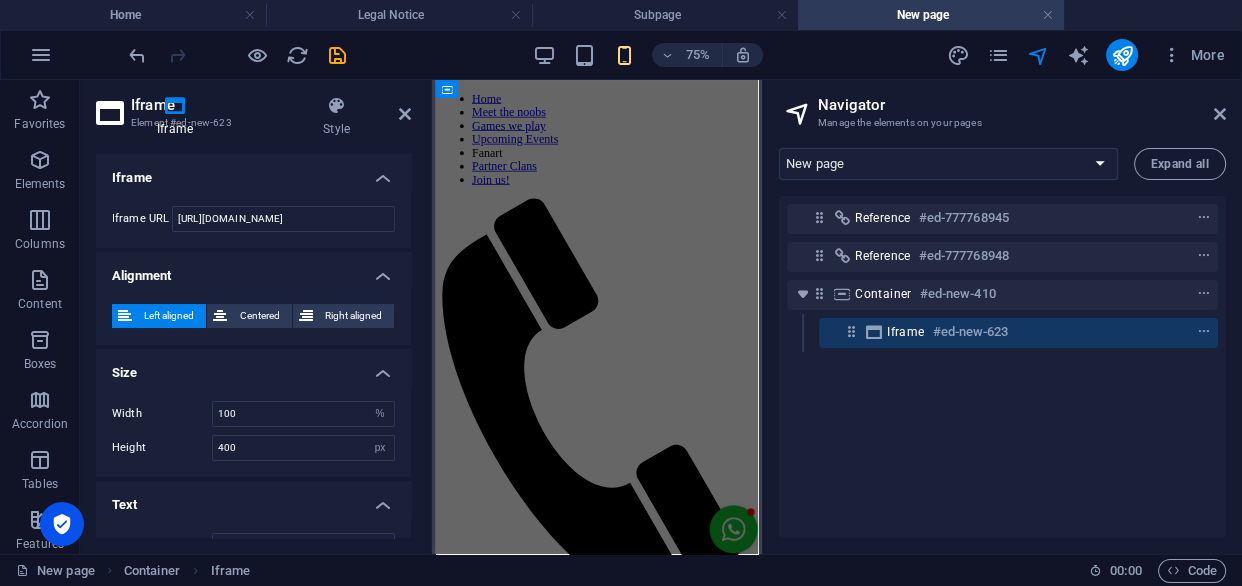 scroll, scrollTop: 0, scrollLeft: 0, axis: both 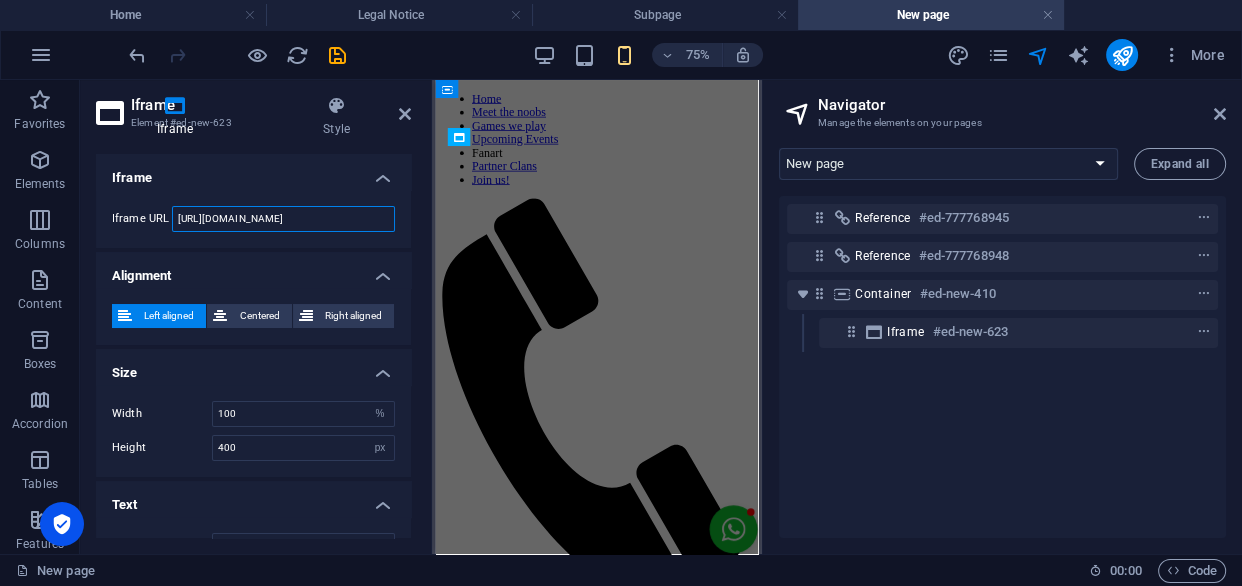 click on "https://template-wireframe.de.rs/" at bounding box center (283, 219) 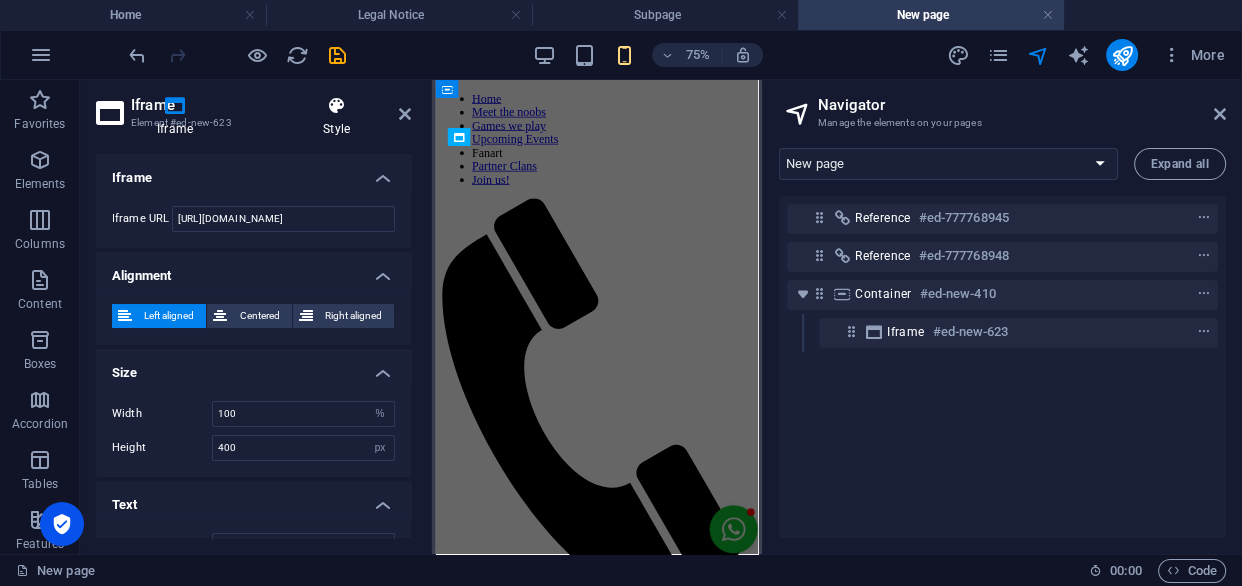 click on "Style" at bounding box center [336, 117] 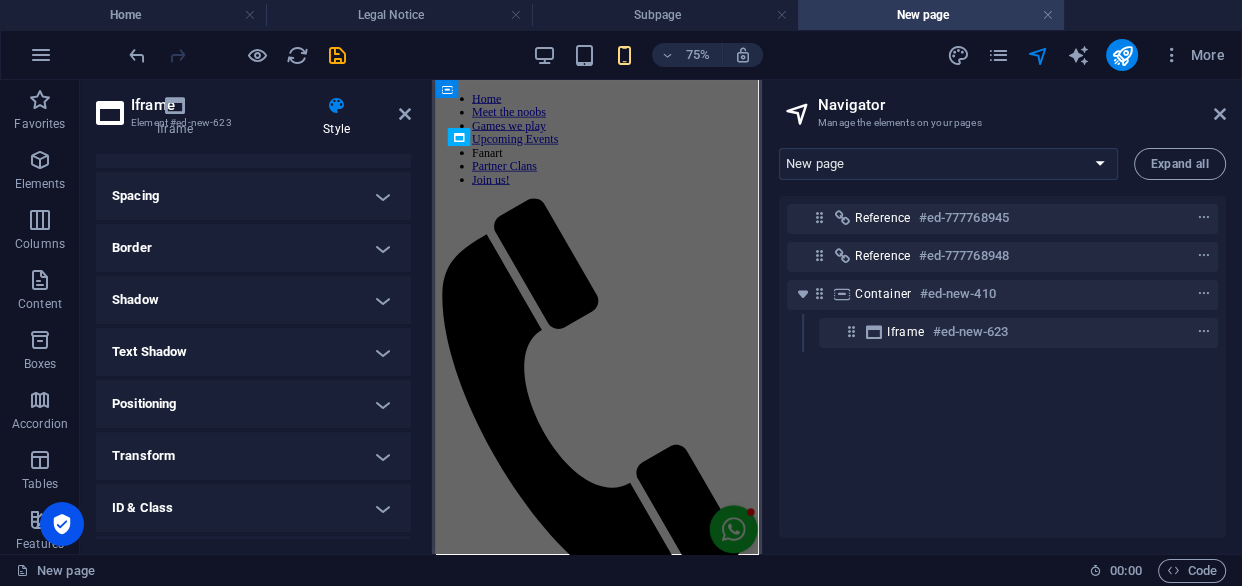 scroll, scrollTop: 0, scrollLeft: 0, axis: both 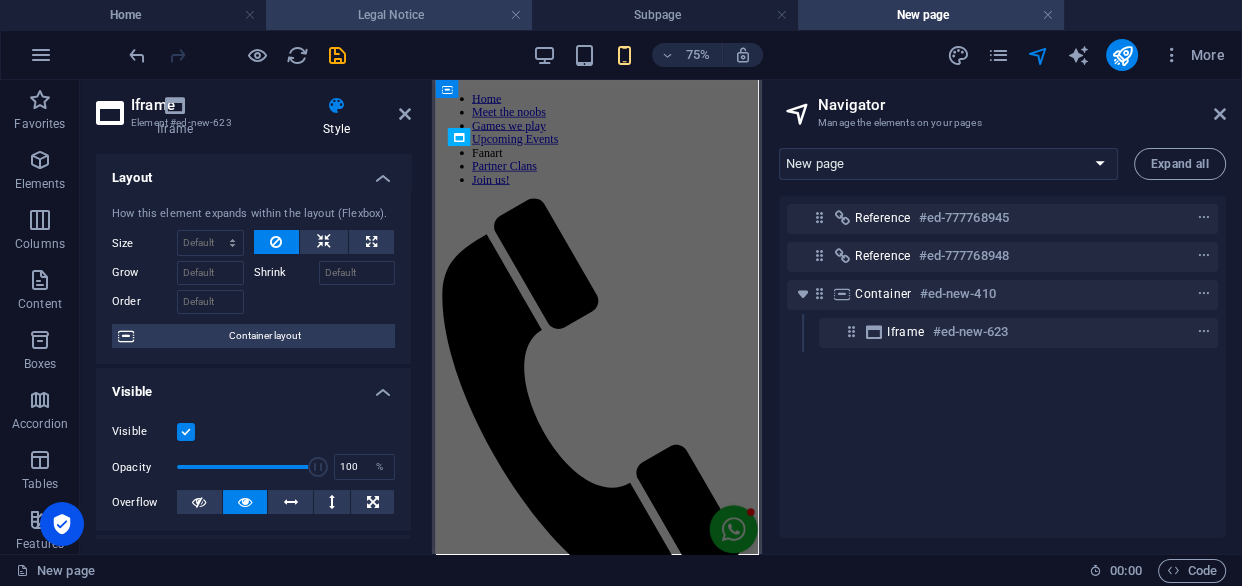 click on "Legal Notice" at bounding box center [399, 15] 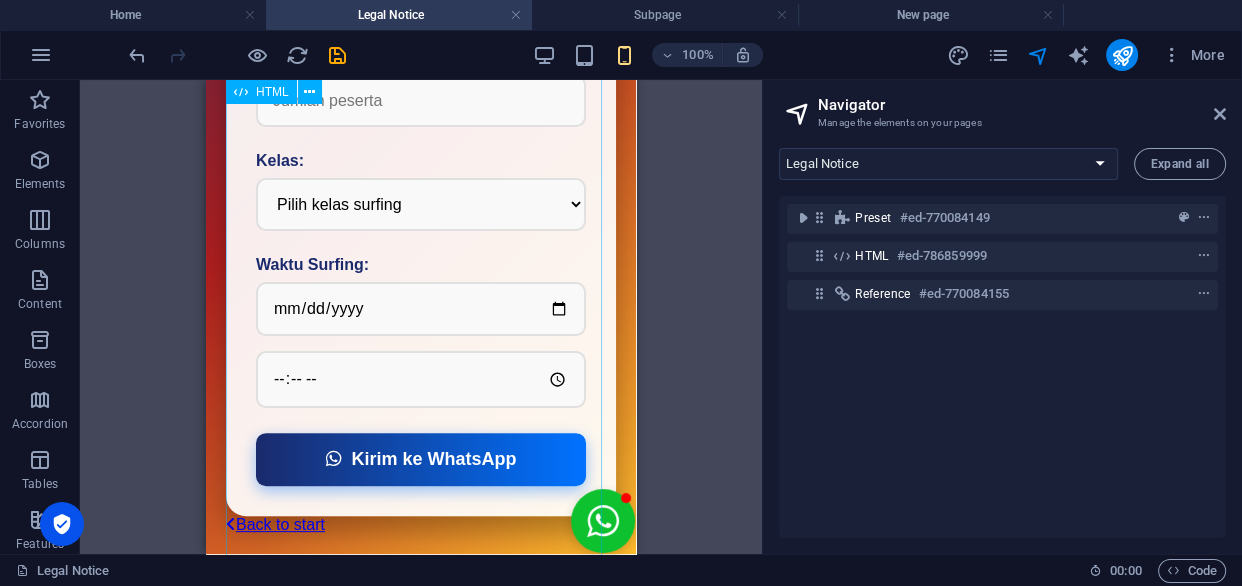 scroll, scrollTop: 78, scrollLeft: 0, axis: vertical 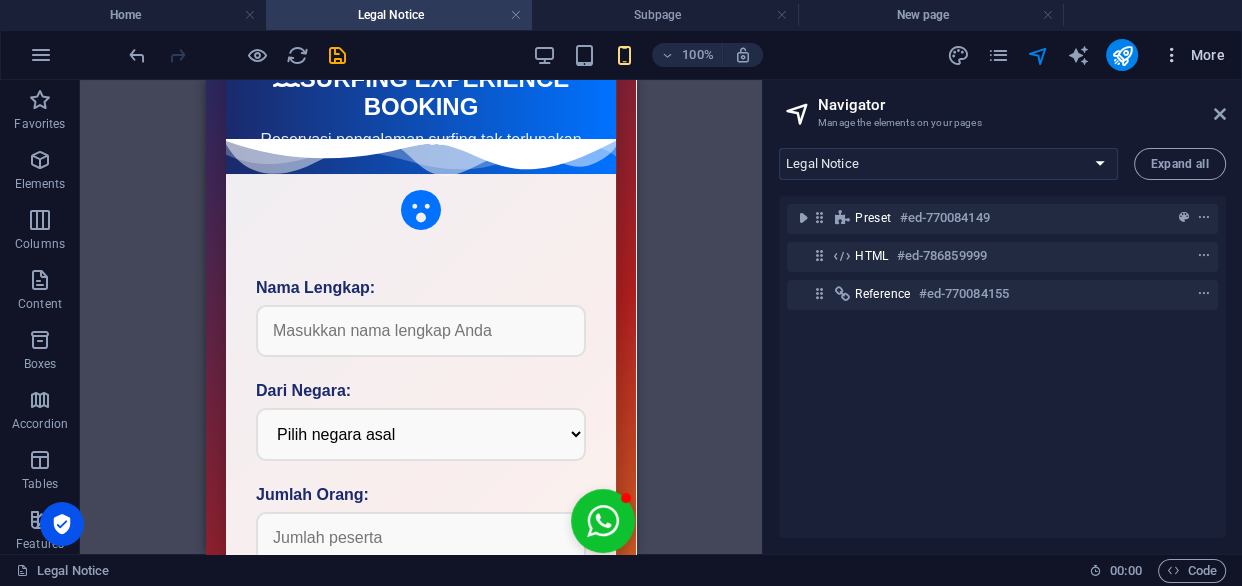 click on "More" at bounding box center (1193, 55) 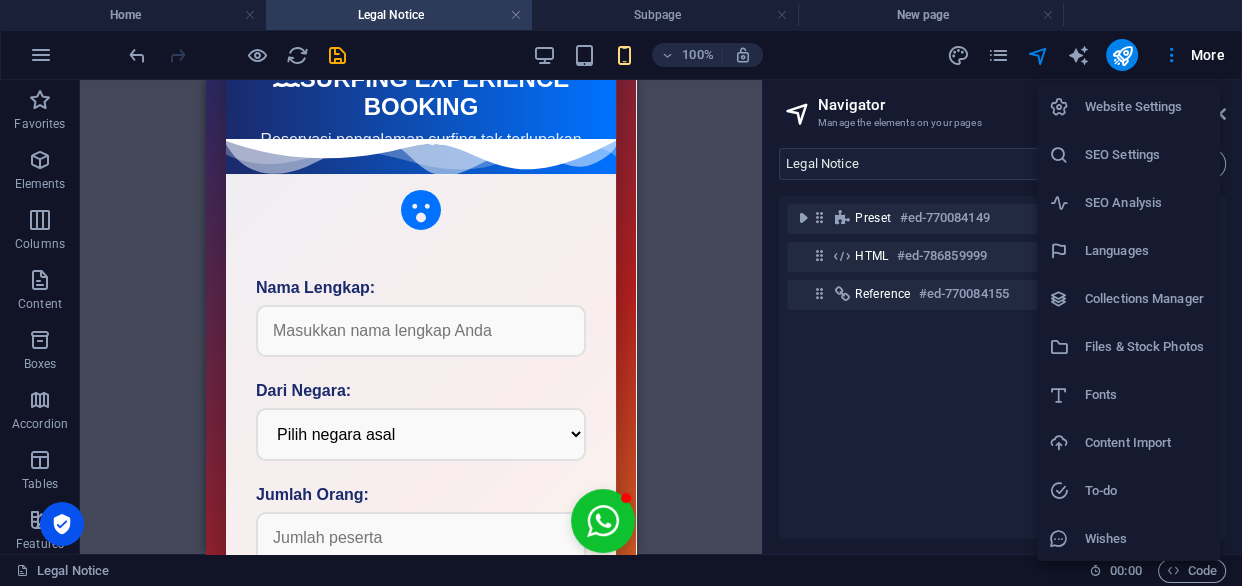 click at bounding box center (621, 293) 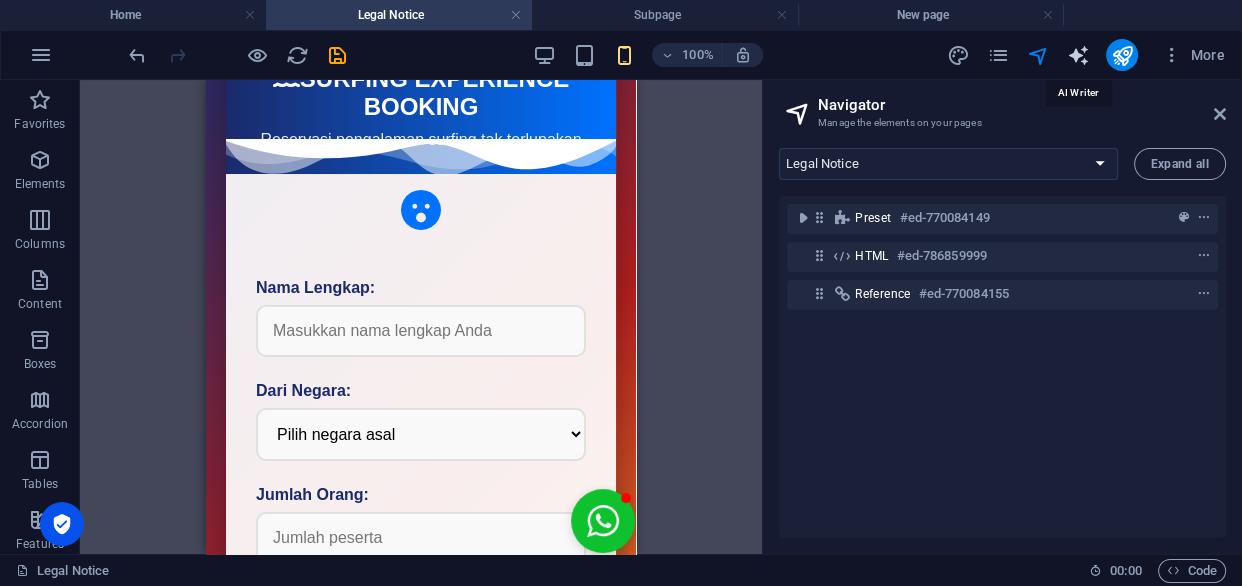 click at bounding box center [1077, 55] 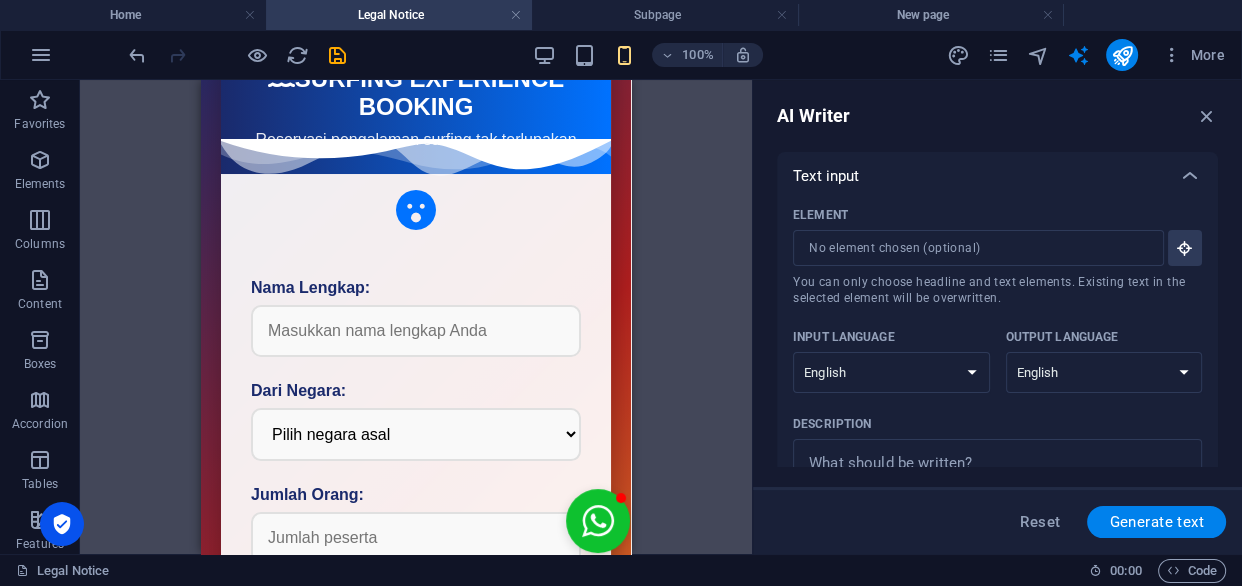 scroll, scrollTop: 0, scrollLeft: 0, axis: both 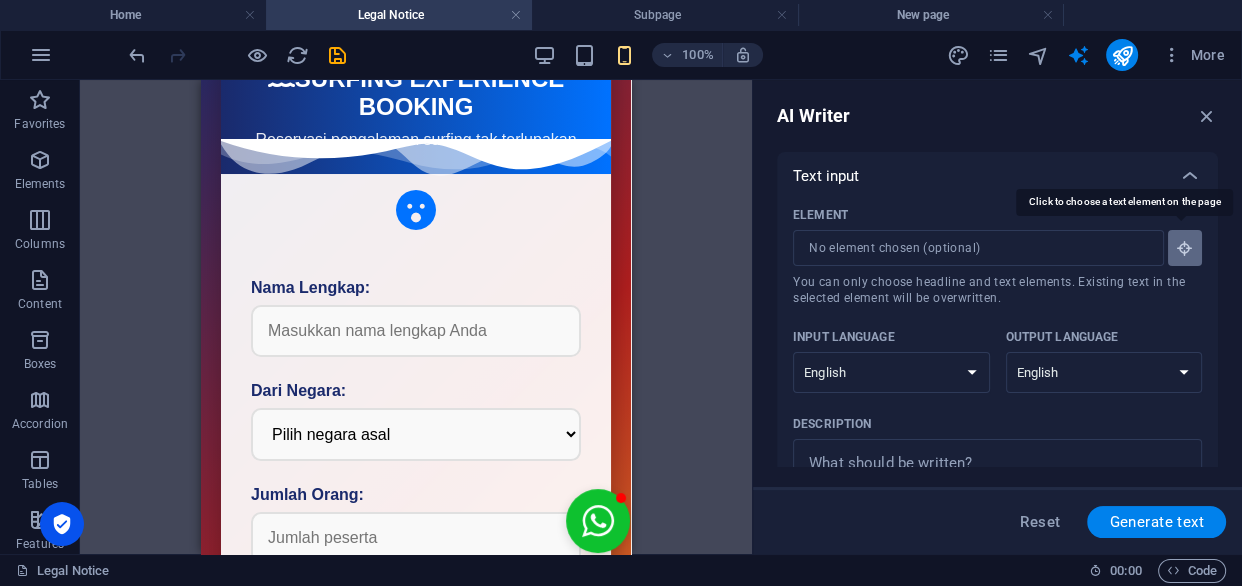 click at bounding box center [1185, 248] 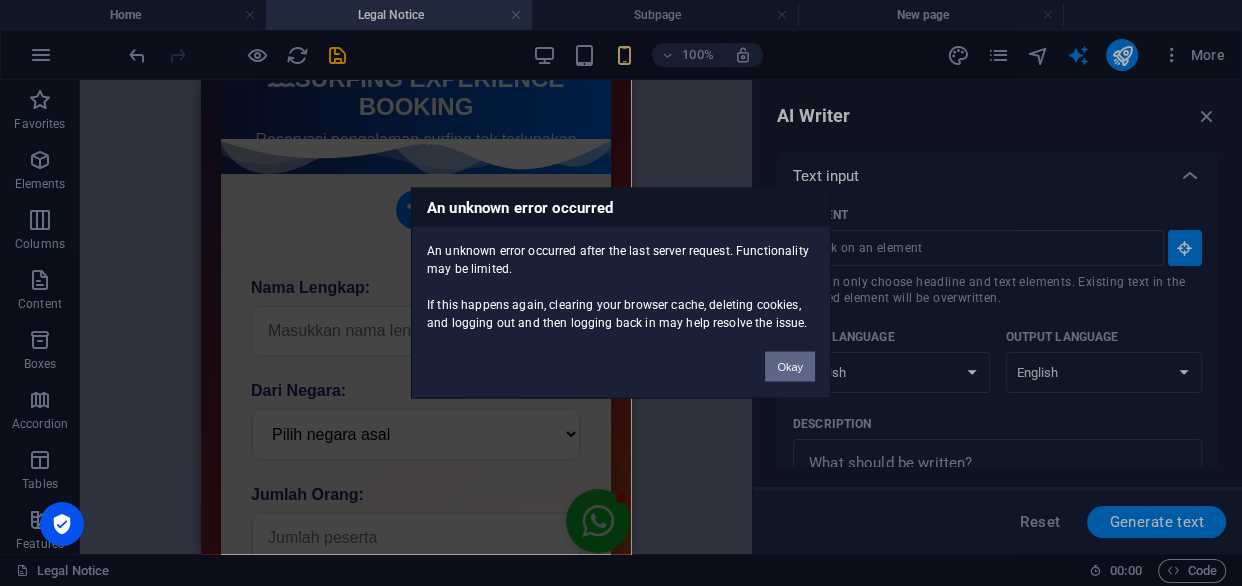 click on "Okay" at bounding box center (790, 367) 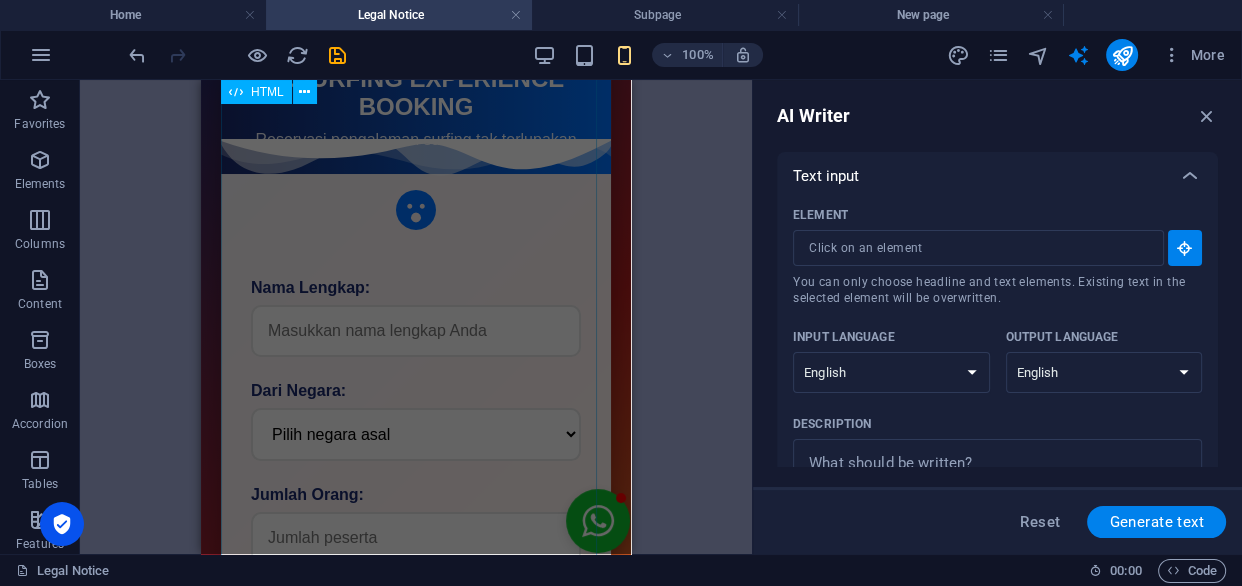 click on "HTML" at bounding box center (267, 92) 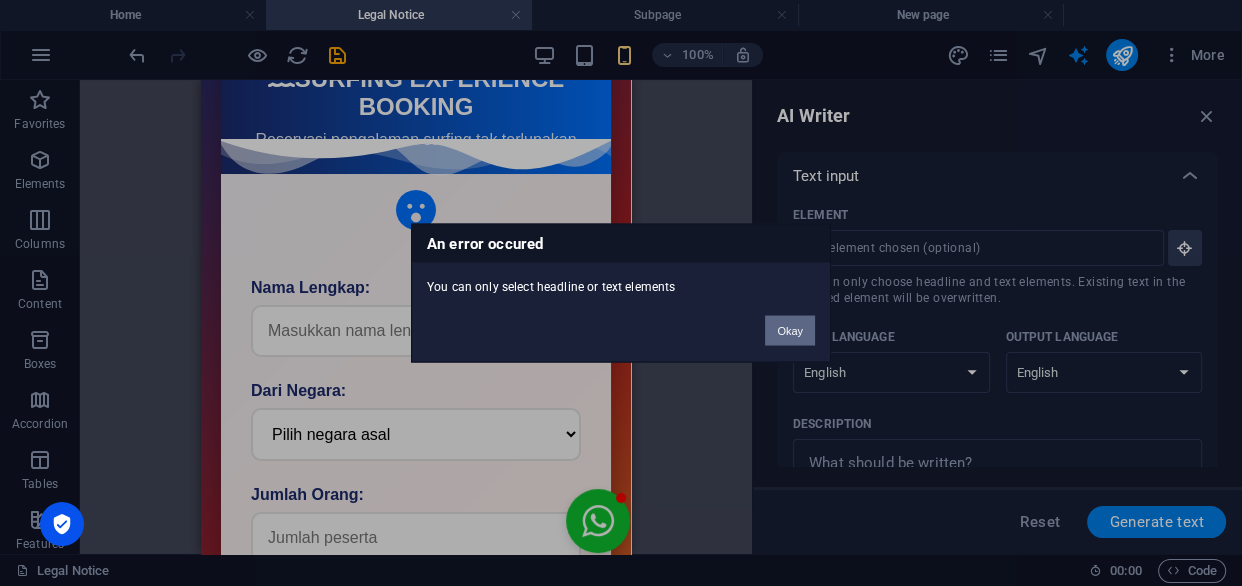click on "Okay" at bounding box center [790, 331] 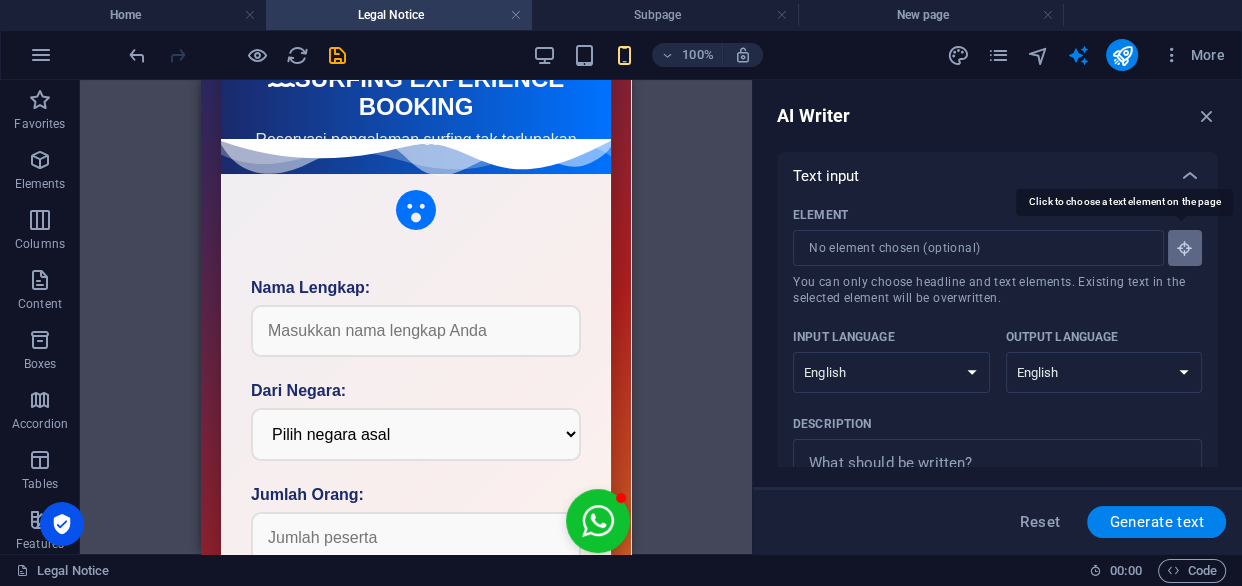 click at bounding box center (1185, 248) 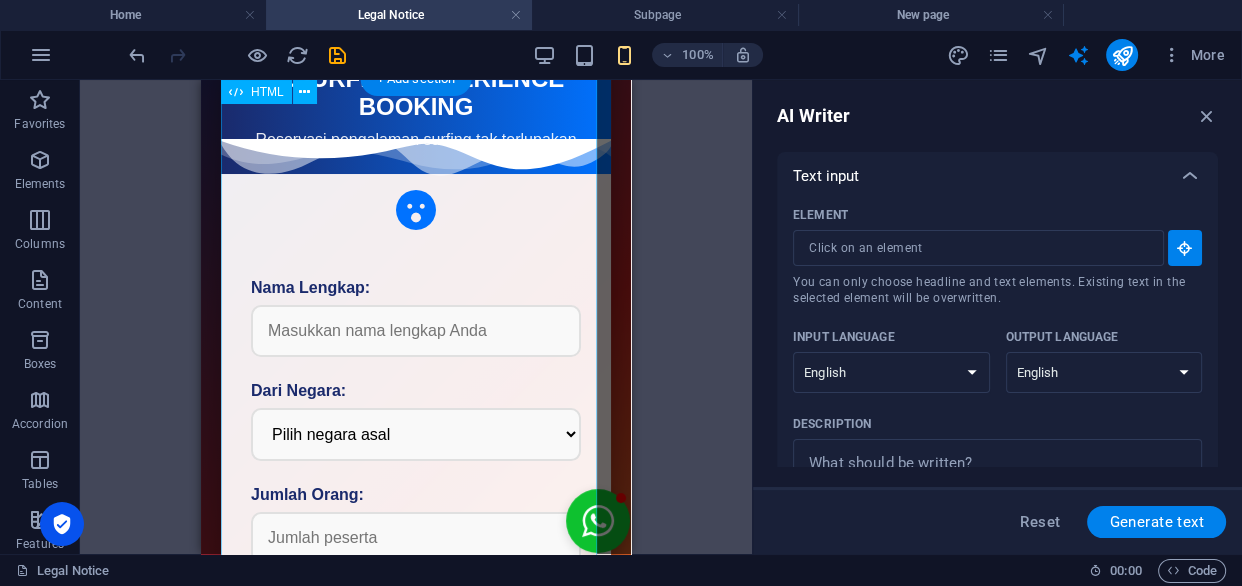 click on "Form Booking Surfing
SURFING EXPERIENCE BOOKING
Reservasi pengalaman surfing tak terlupakan
Nama Lengkap:
Dari Negara:
Pilih negara asal
Indonesia
Malaysia
Singapura
Australia
Amerika Serikat
Inggris
Jepang
Korea Selatan
Jumlah Orang:
Kelas: Kids (Anak-anak)" at bounding box center (416, 496) 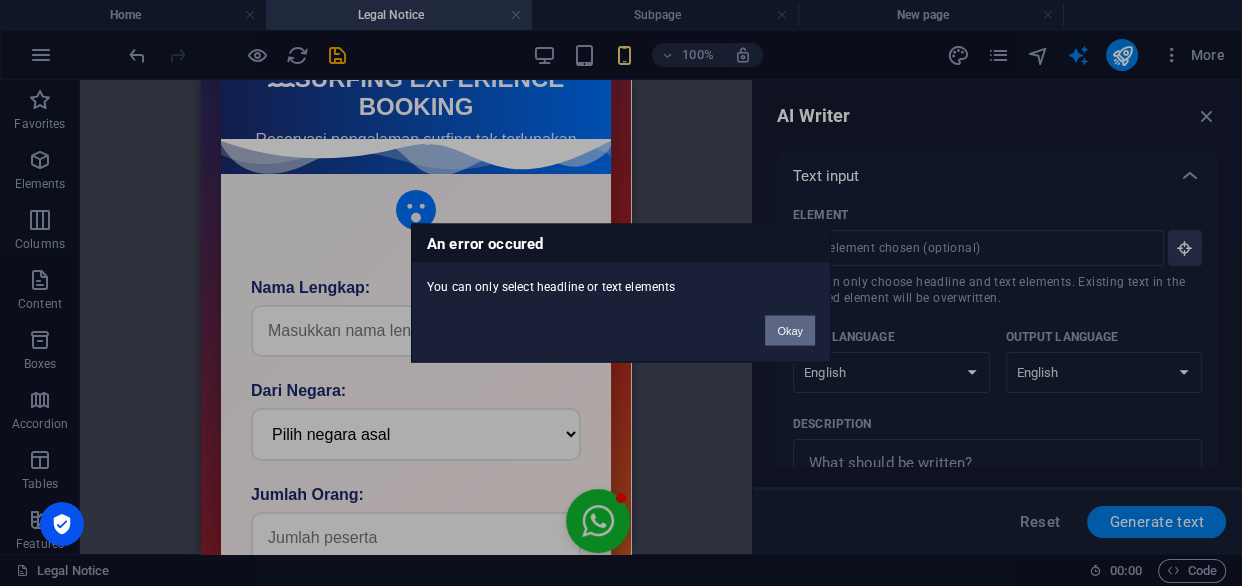 click on "Okay" at bounding box center [790, 331] 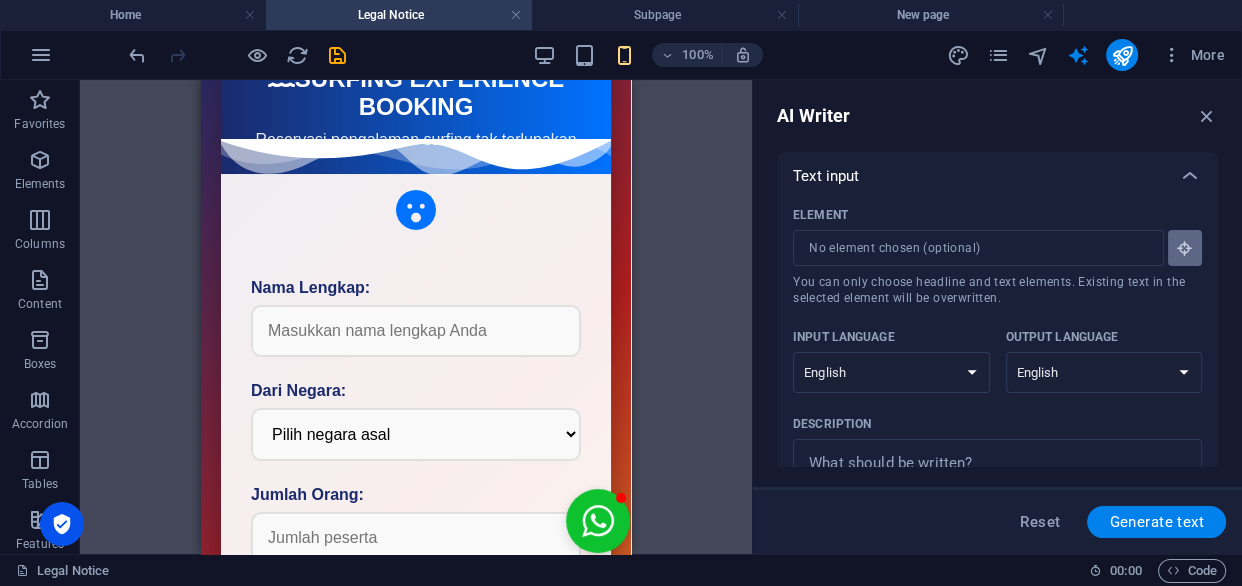 click on "Element ​ You can only choose headline and text elements. Existing text in the selected element will be overwritten." at bounding box center [1185, 248] 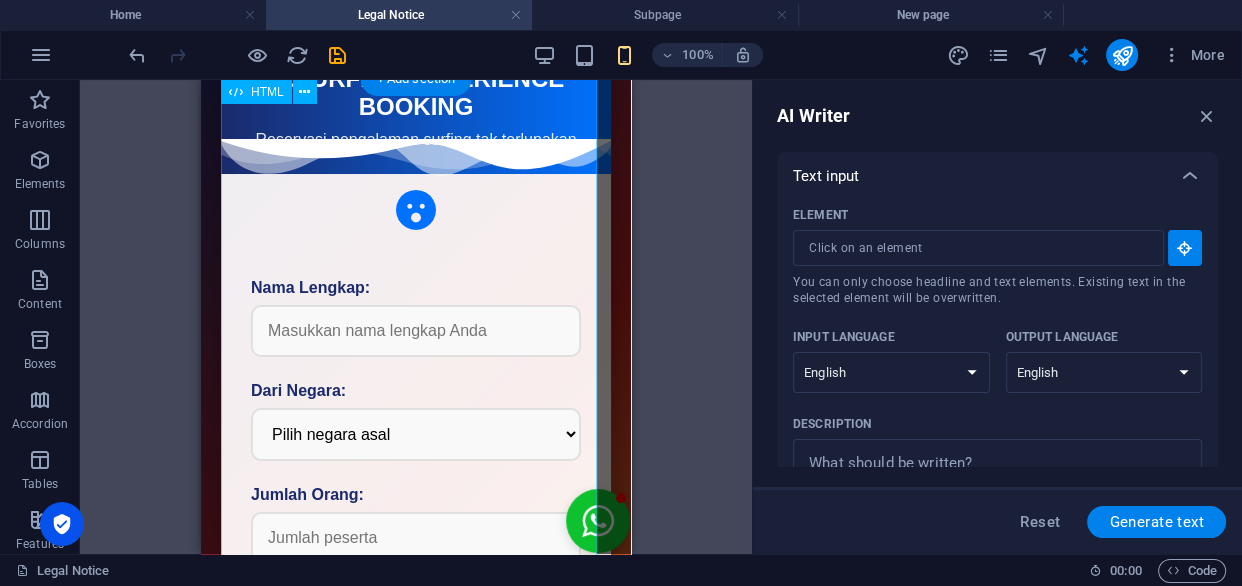 drag, startPoint x: 291, startPoint y: 123, endPoint x: 453, endPoint y: 204, distance: 181.1215 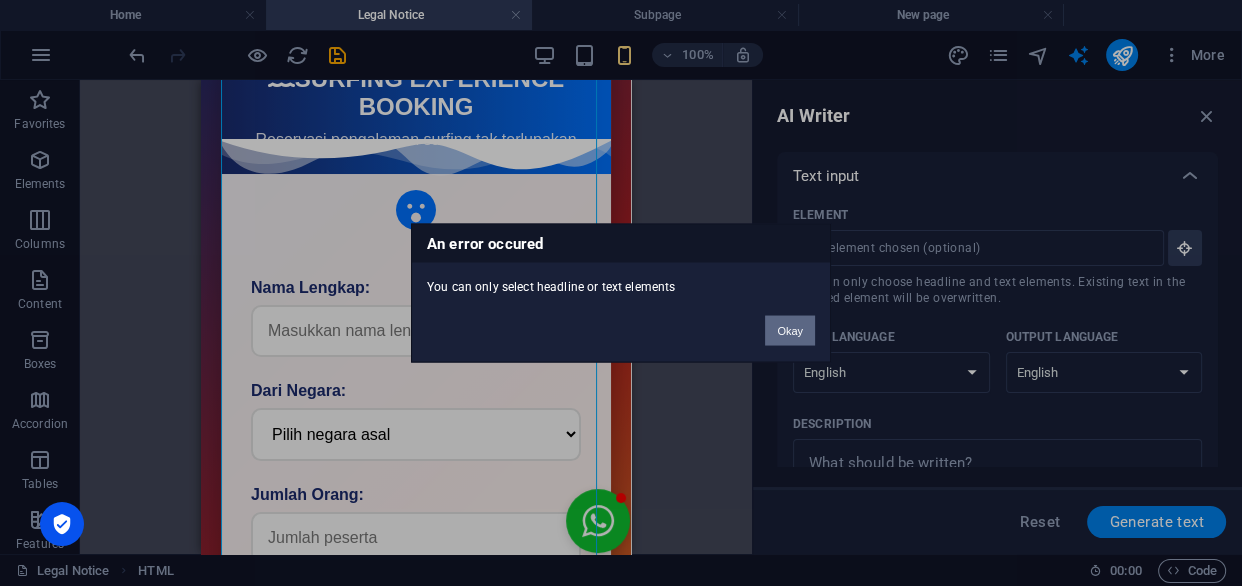 click on "Okay" at bounding box center [790, 331] 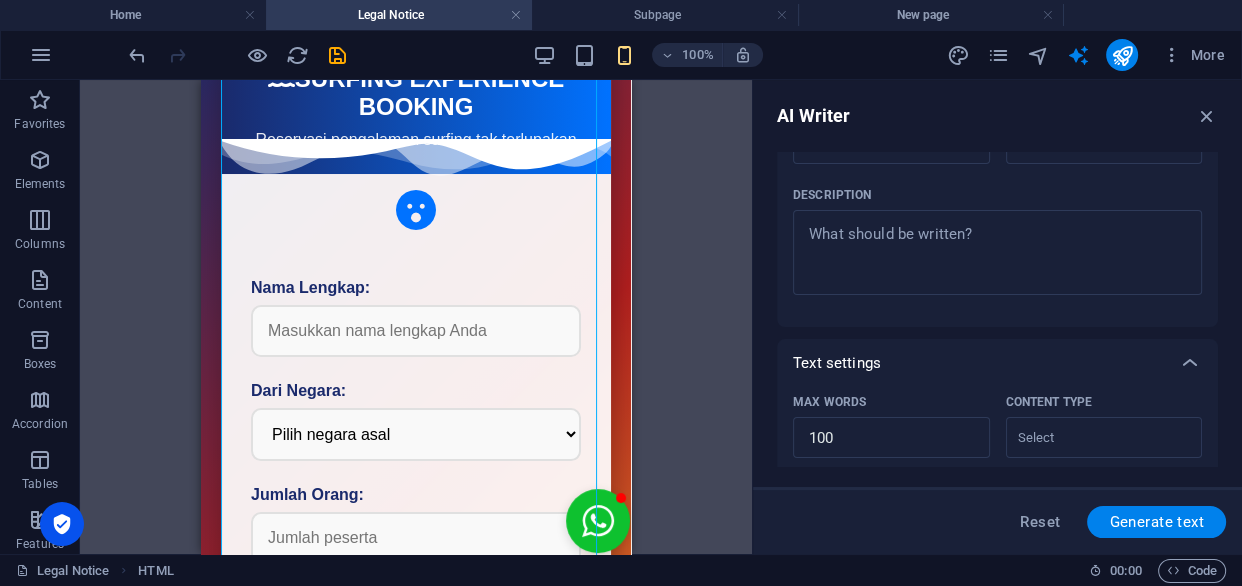 scroll, scrollTop: 363, scrollLeft: 0, axis: vertical 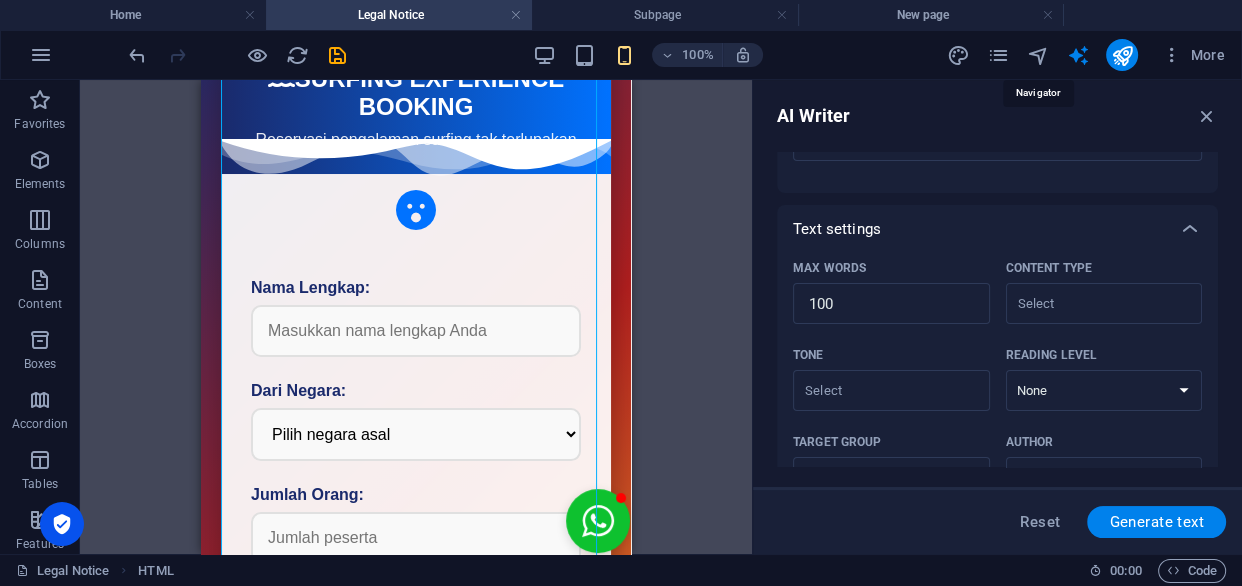 click at bounding box center [1037, 55] 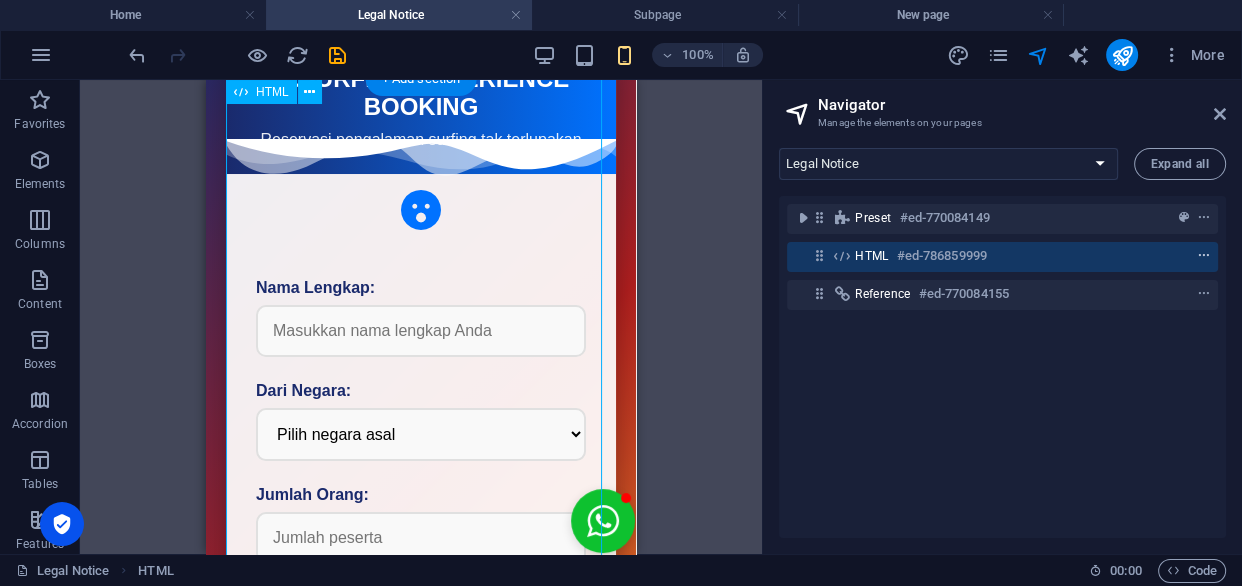 click at bounding box center (1204, 256) 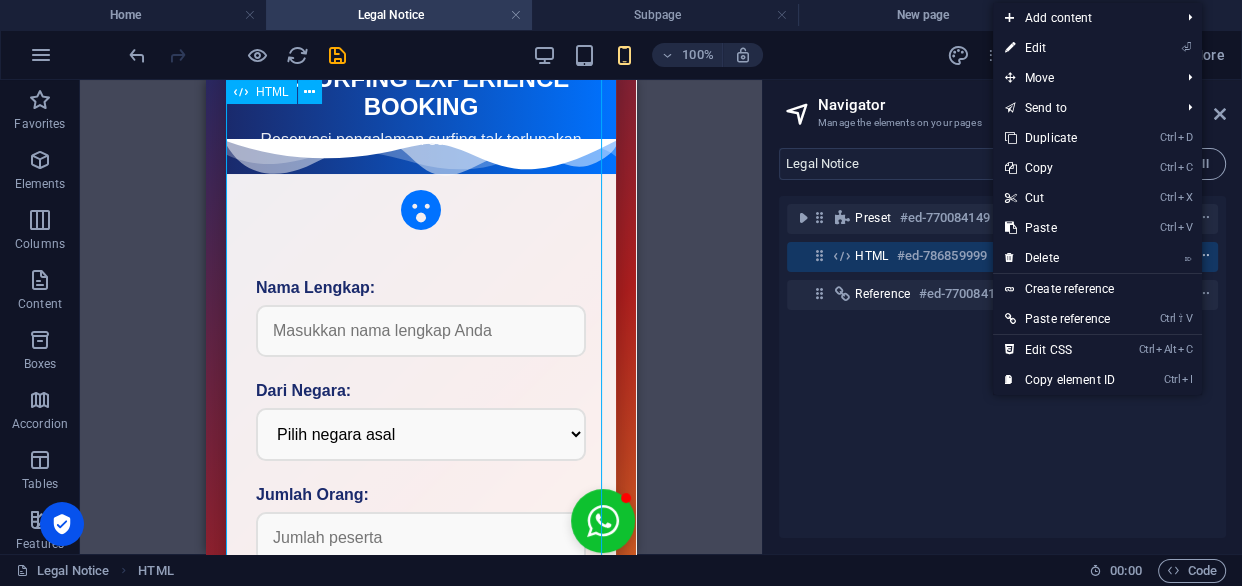 scroll, scrollTop: 351, scrollLeft: 0, axis: vertical 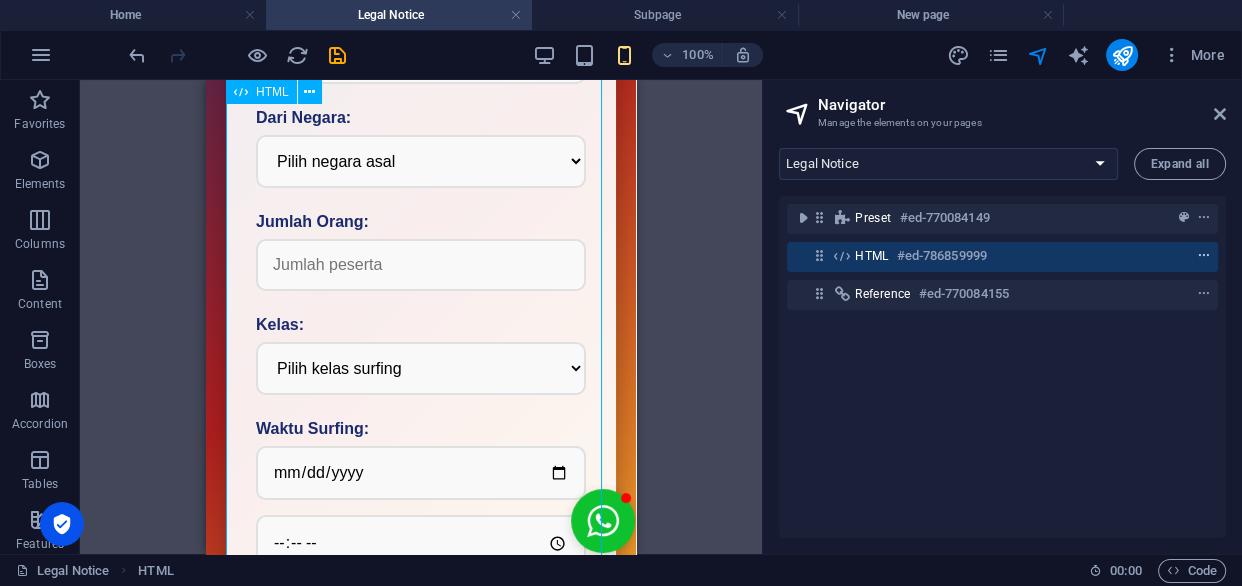 click at bounding box center [1204, 256] 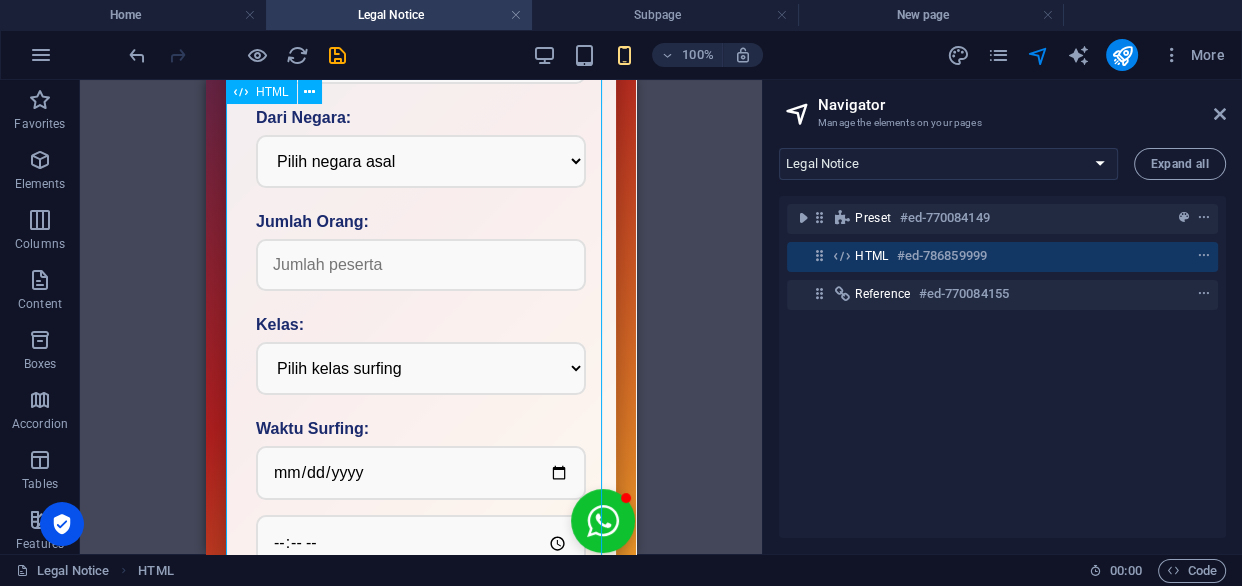 click on "#ed-786859999" at bounding box center (942, 256) 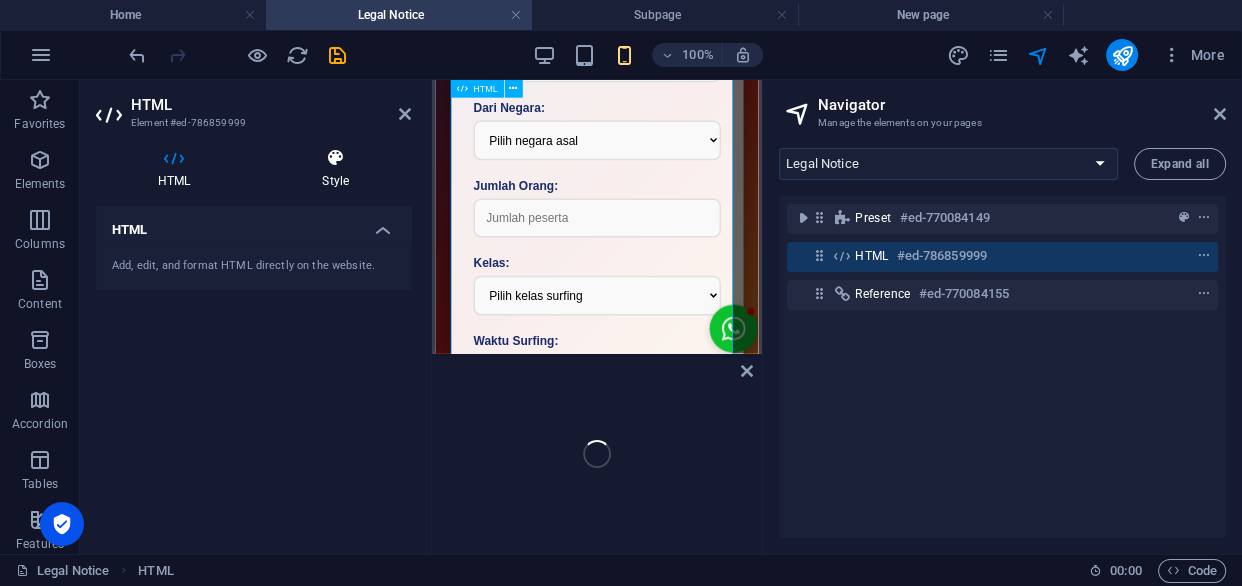 click on "Style" at bounding box center [335, 169] 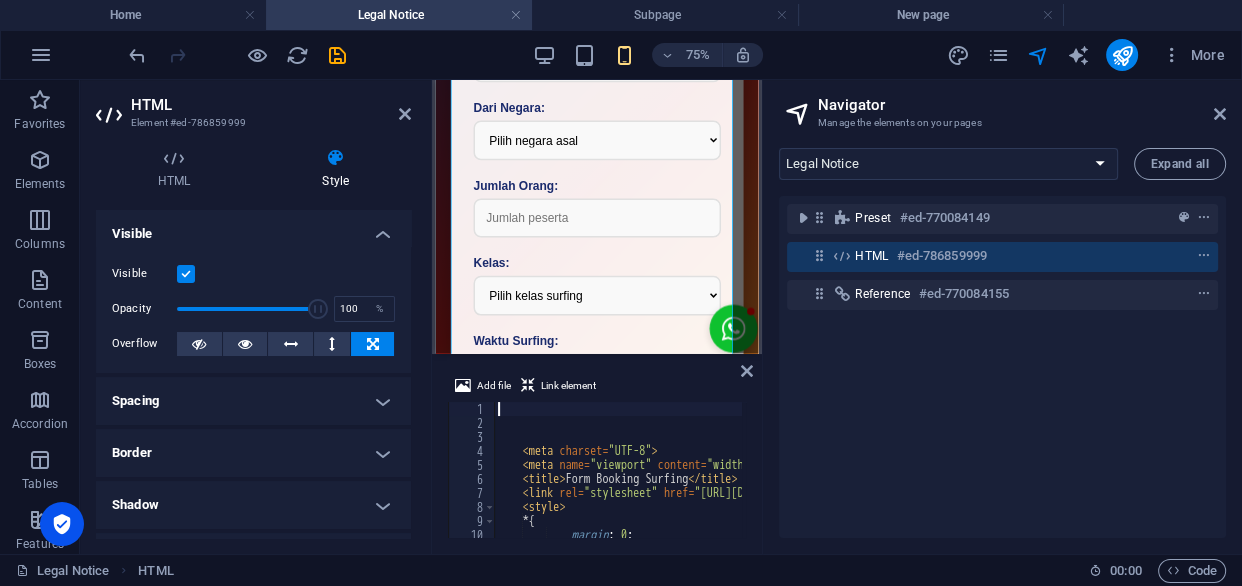 scroll, scrollTop: 301, scrollLeft: 0, axis: vertical 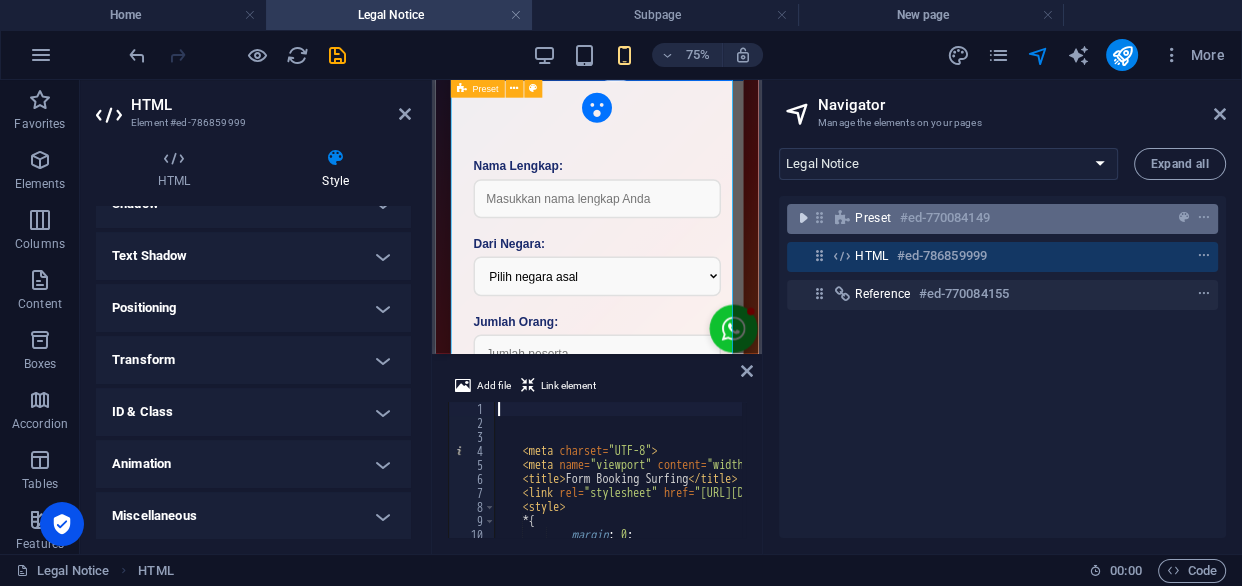 click at bounding box center [803, 218] 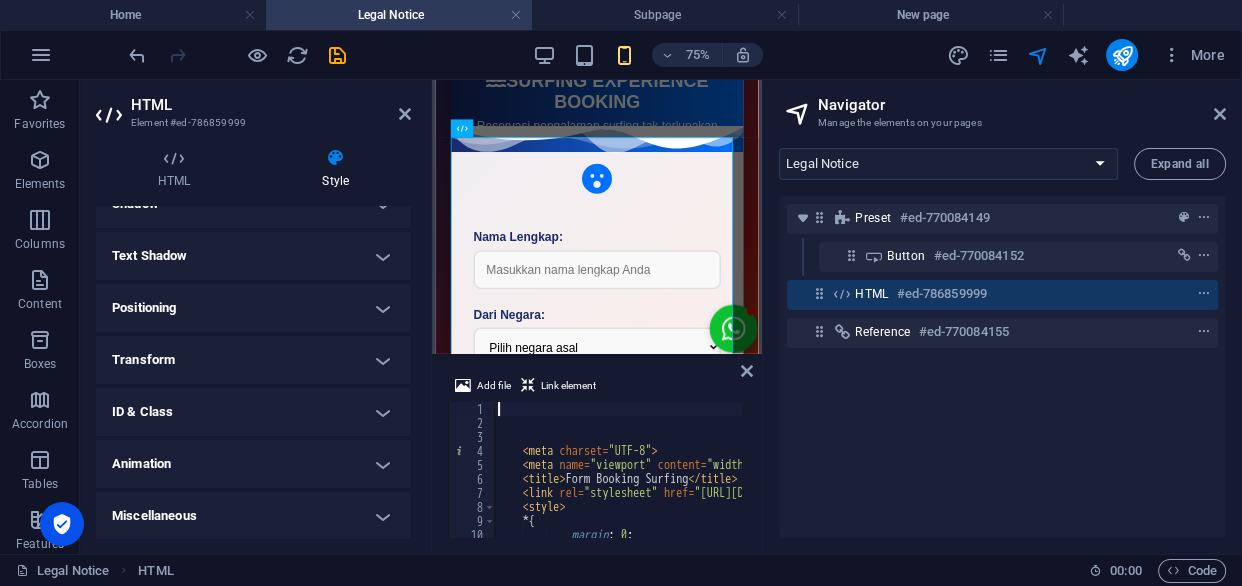 scroll, scrollTop: 0, scrollLeft: 0, axis: both 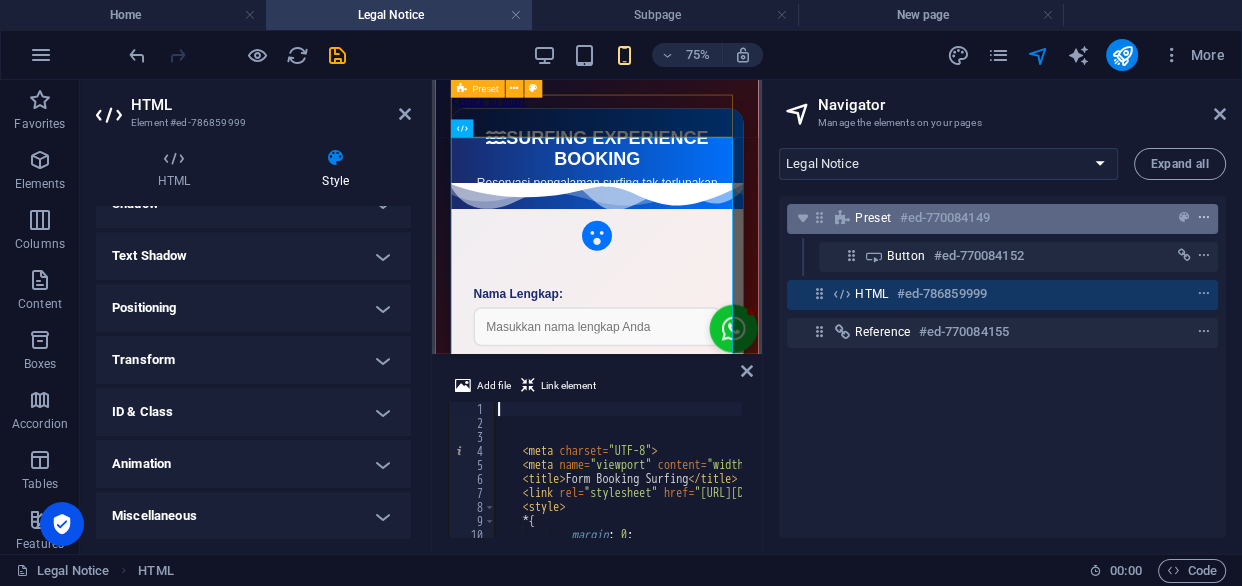 click at bounding box center [1204, 218] 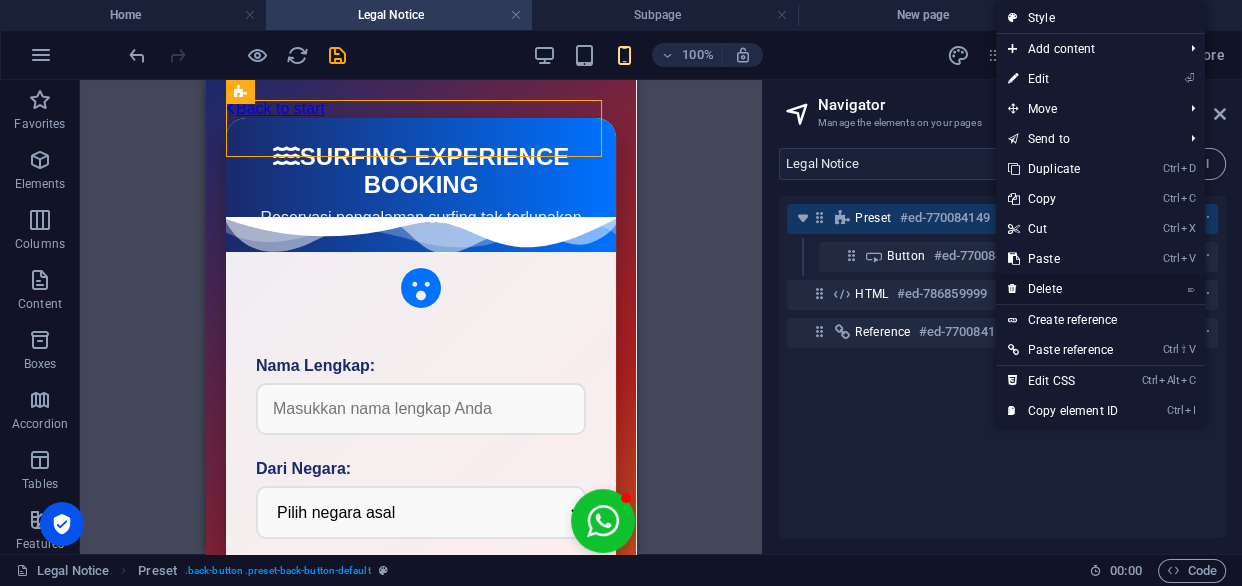 click on "⌦  Delete" at bounding box center [1063, 289] 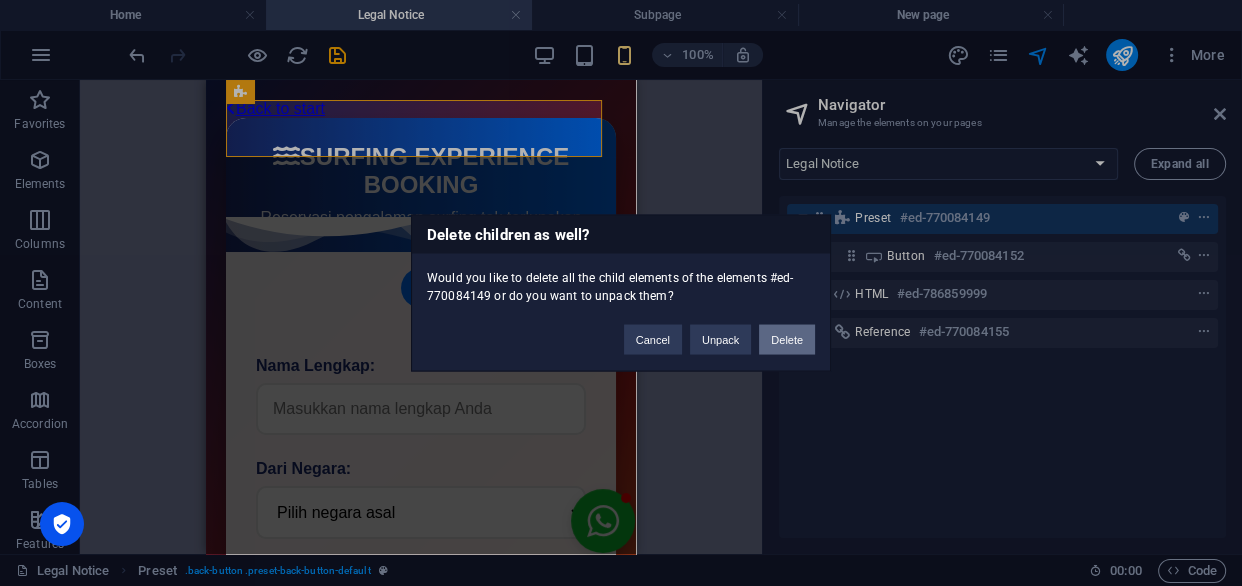 click on "Delete" at bounding box center [787, 340] 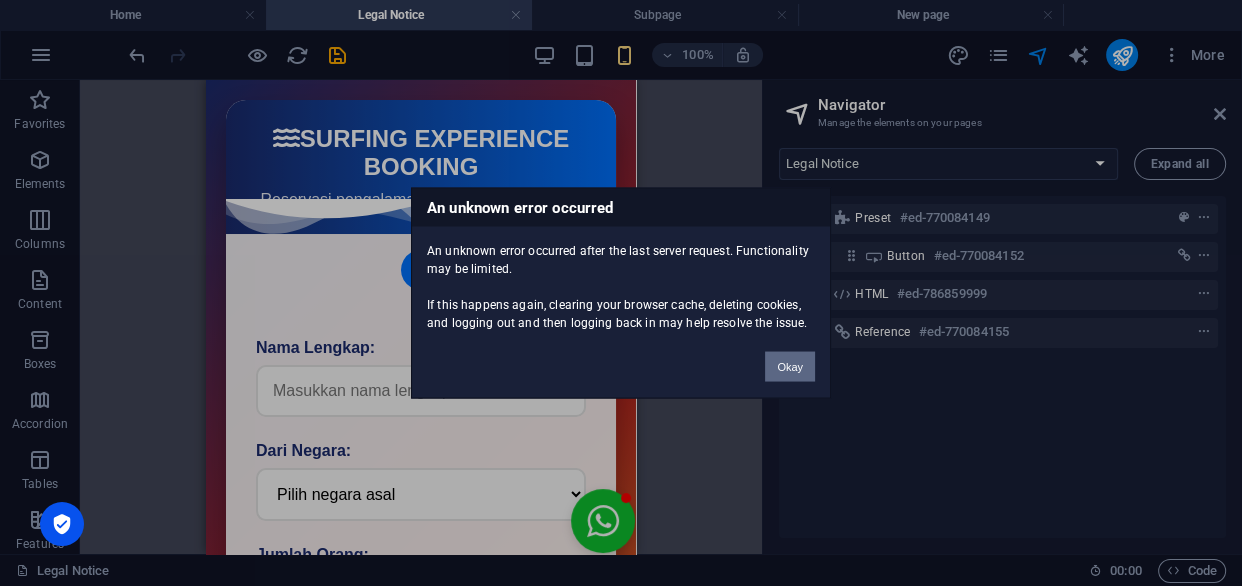 click on "Okay" at bounding box center [790, 367] 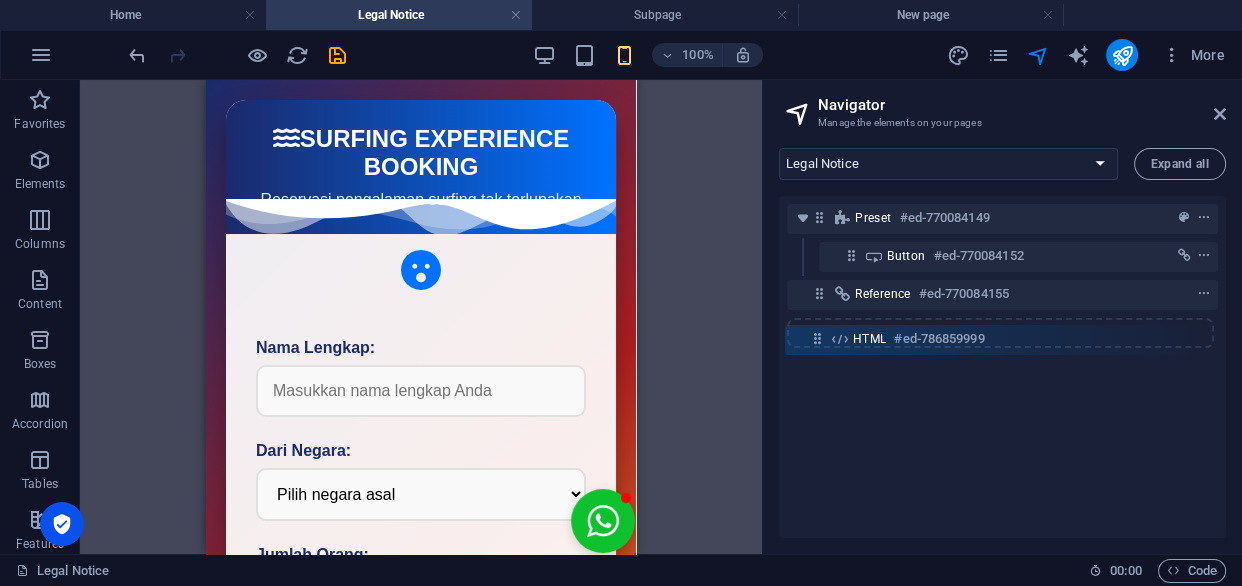 drag, startPoint x: 821, startPoint y: 296, endPoint x: 818, endPoint y: 346, distance: 50.08992 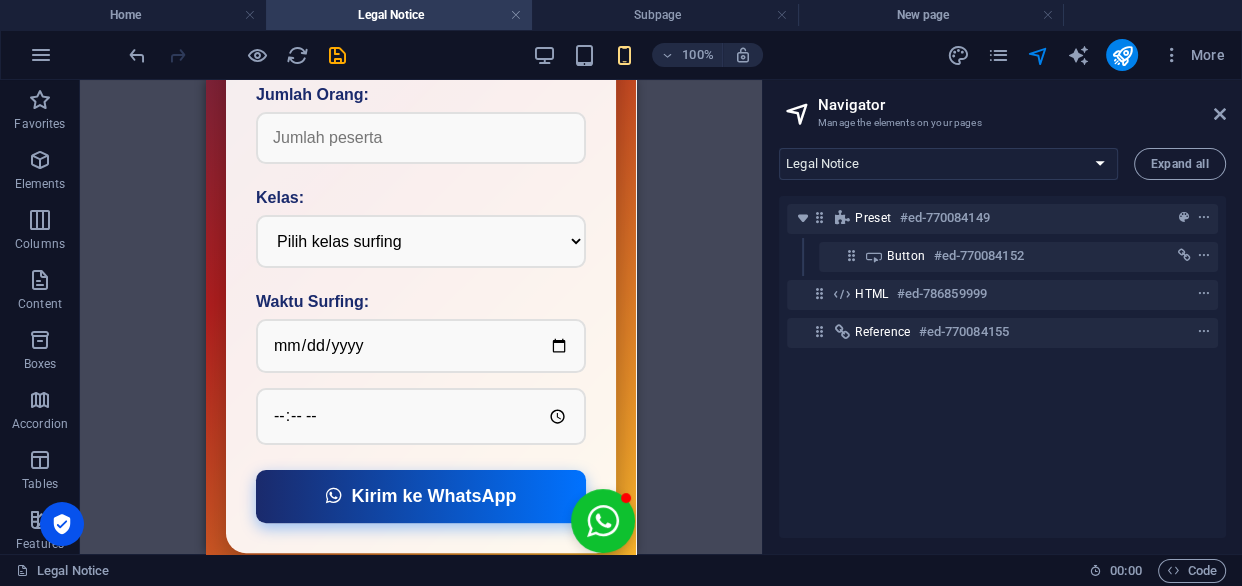 scroll, scrollTop: 590, scrollLeft: 0, axis: vertical 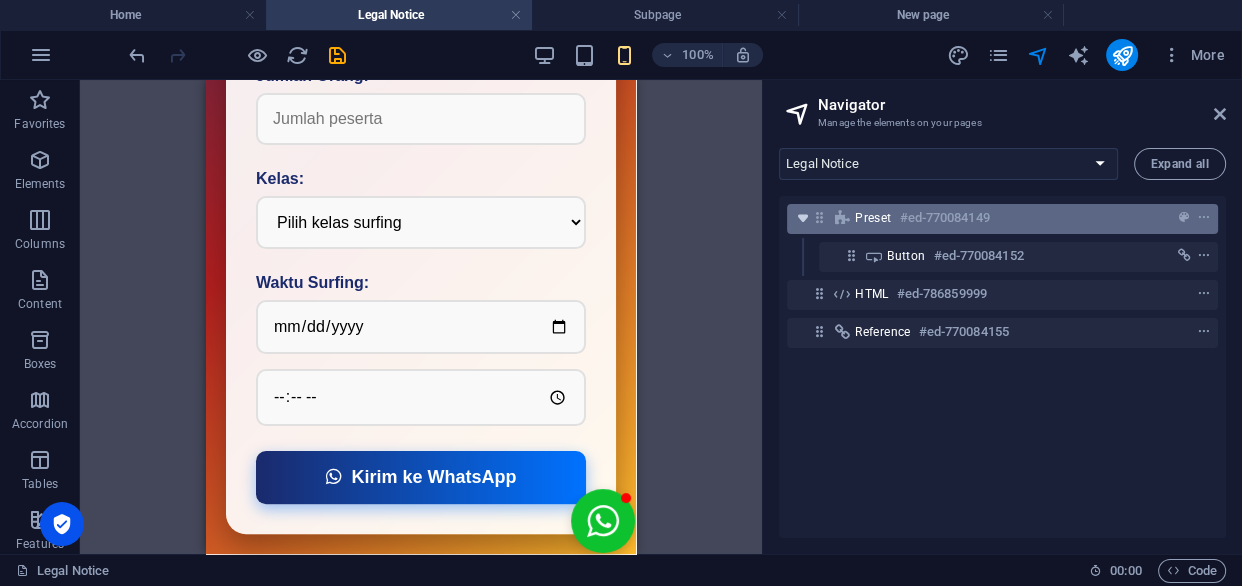 click at bounding box center [803, 218] 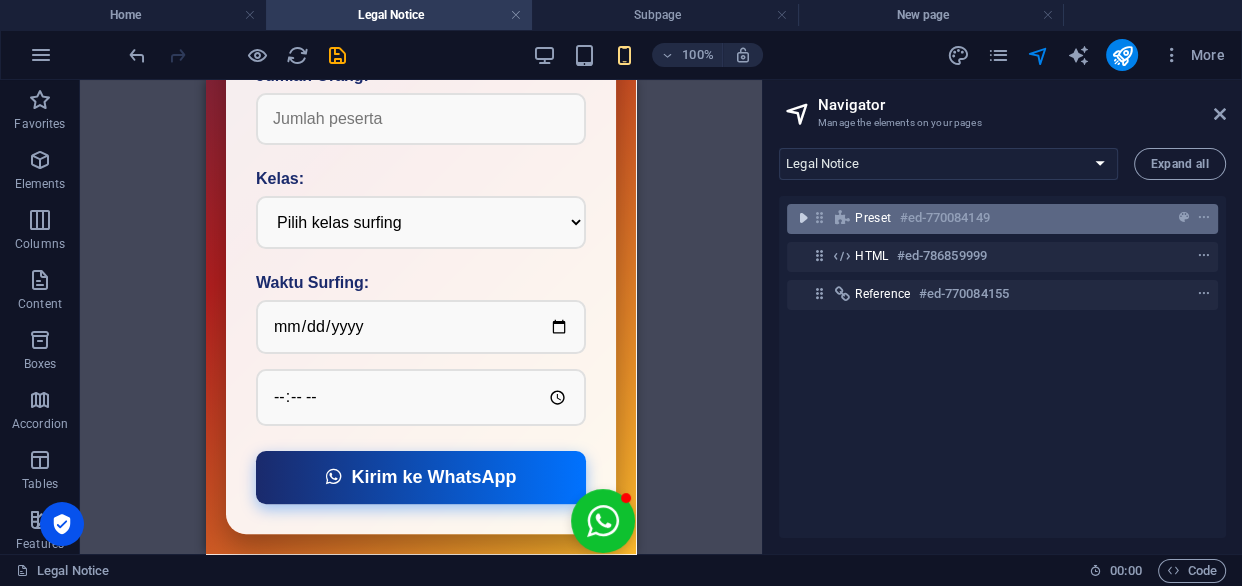 click at bounding box center (803, 218) 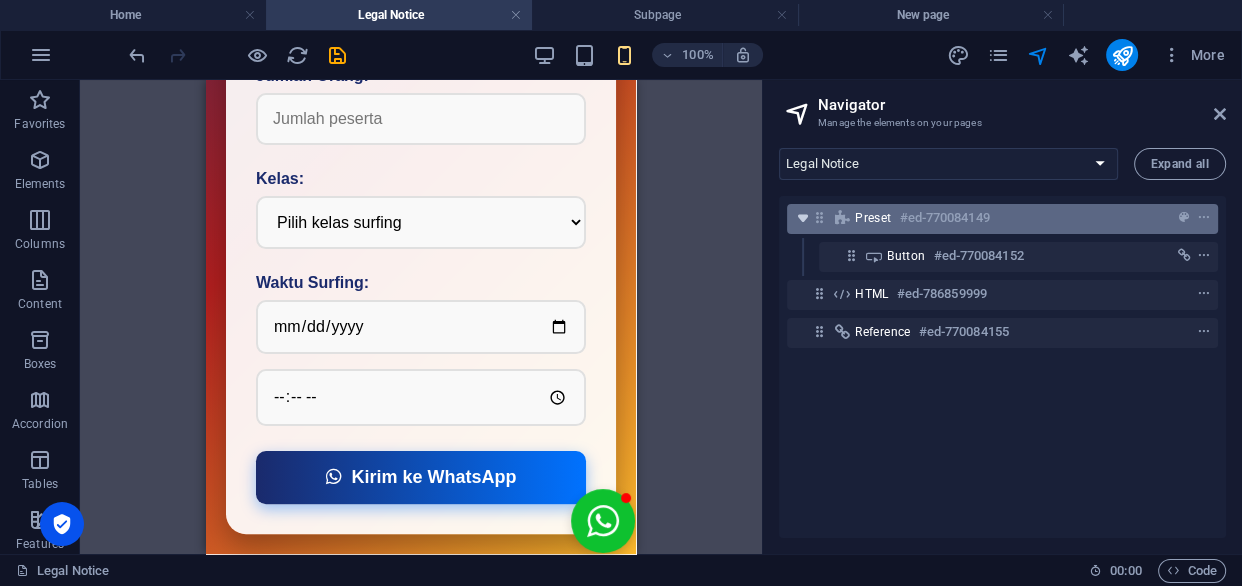 click at bounding box center (803, 218) 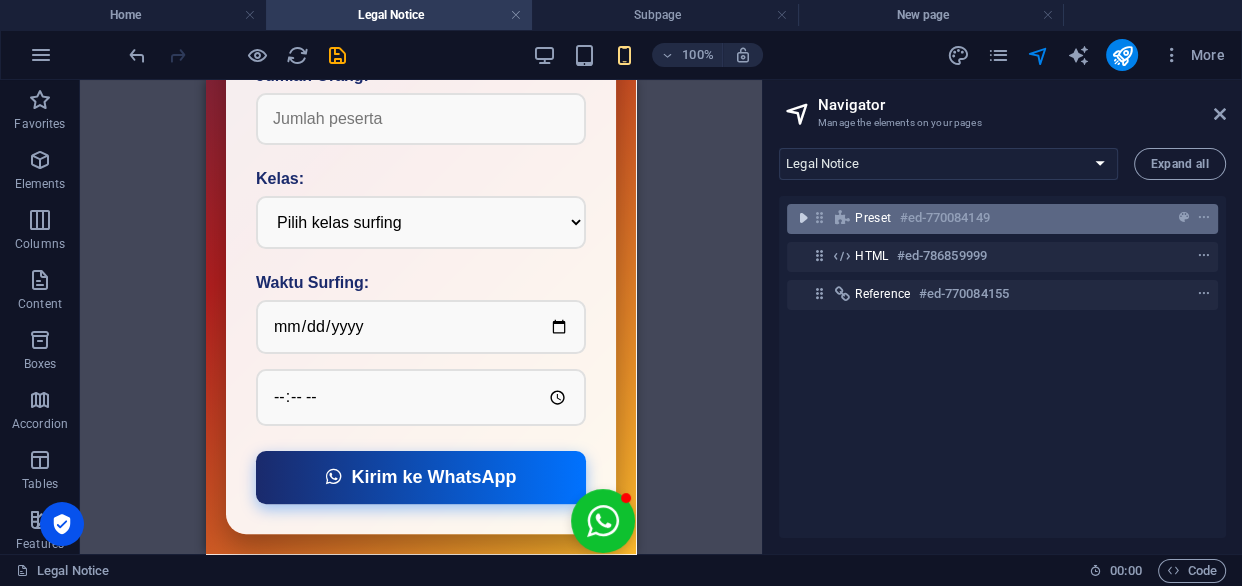 click at bounding box center (803, 218) 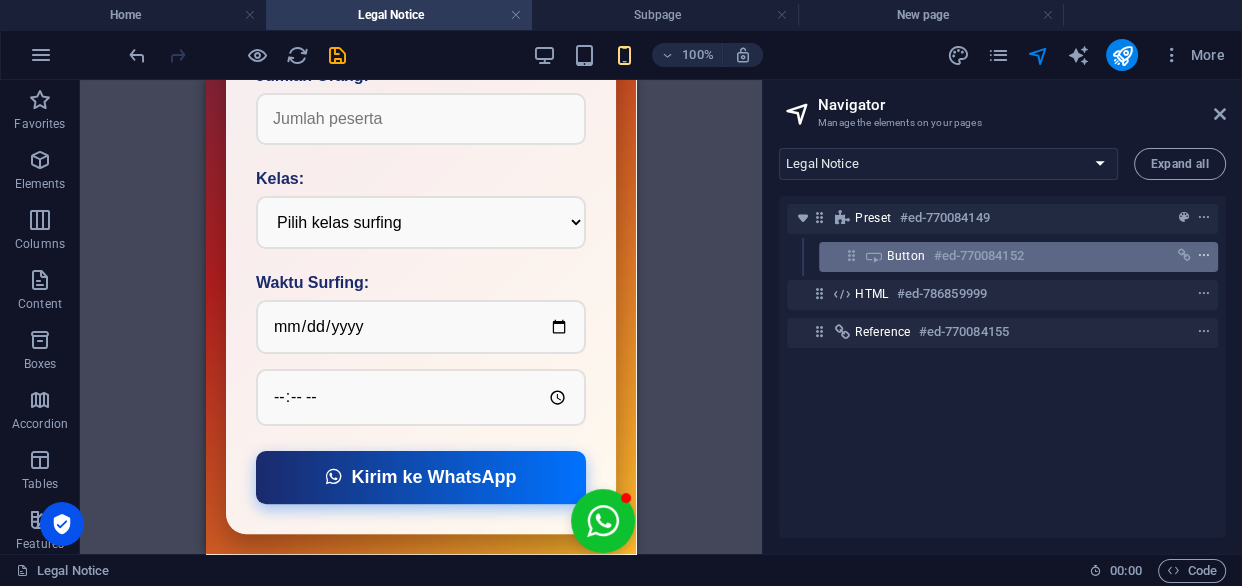 click at bounding box center (1204, 256) 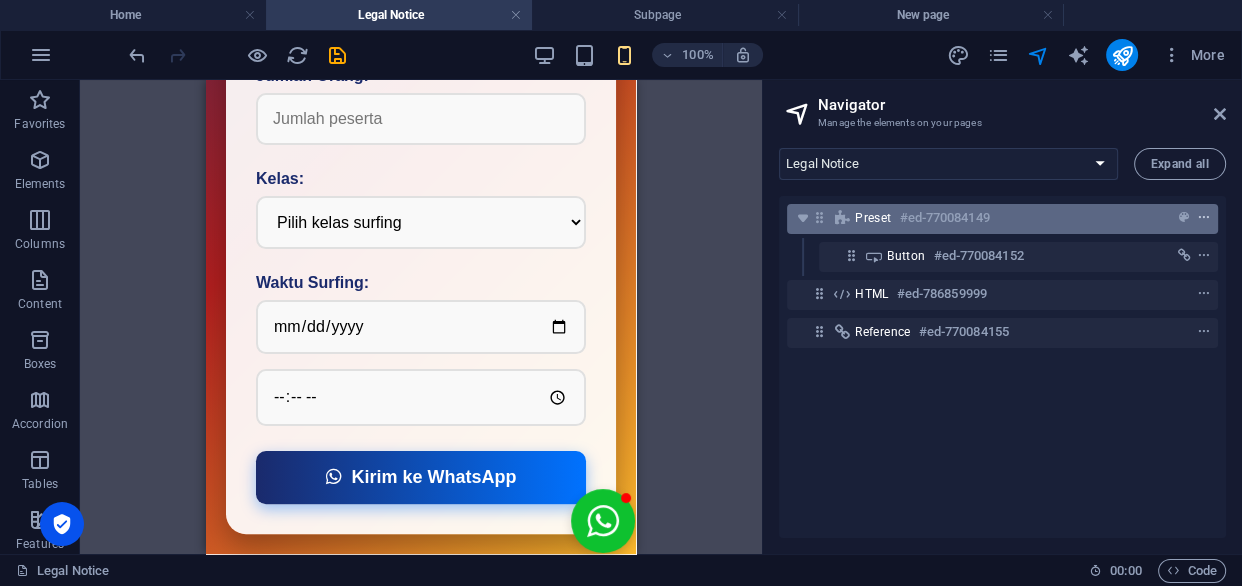 click at bounding box center [1204, 218] 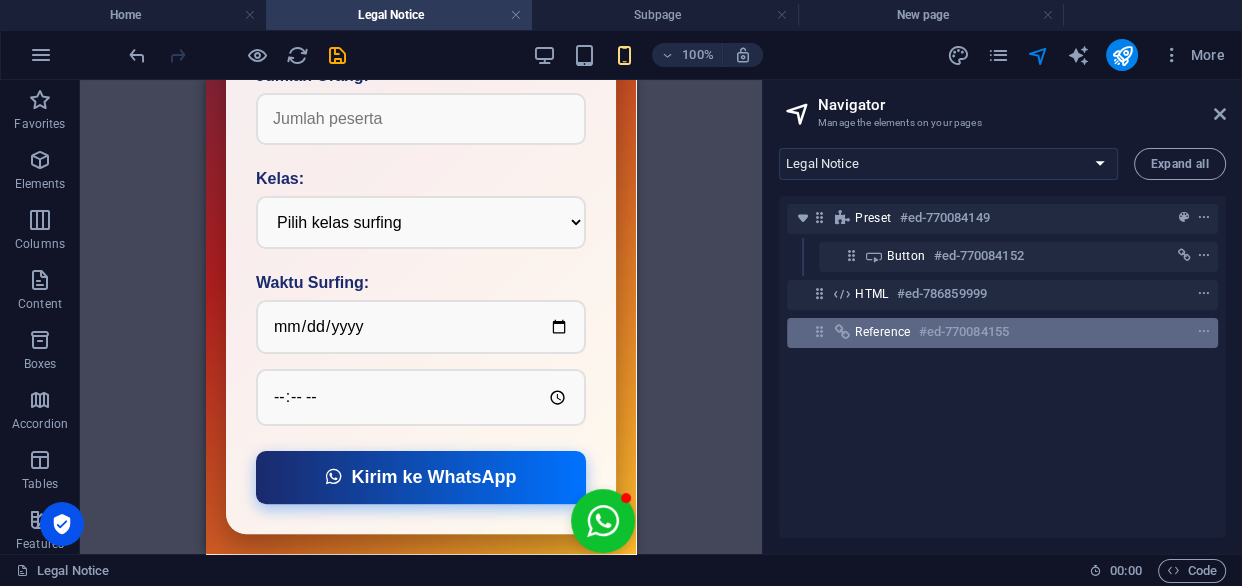 click at bounding box center (1167, 332) 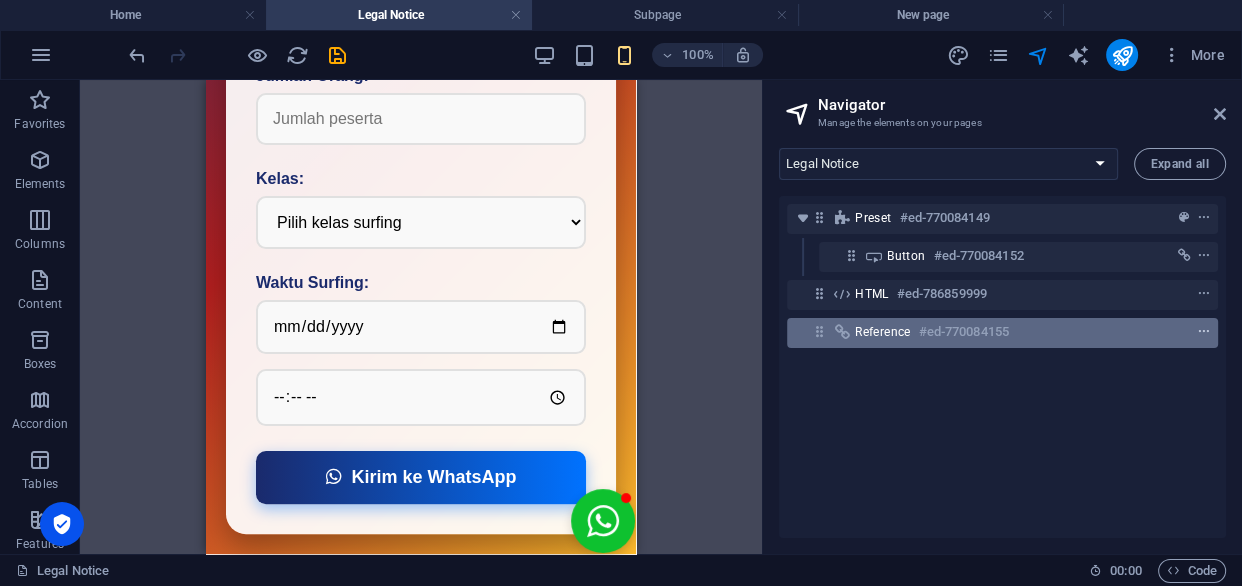 click at bounding box center [1204, 332] 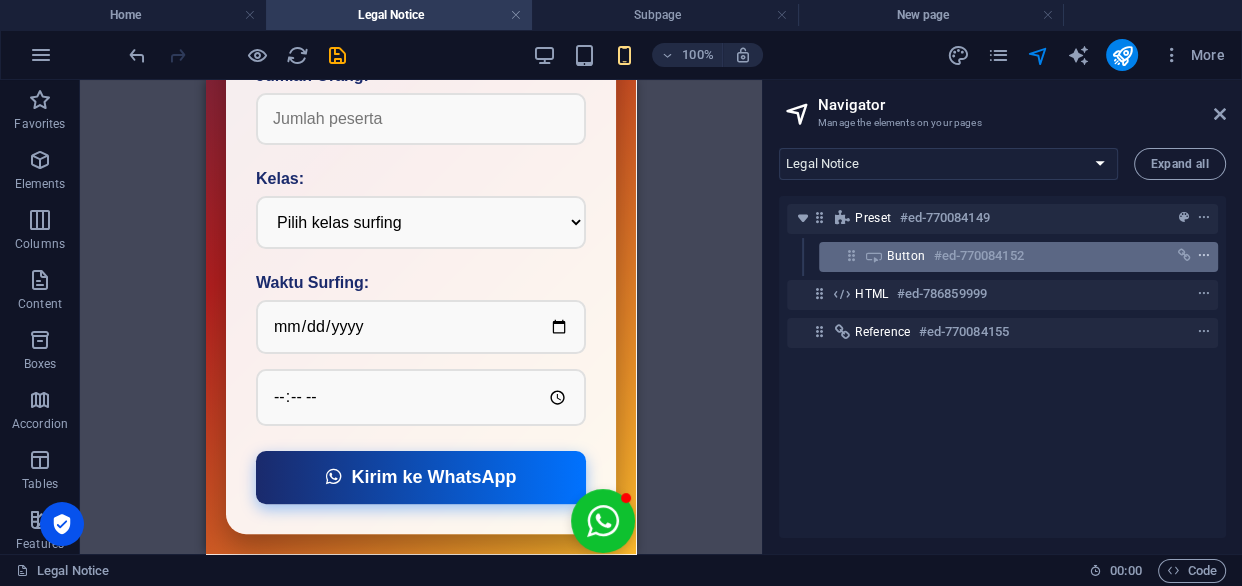 click at bounding box center [1204, 256] 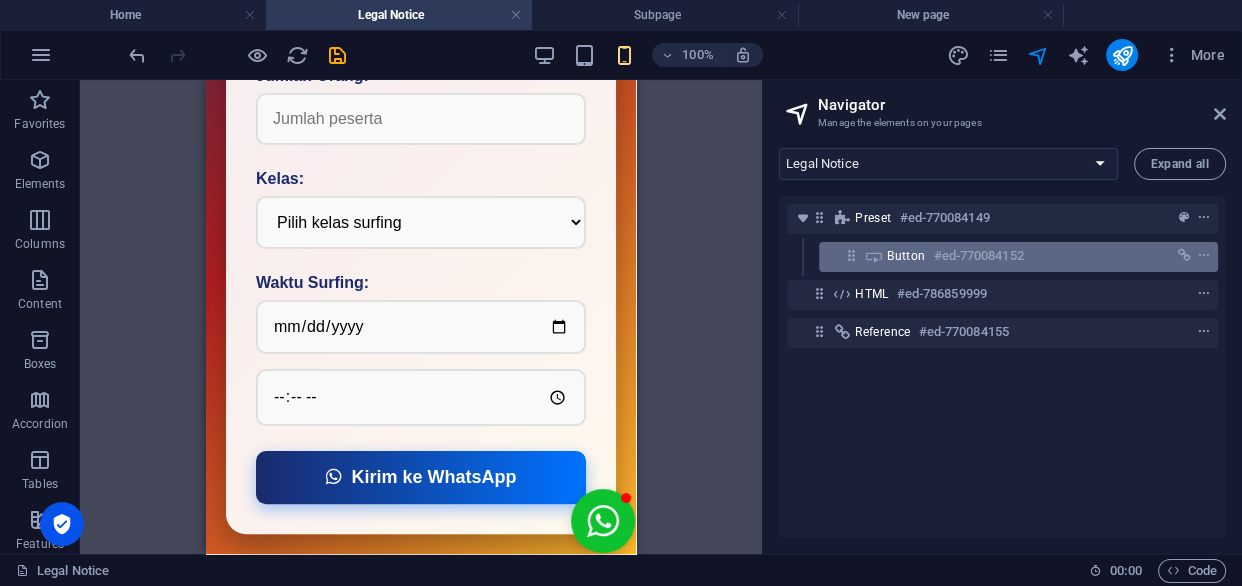 click at bounding box center (1167, 256) 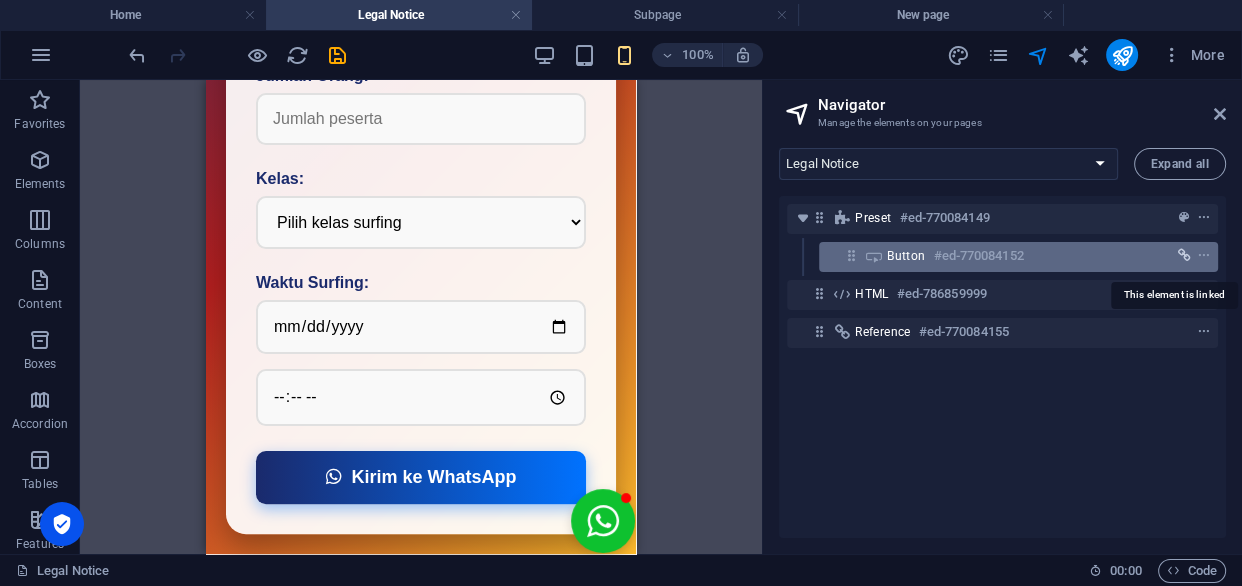 click at bounding box center [1184, 256] 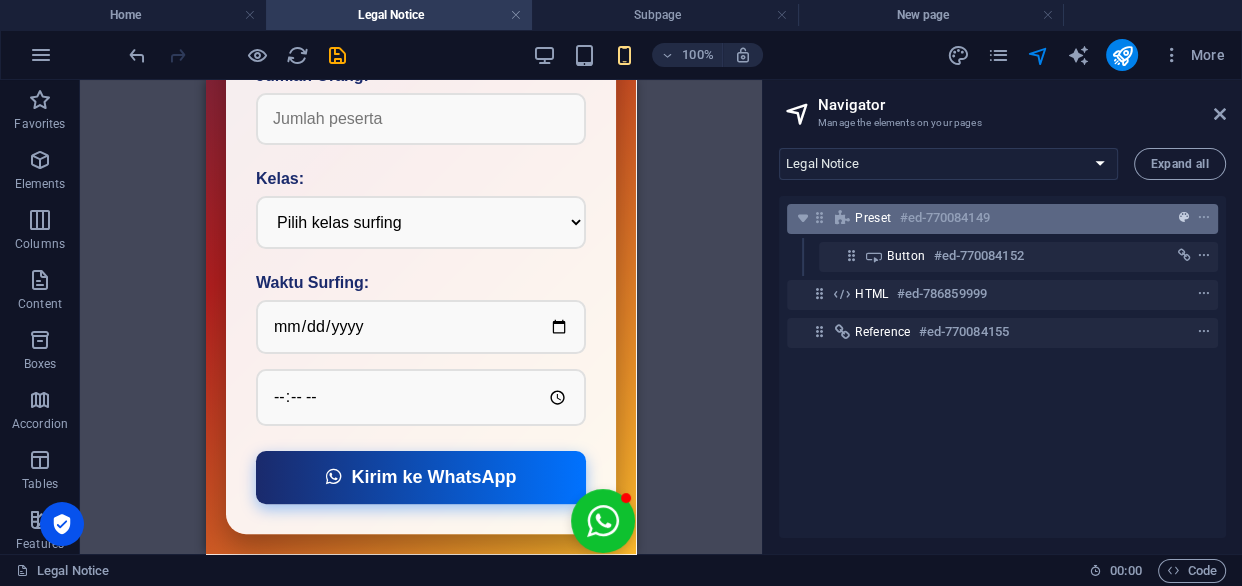 click at bounding box center [1184, 218] 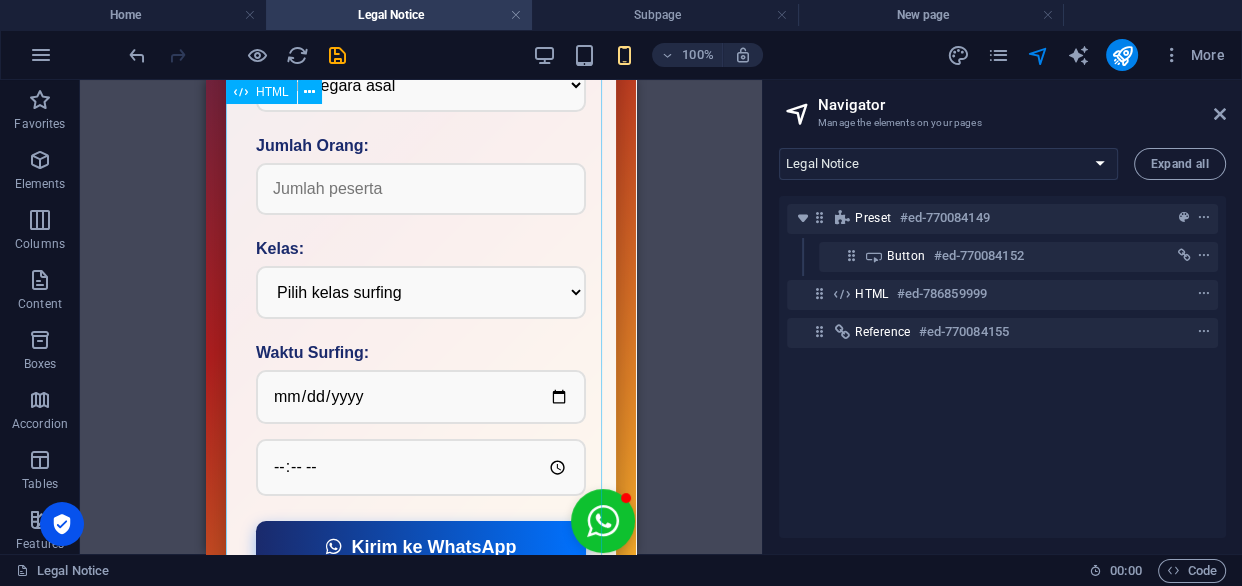scroll, scrollTop: 590, scrollLeft: 0, axis: vertical 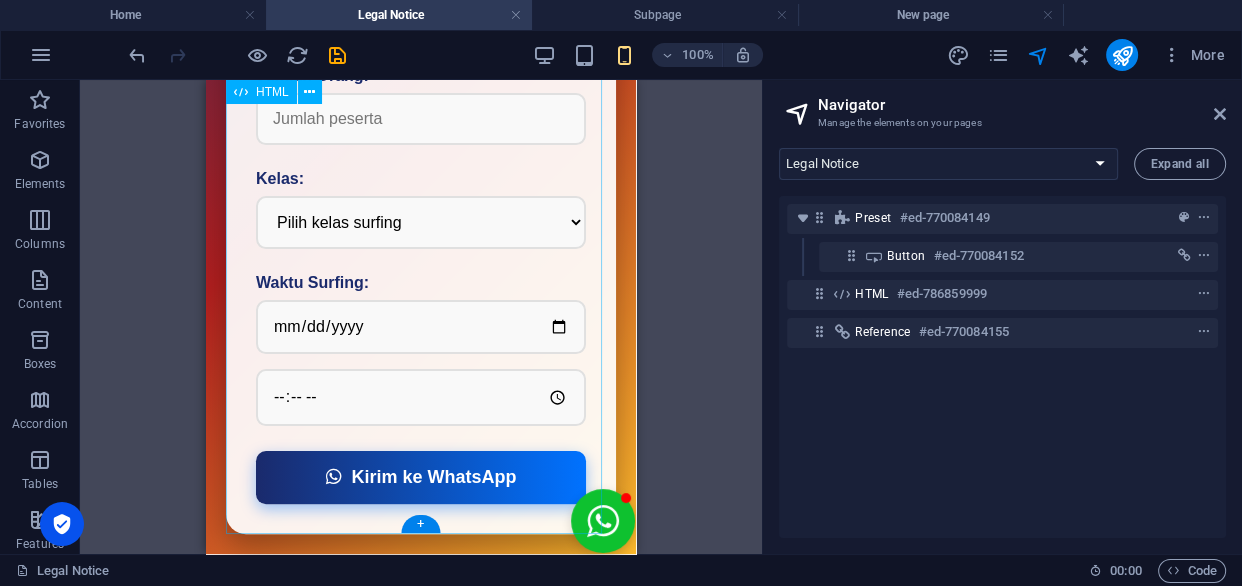 click on "Form Booking Surfing
SURFING EXPERIENCE BOOKING
Reservasi pengalaman surfing tak terlupakan
Nama Lengkap:
Dari Negara:
Pilih negara asal
Indonesia
Malaysia
Singapura
Australia
Amerika Serikat
Inggris
Jepang
Korea Selatan
Jumlah Orang:
Kelas: Kids (Anak-anak)" at bounding box center [421, 77] 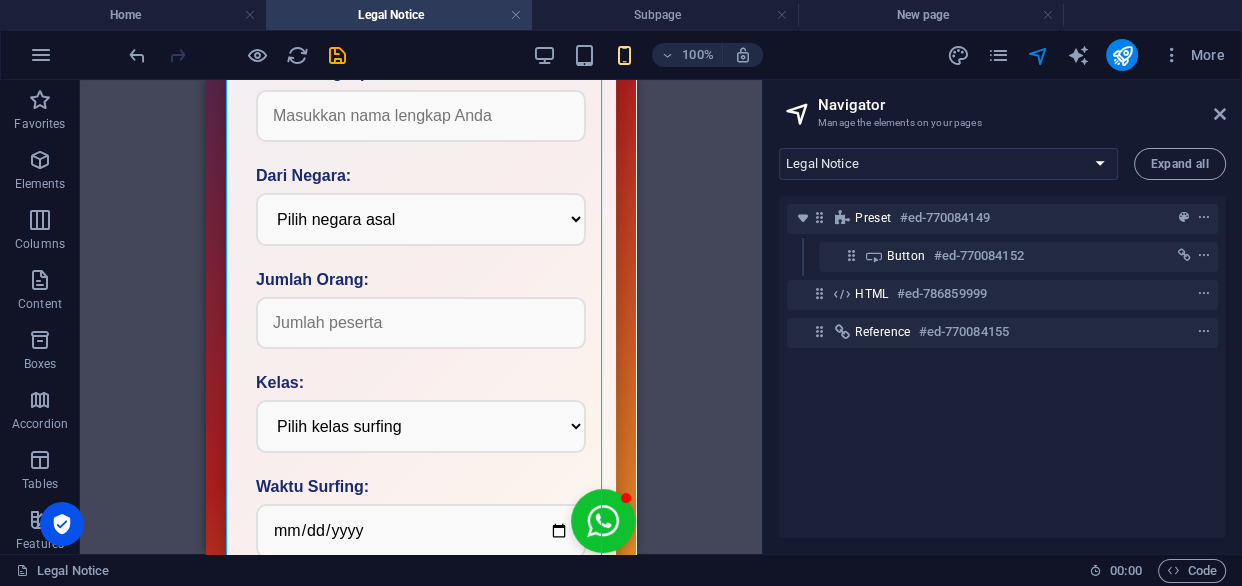 scroll, scrollTop: 200, scrollLeft: 0, axis: vertical 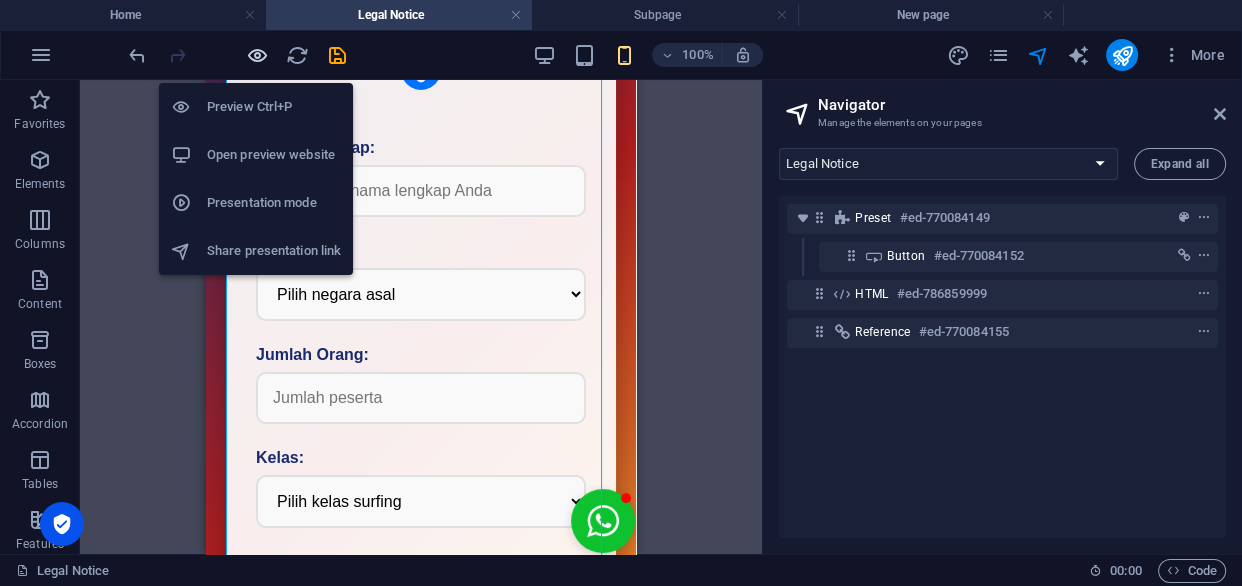 click at bounding box center [257, 55] 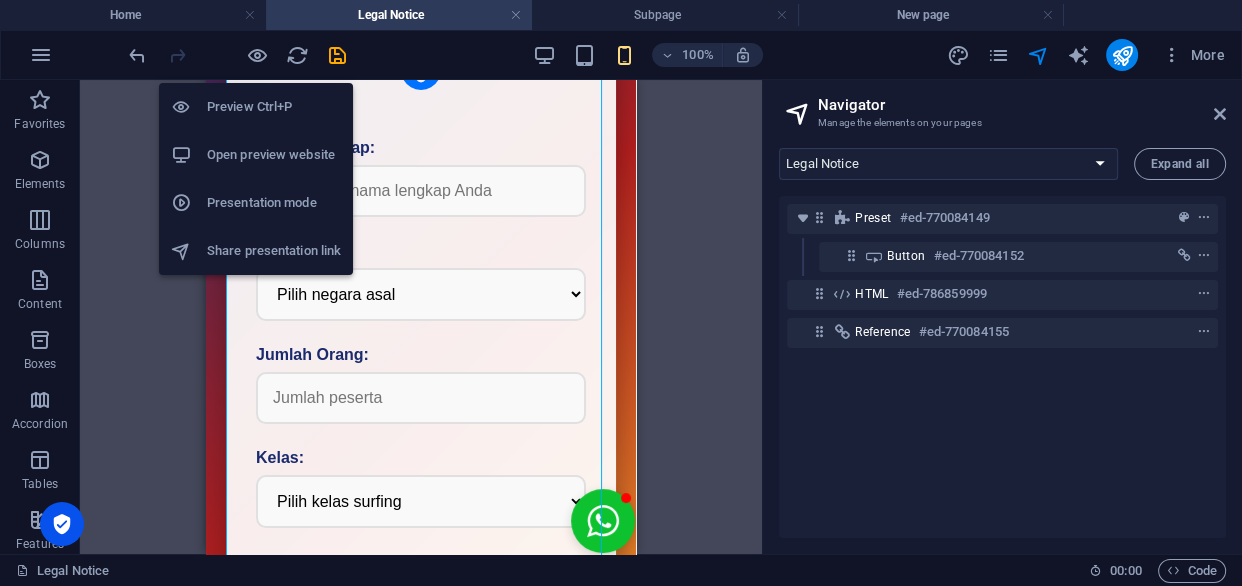 click on "Preview Ctrl+P" at bounding box center (274, 107) 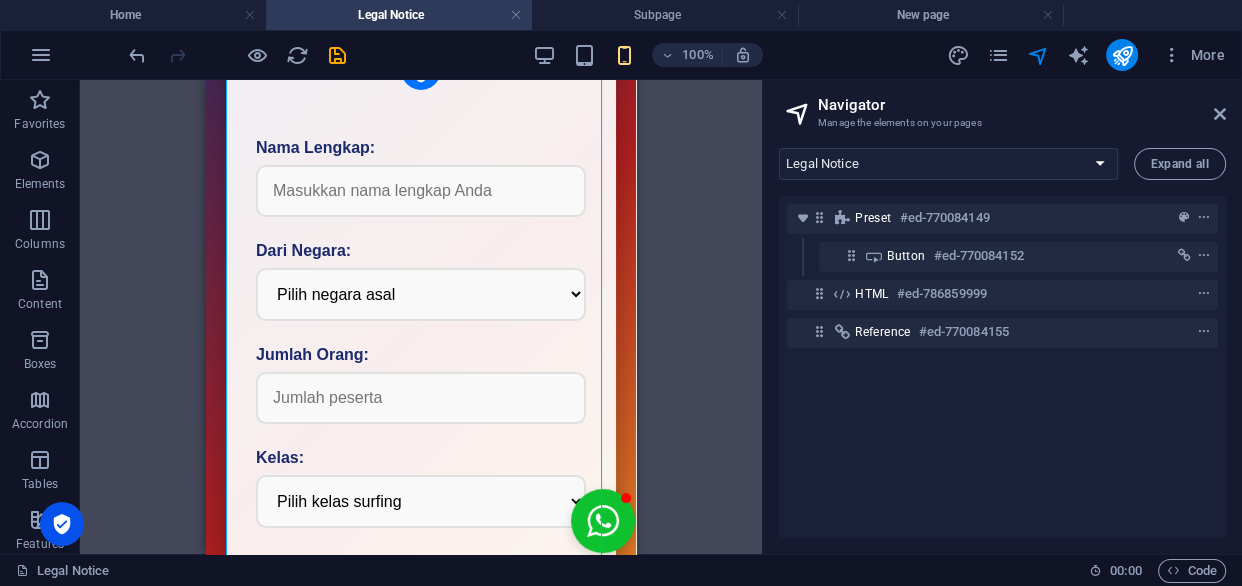 scroll, scrollTop: 0, scrollLeft: 0, axis: both 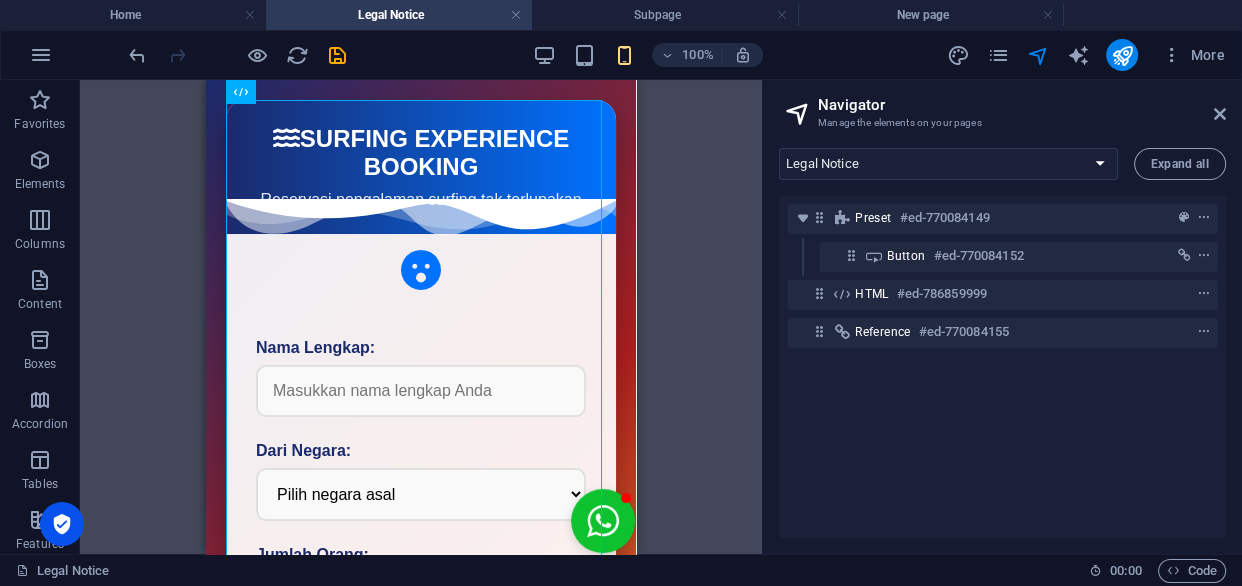 click on "Home  Kidslesson  Subpage  Legal Notice  Paket Tour Wisata Bali 3 Hari 2 Malam  Privacy  Paket Tour Wisata Bali 3 Hari 2 Malam  surfing lesson  New page  Lesson For Kids  beginner surf lesson  Expand all Preset #ed-770084149 Button #ed-770084152 HTML #ed-786859999 Reference #ed-770084155" at bounding box center [1002, 343] 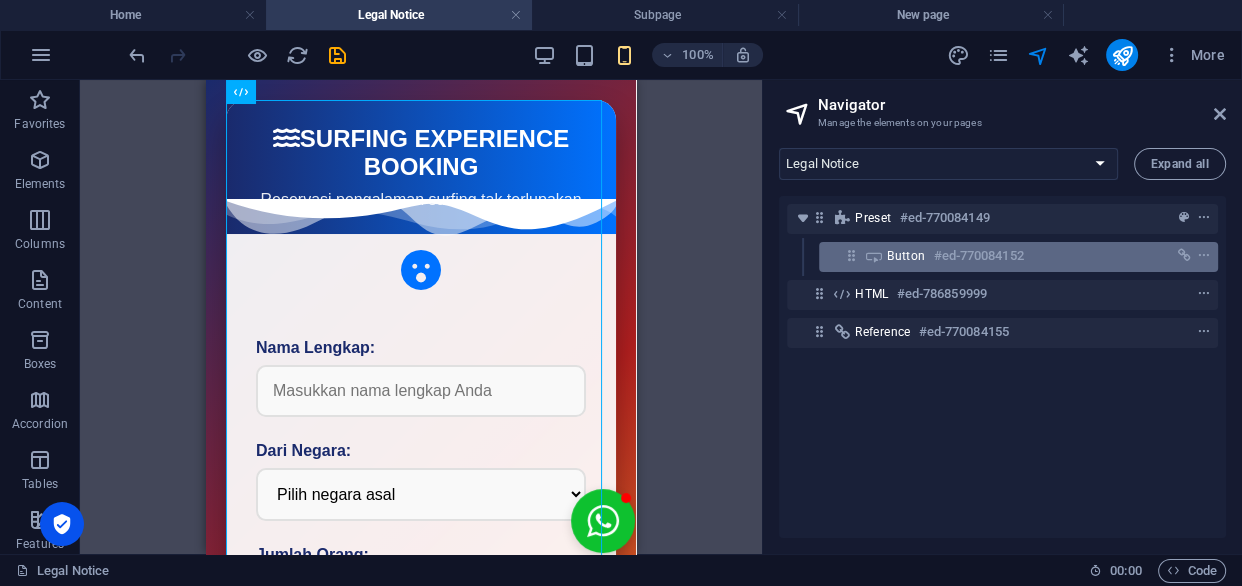 click on "Button" at bounding box center [906, 256] 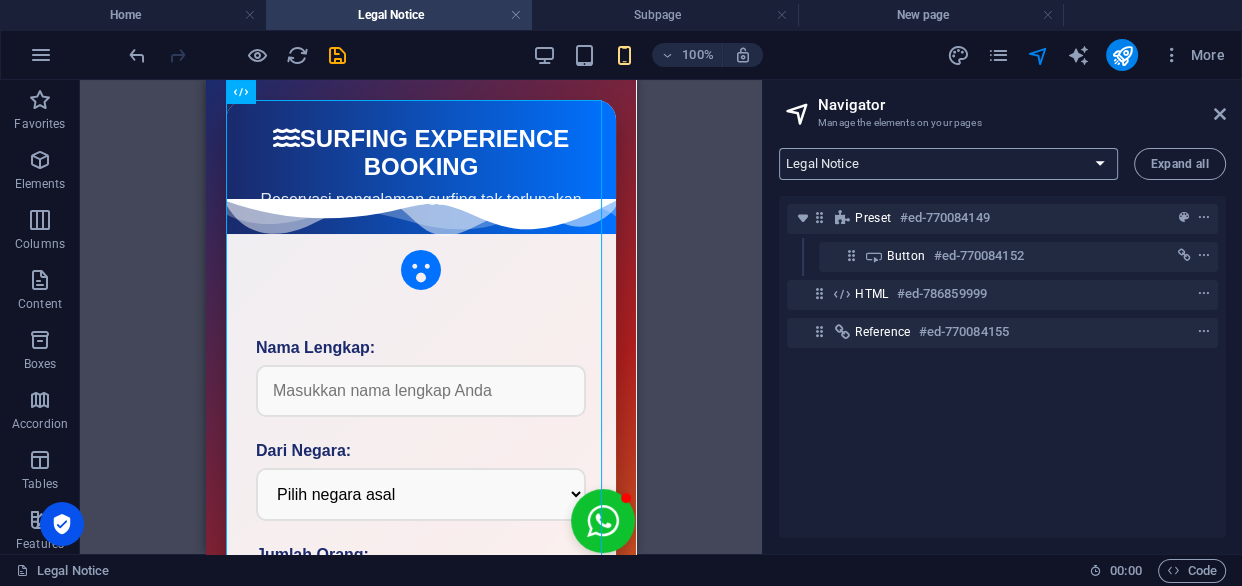 click on "Home  Kidslesson  Subpage  Legal Notice  Paket Tour Wisata Bali 3 Hari 2 Malam  Privacy  Paket Tour Wisata Bali 3 Hari 2 Malam  surfing lesson  New page  Lesson For Kids  beginner surf lesson" at bounding box center [948, 164] 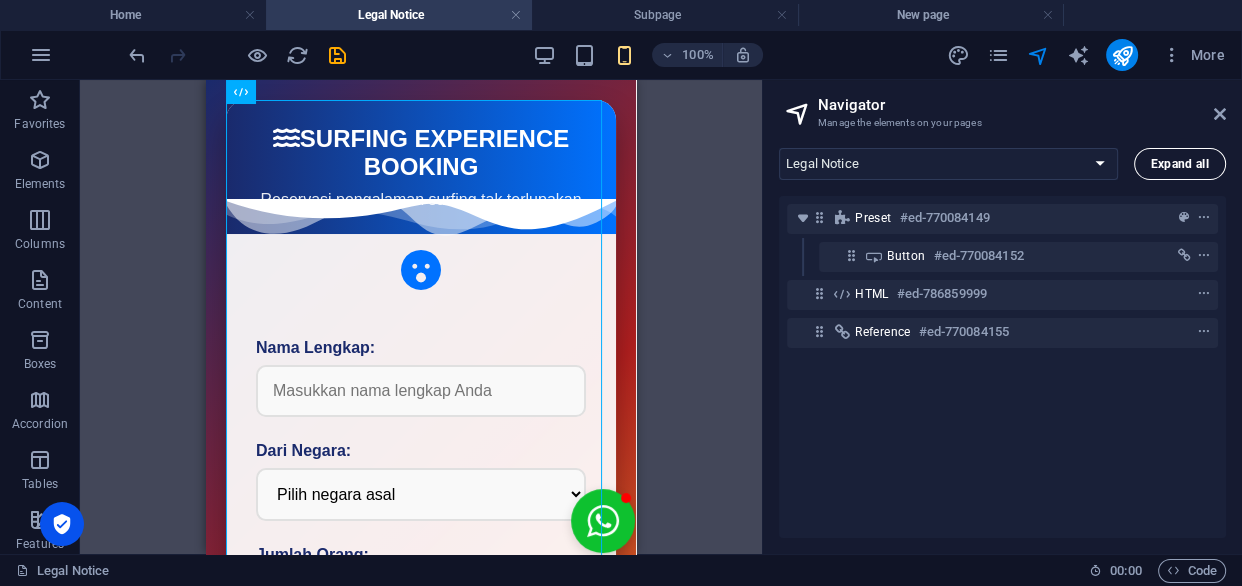 click on "Expand all" at bounding box center (1180, 164) 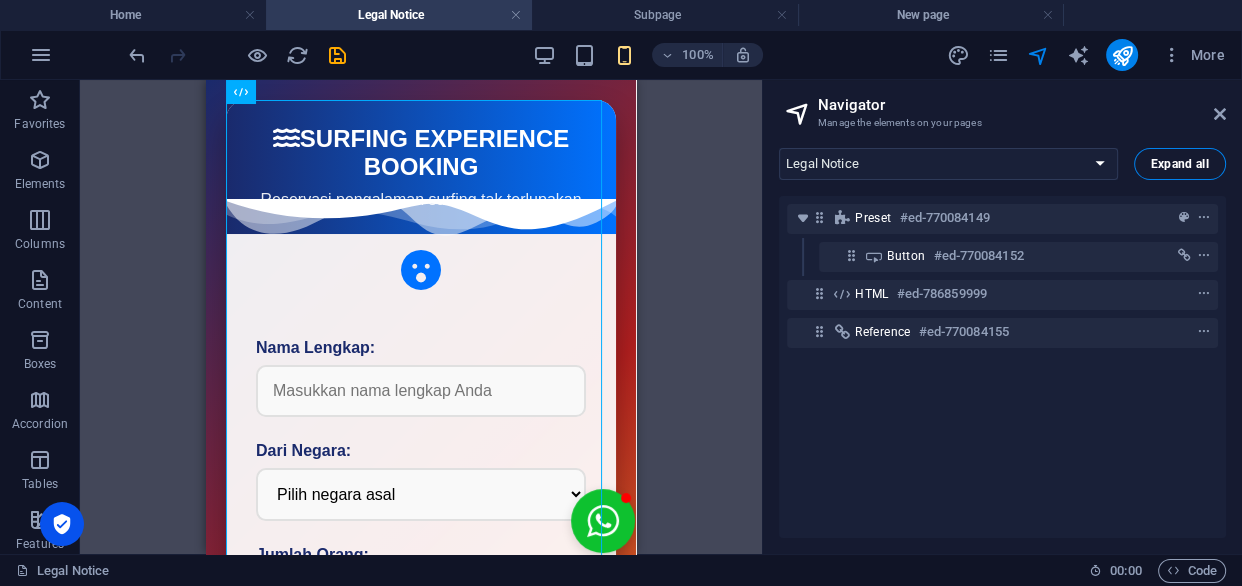 click on "Expand all" at bounding box center (1180, 164) 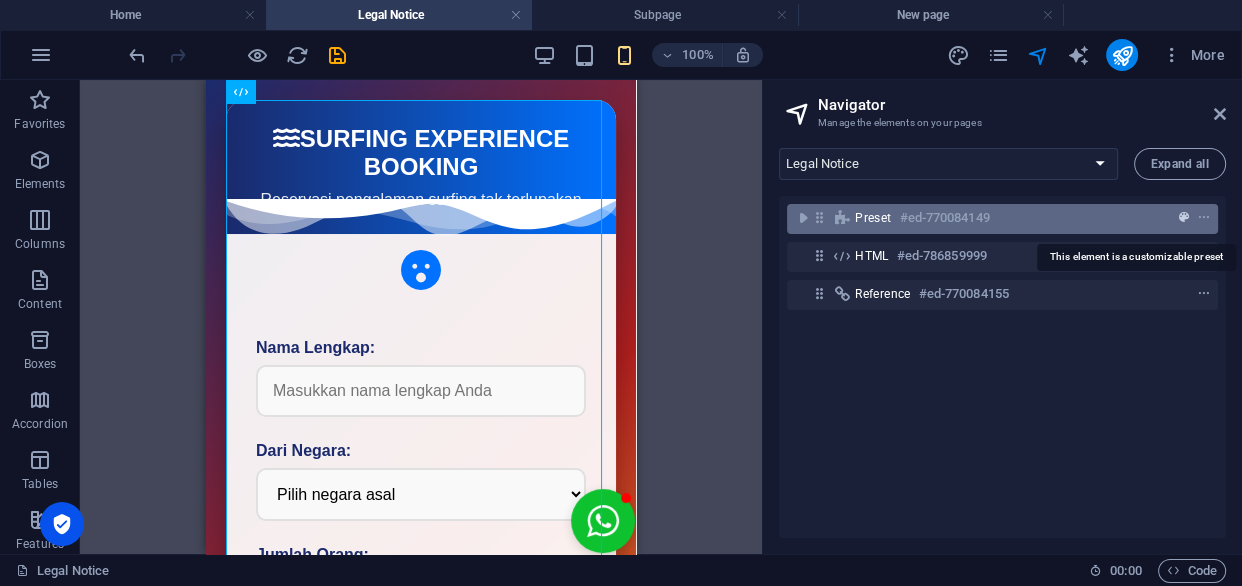 click at bounding box center [1184, 218] 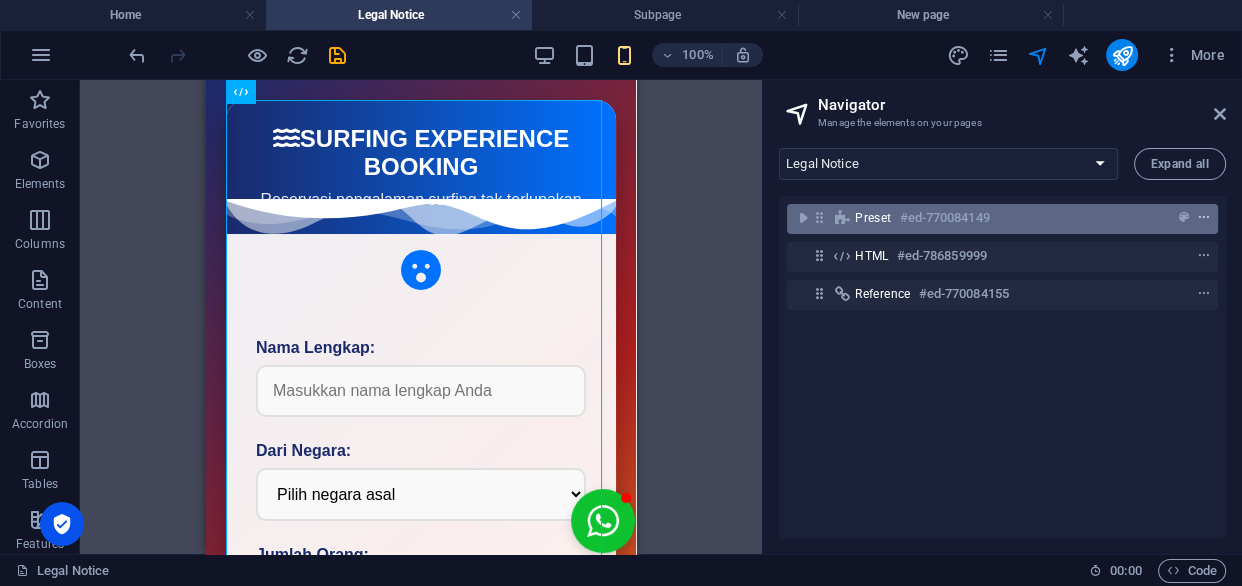 click at bounding box center [1204, 218] 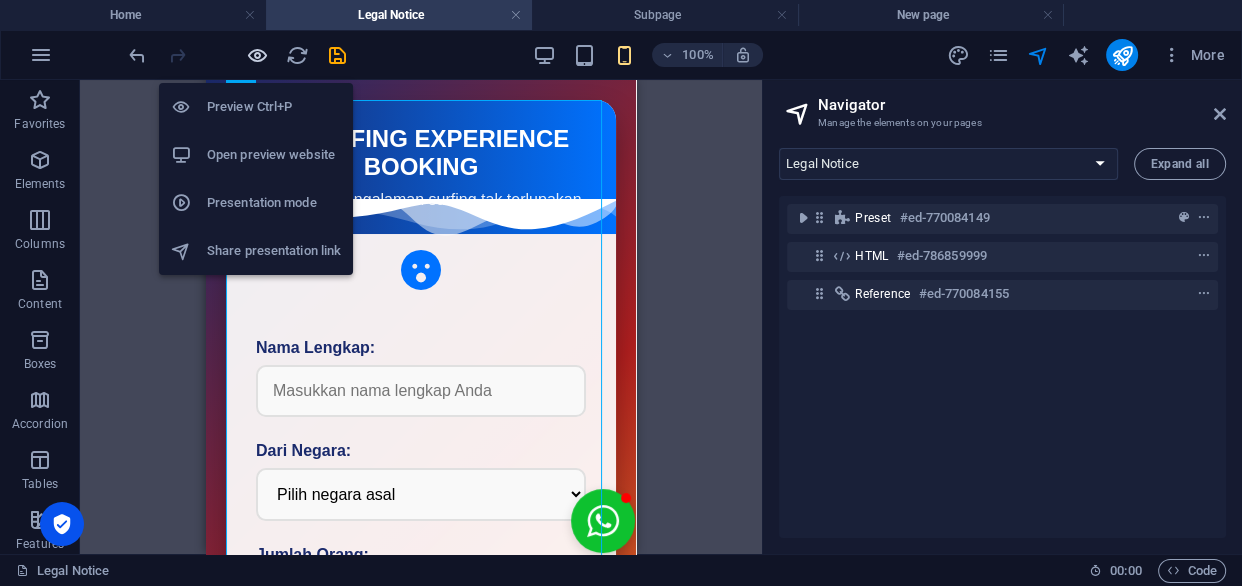 click at bounding box center [257, 55] 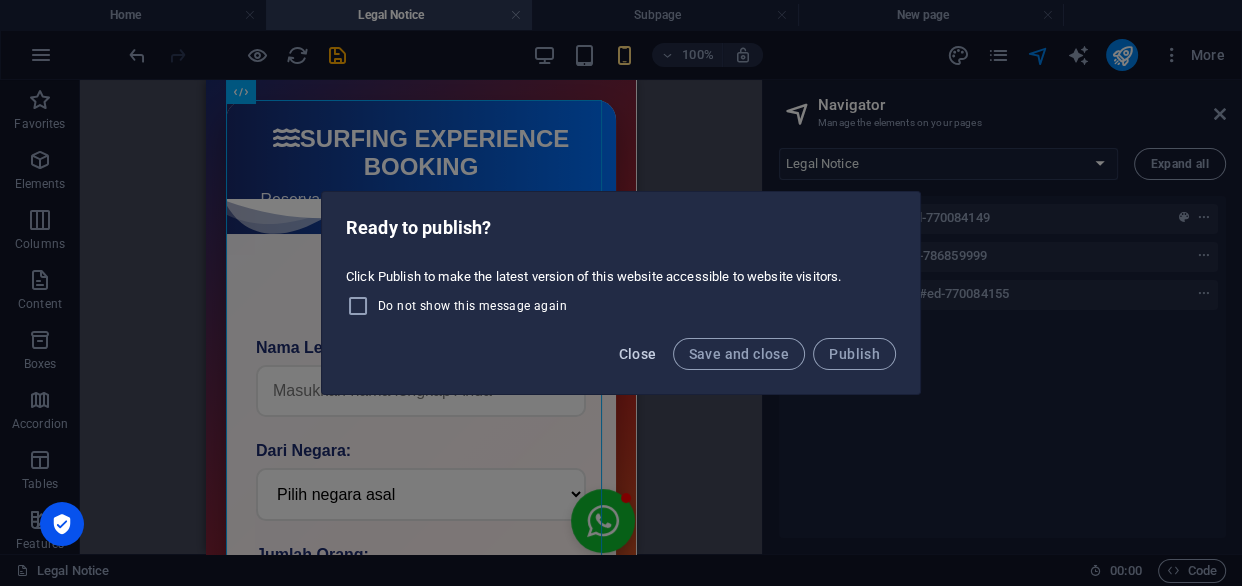 click on "Close" at bounding box center (638, 354) 